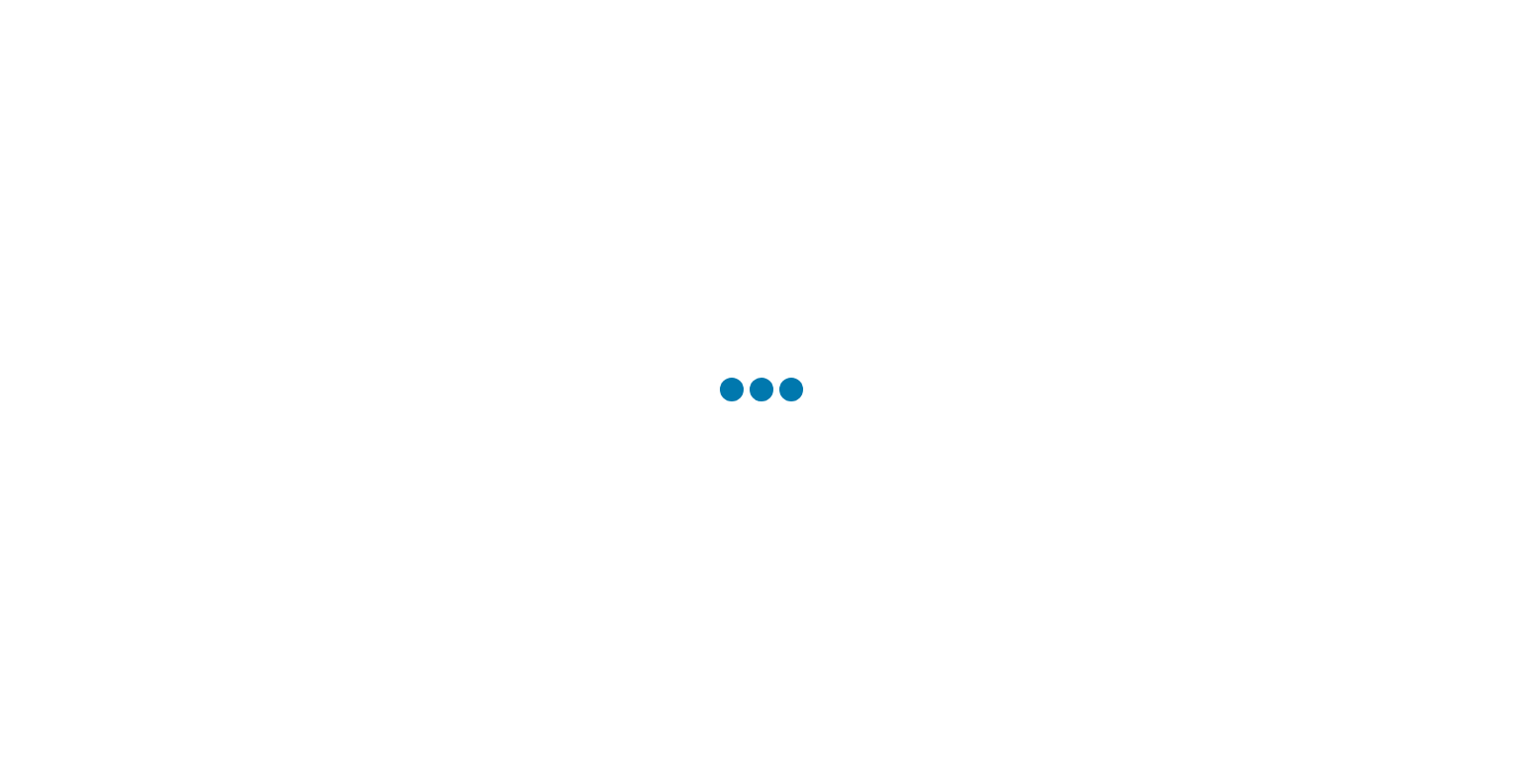 scroll, scrollTop: 0, scrollLeft: 0, axis: both 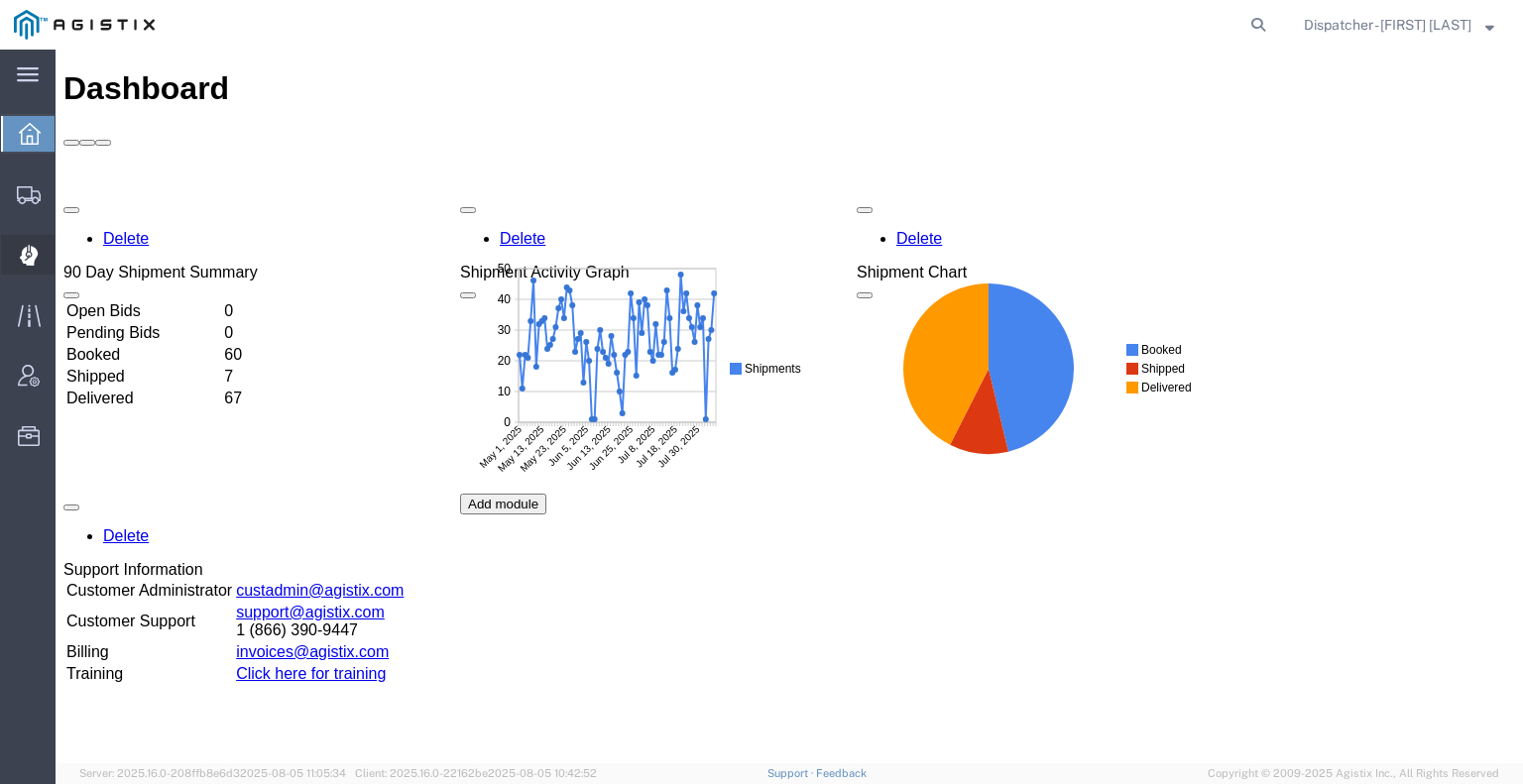 click 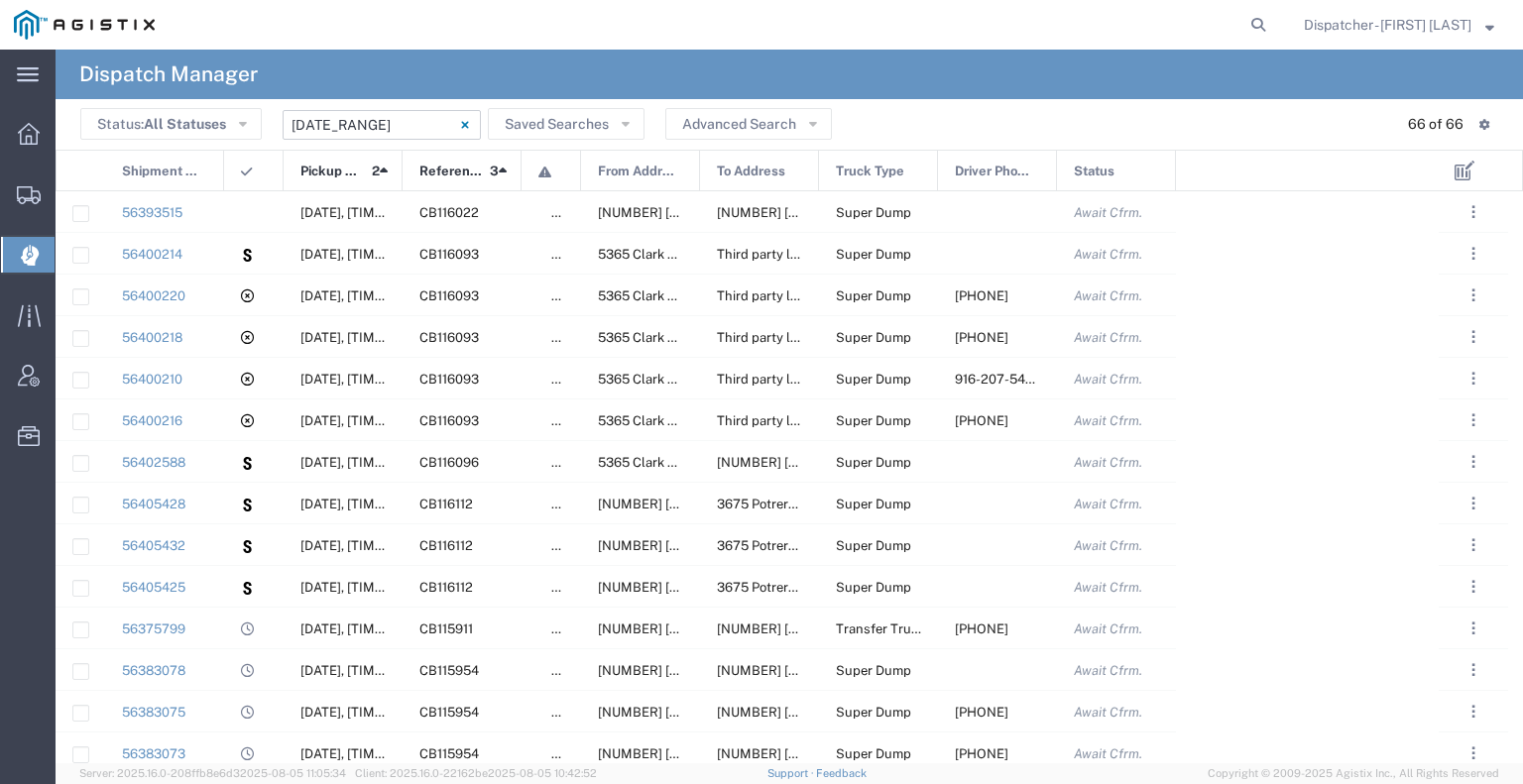 click on "[DATE_RANGE]" 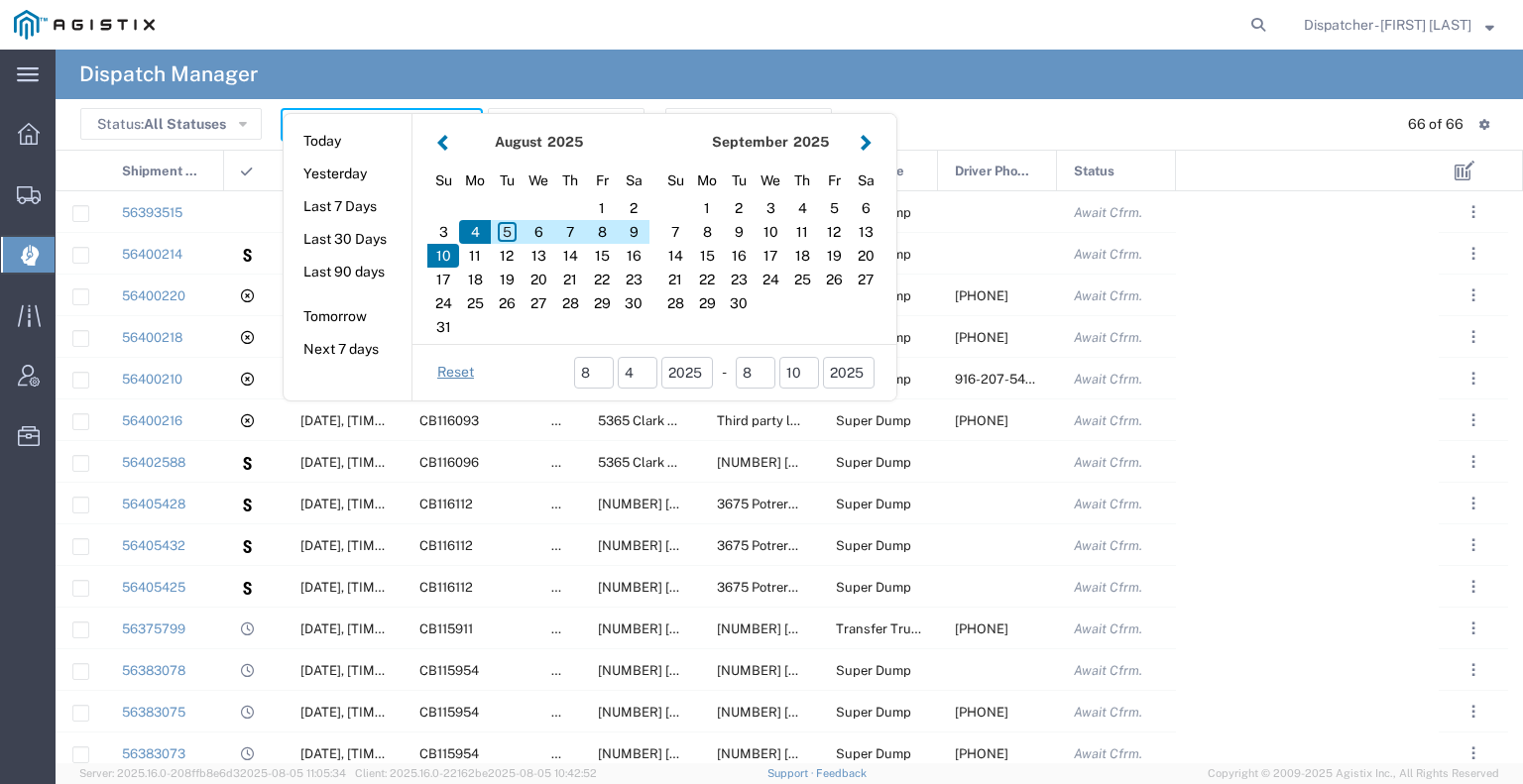 click on "Today" 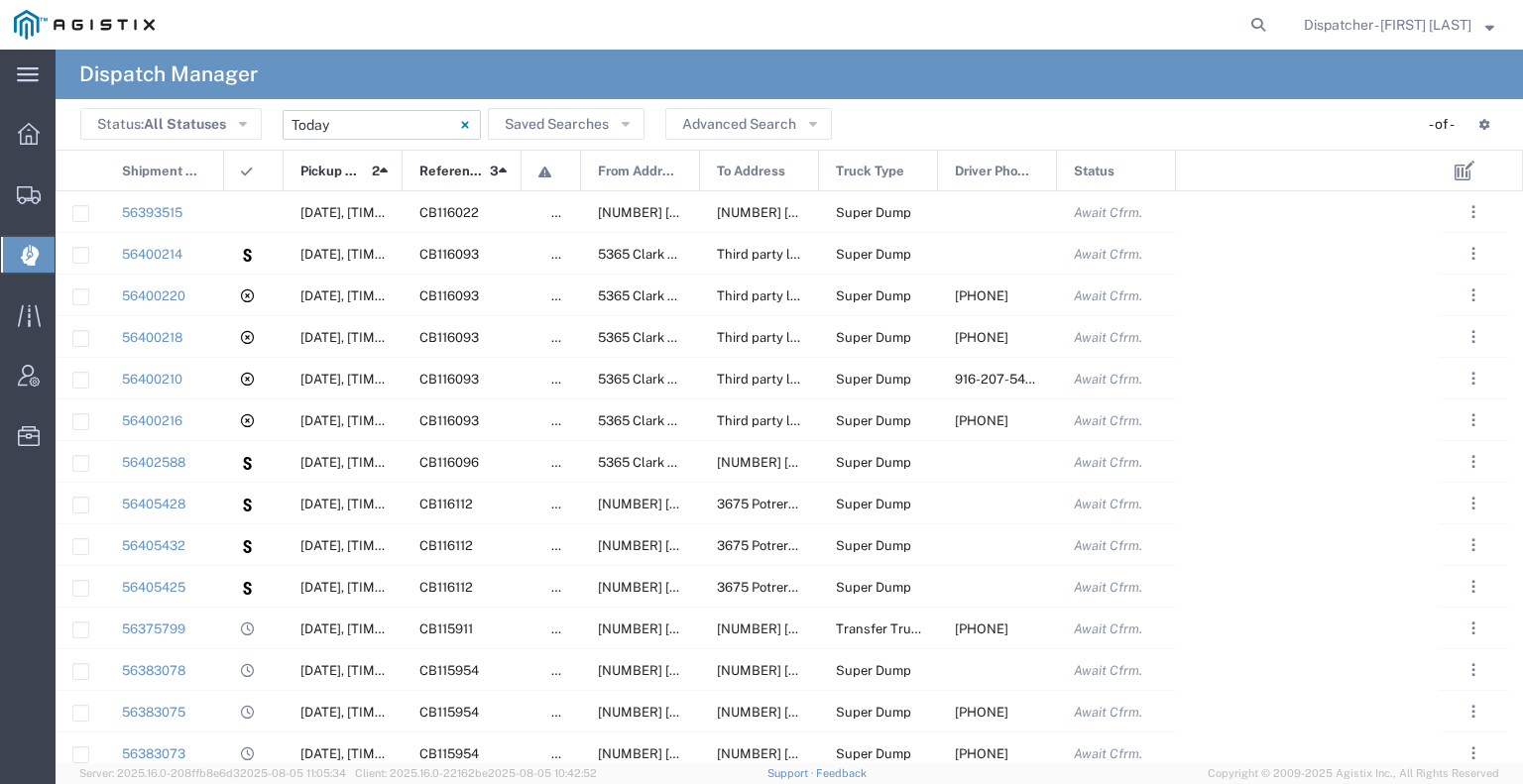 click on "08/05/2025 - 08/05/2025" 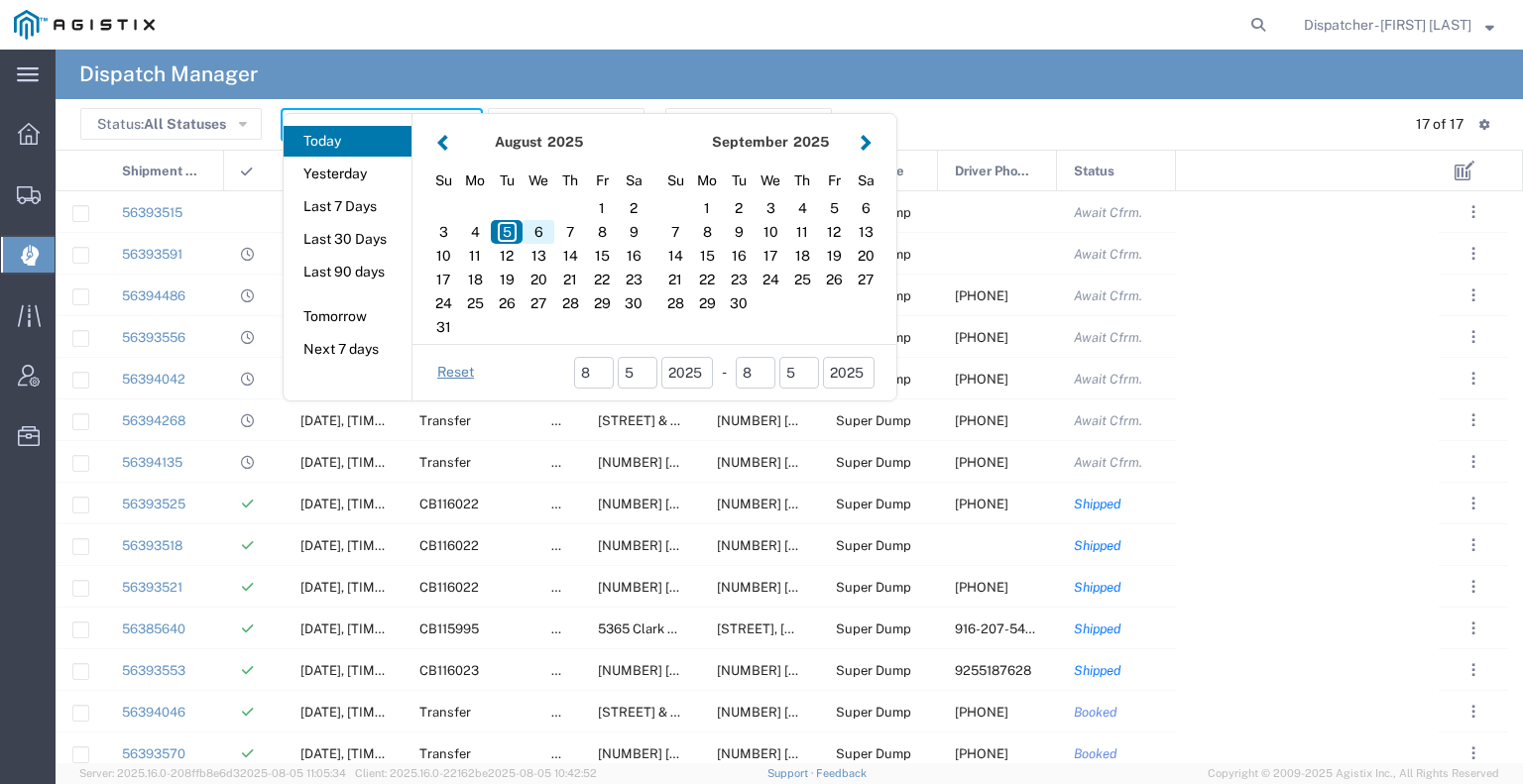 click on "6" 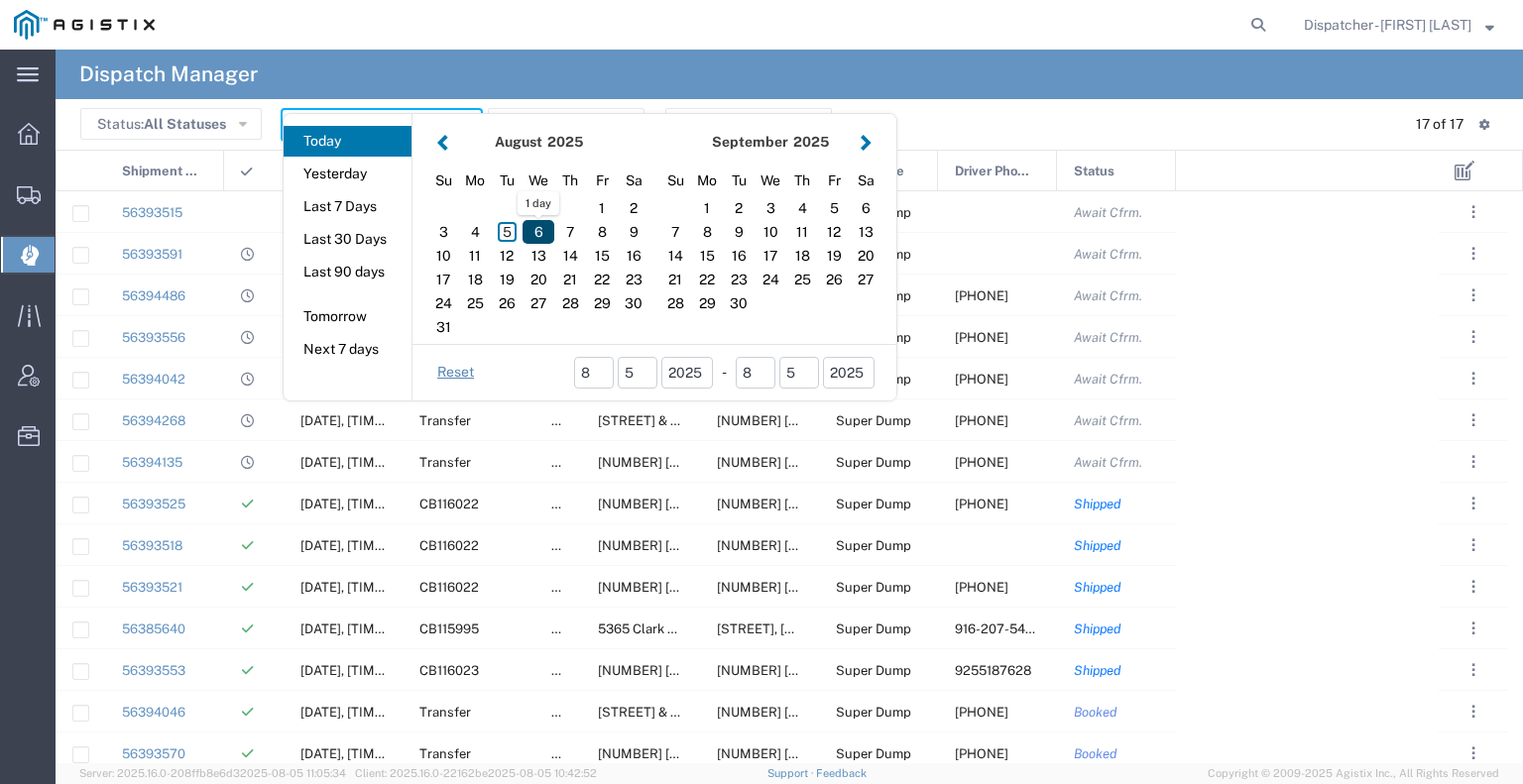 click on "6" 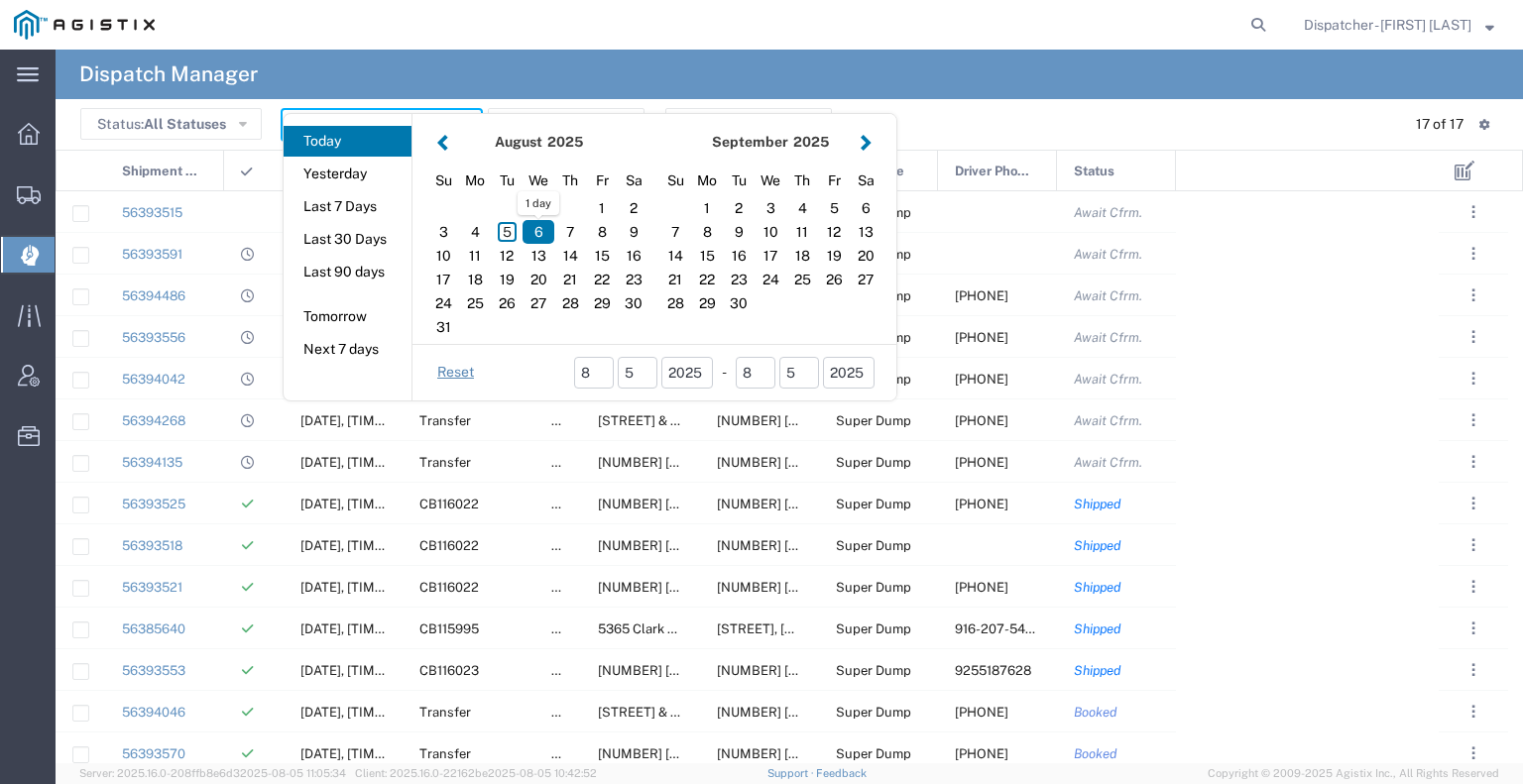 type on "08/06/2025" 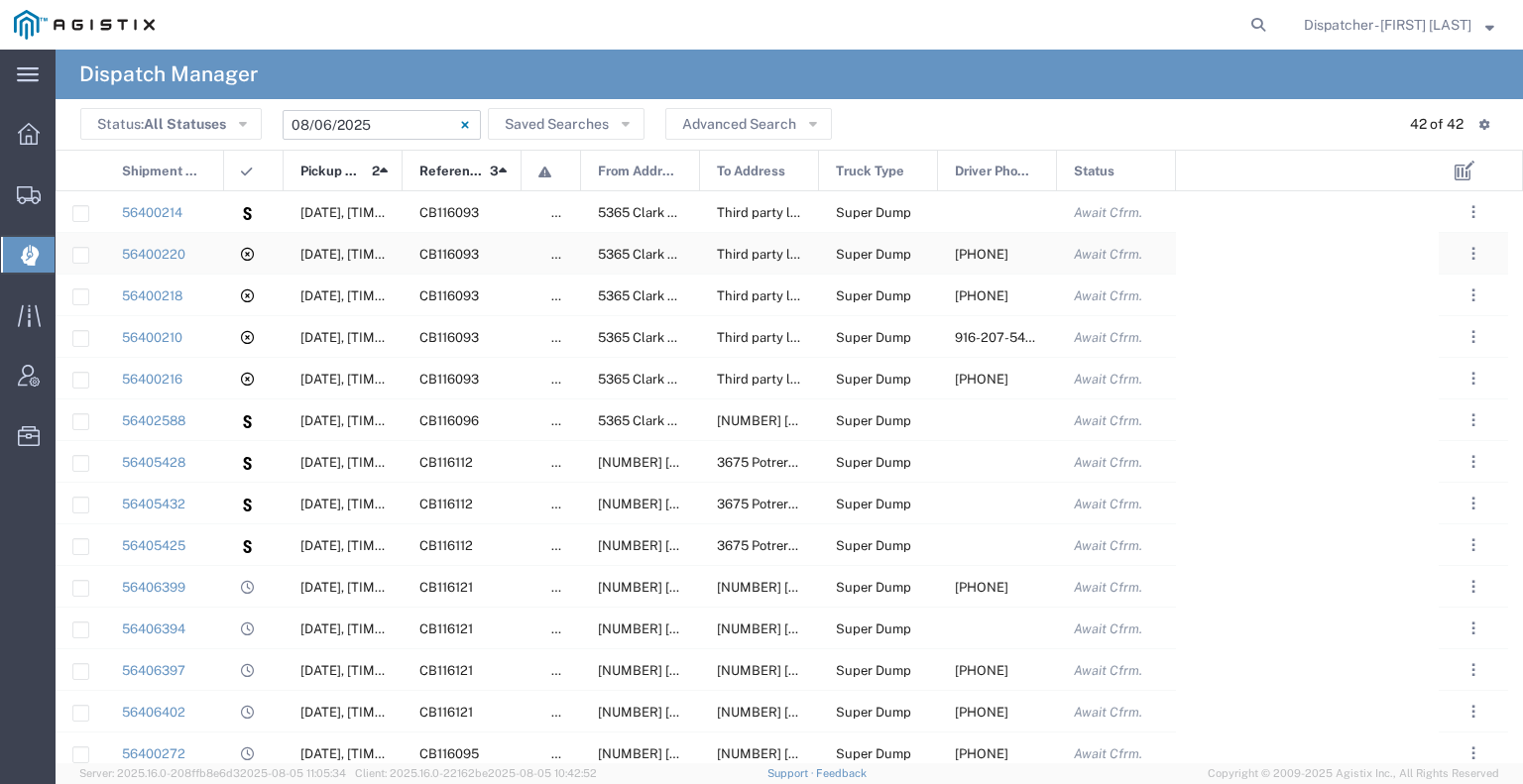 click 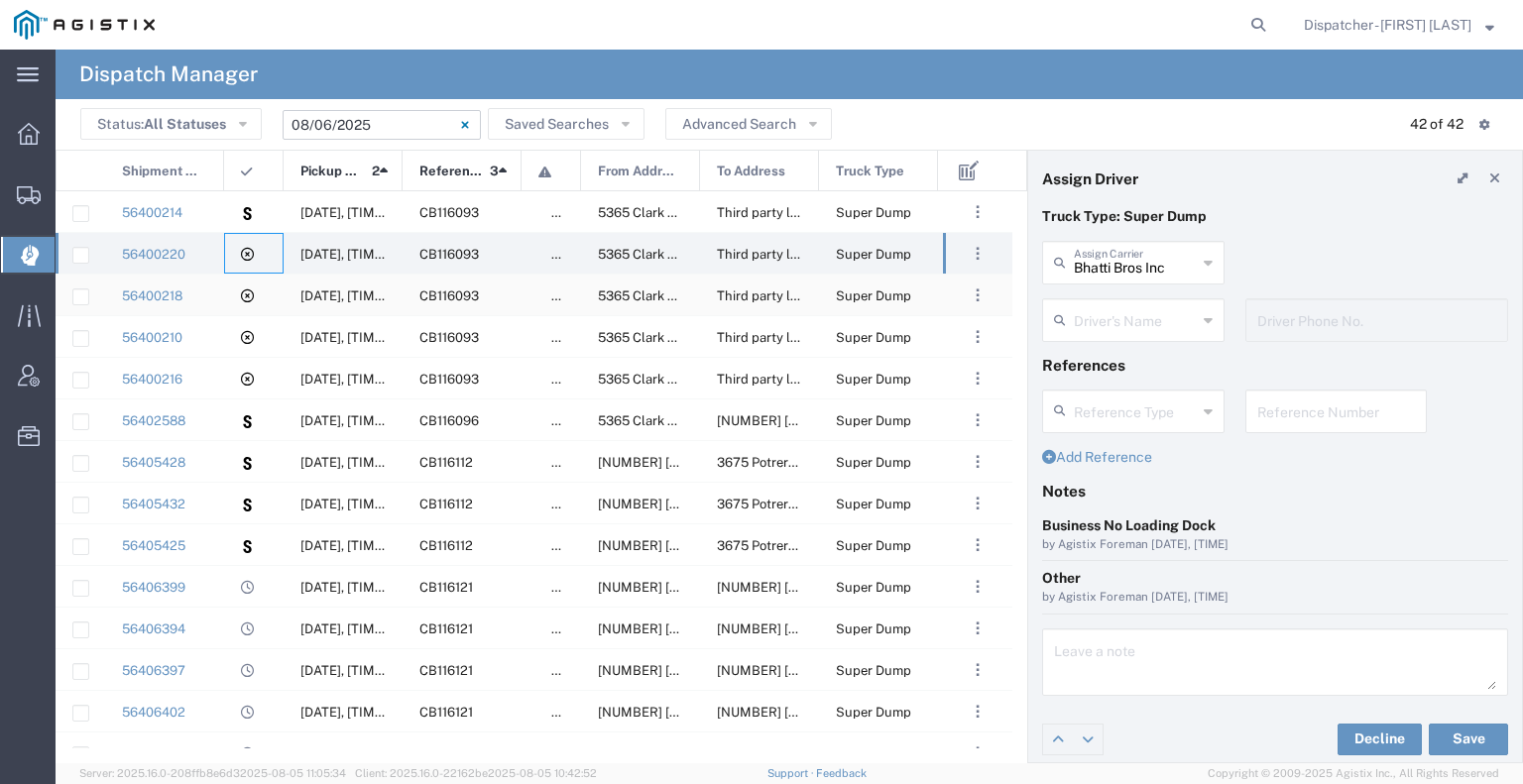 click 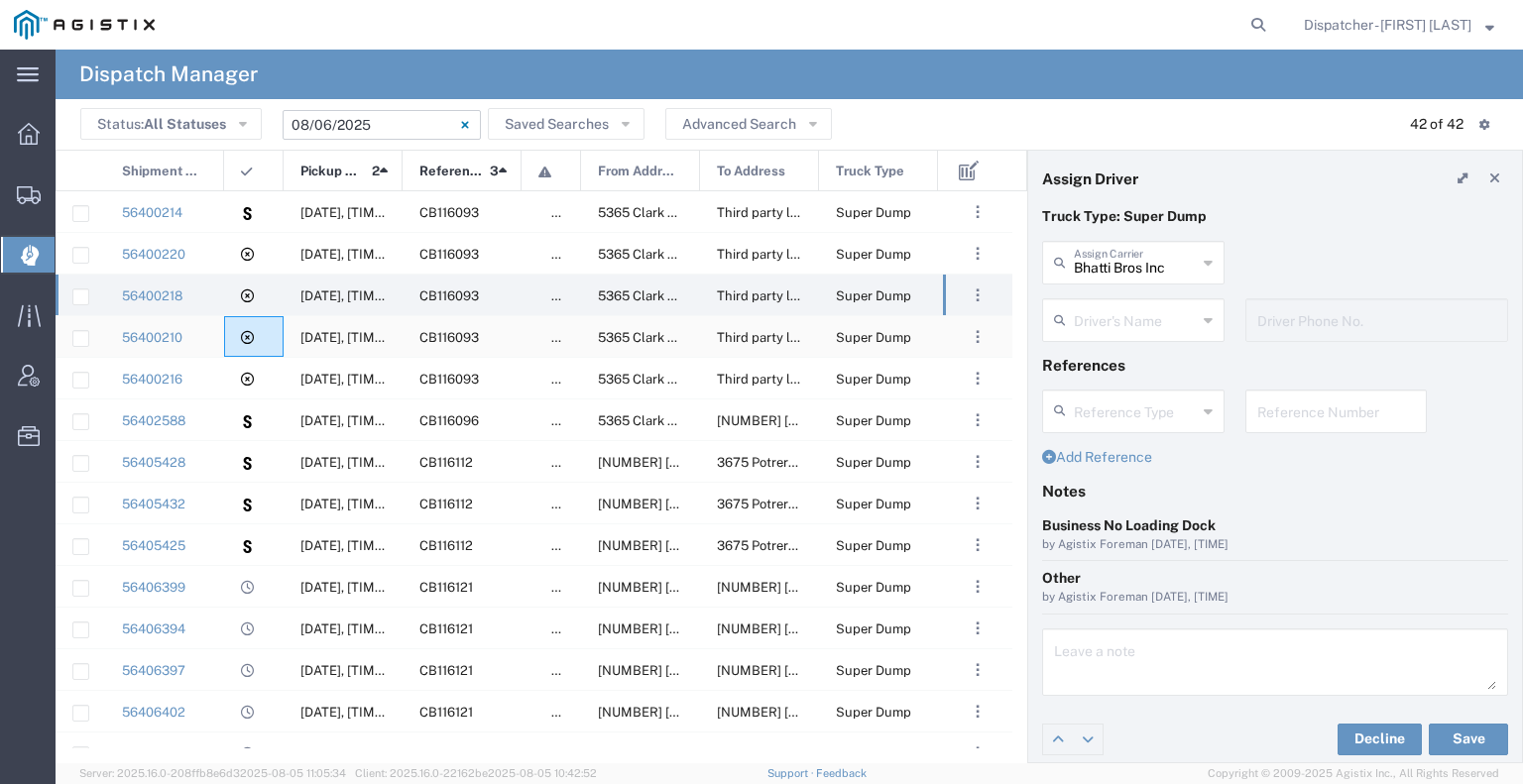 click 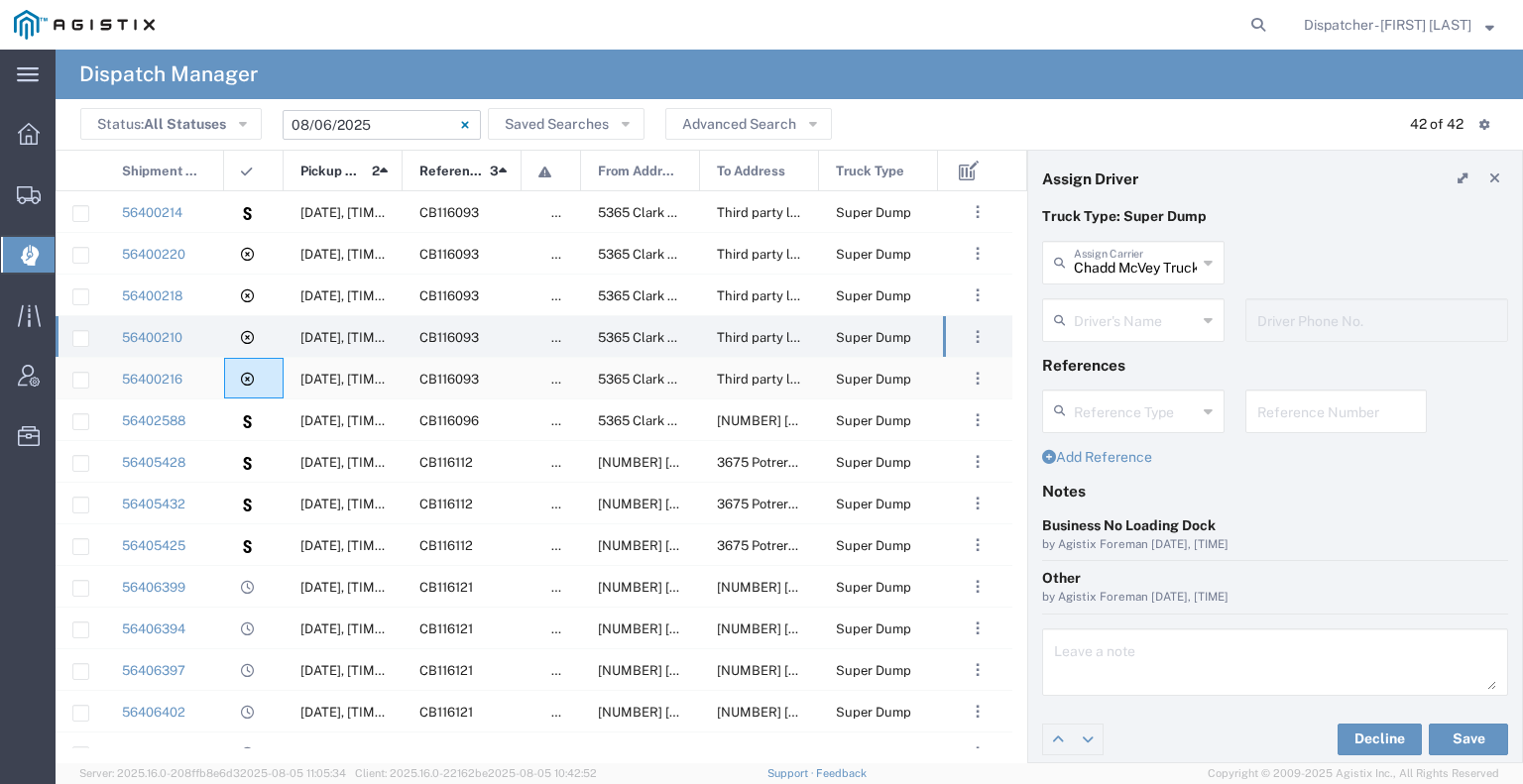 click 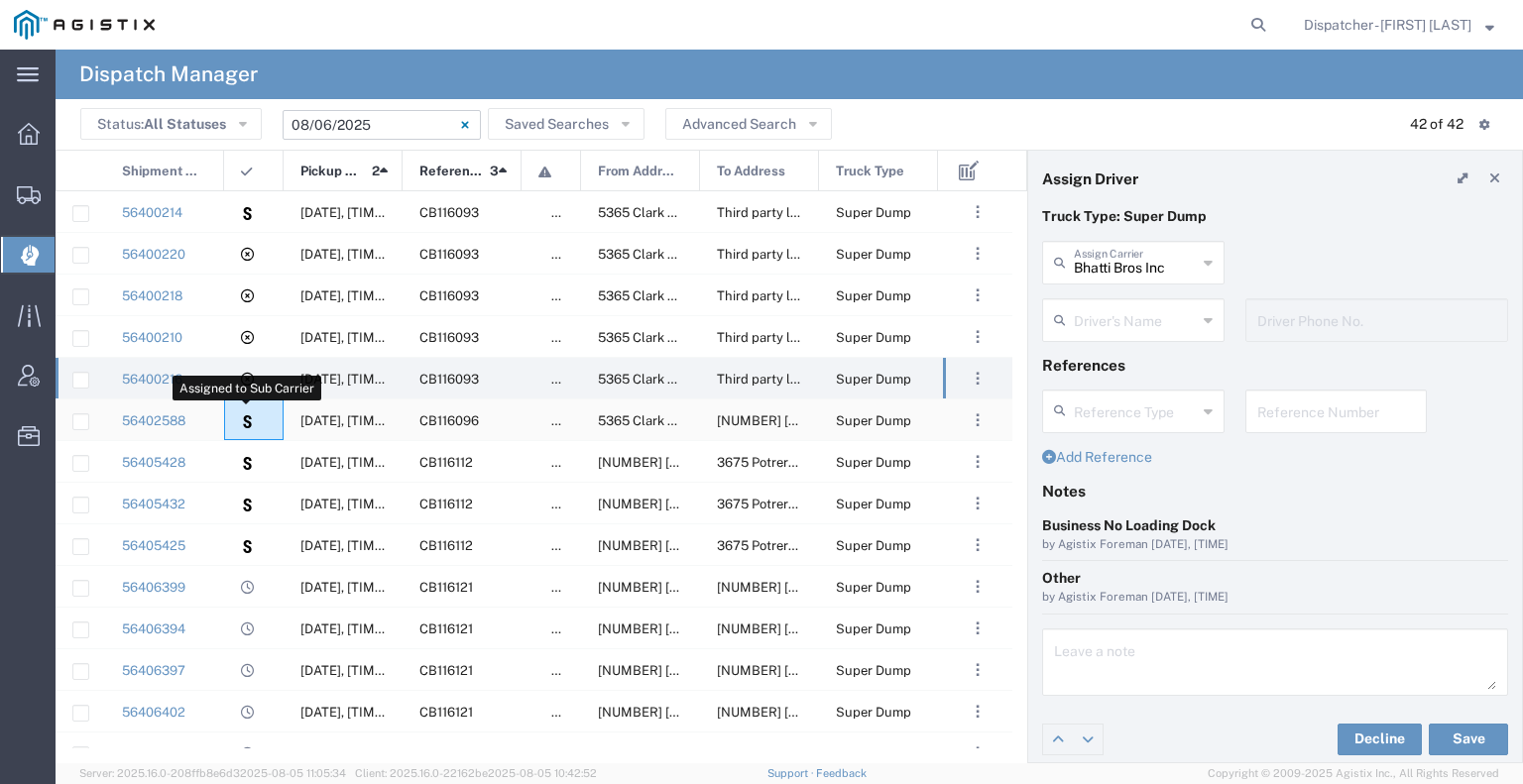 click 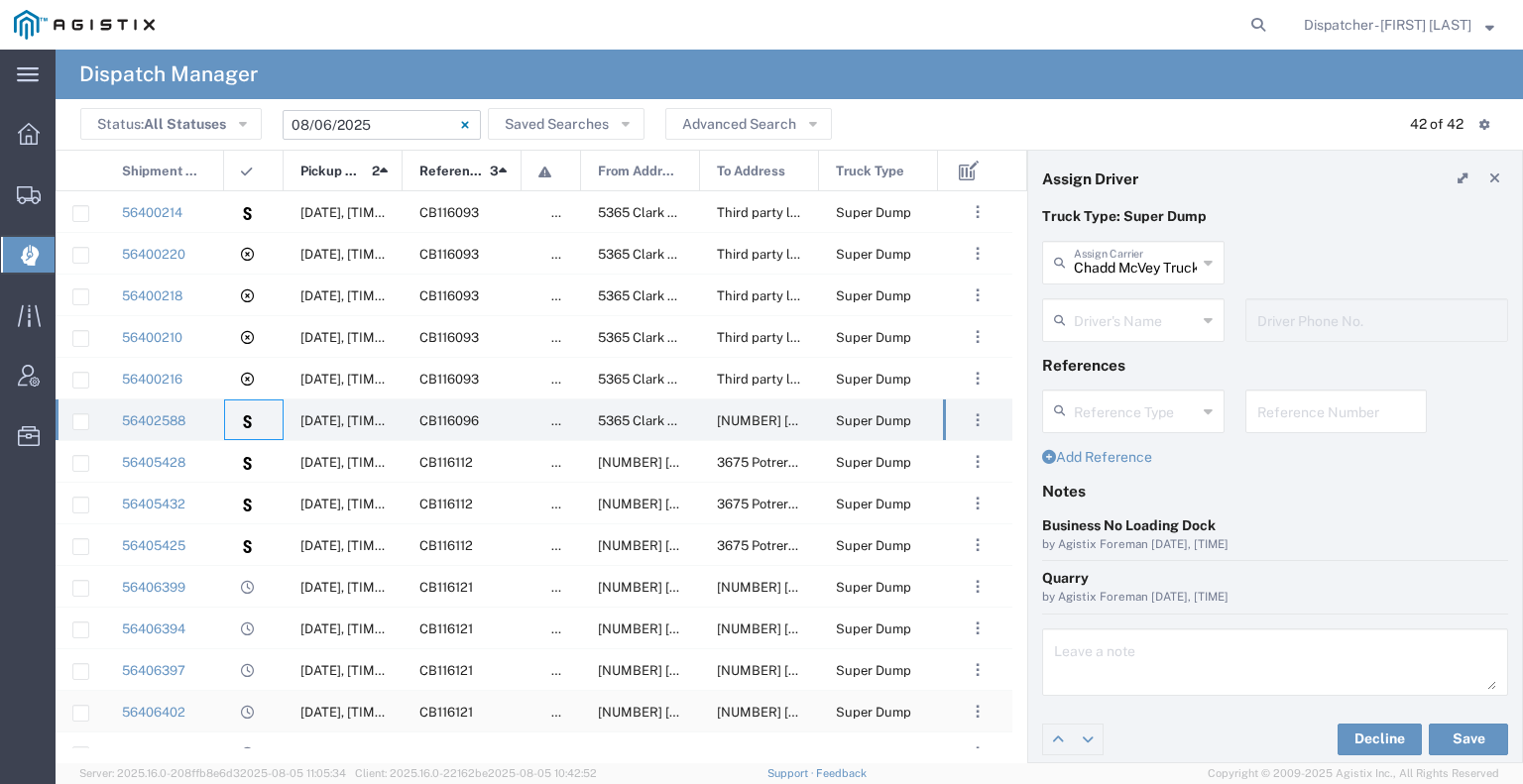 scroll, scrollTop: 892, scrollLeft: 0, axis: vertical 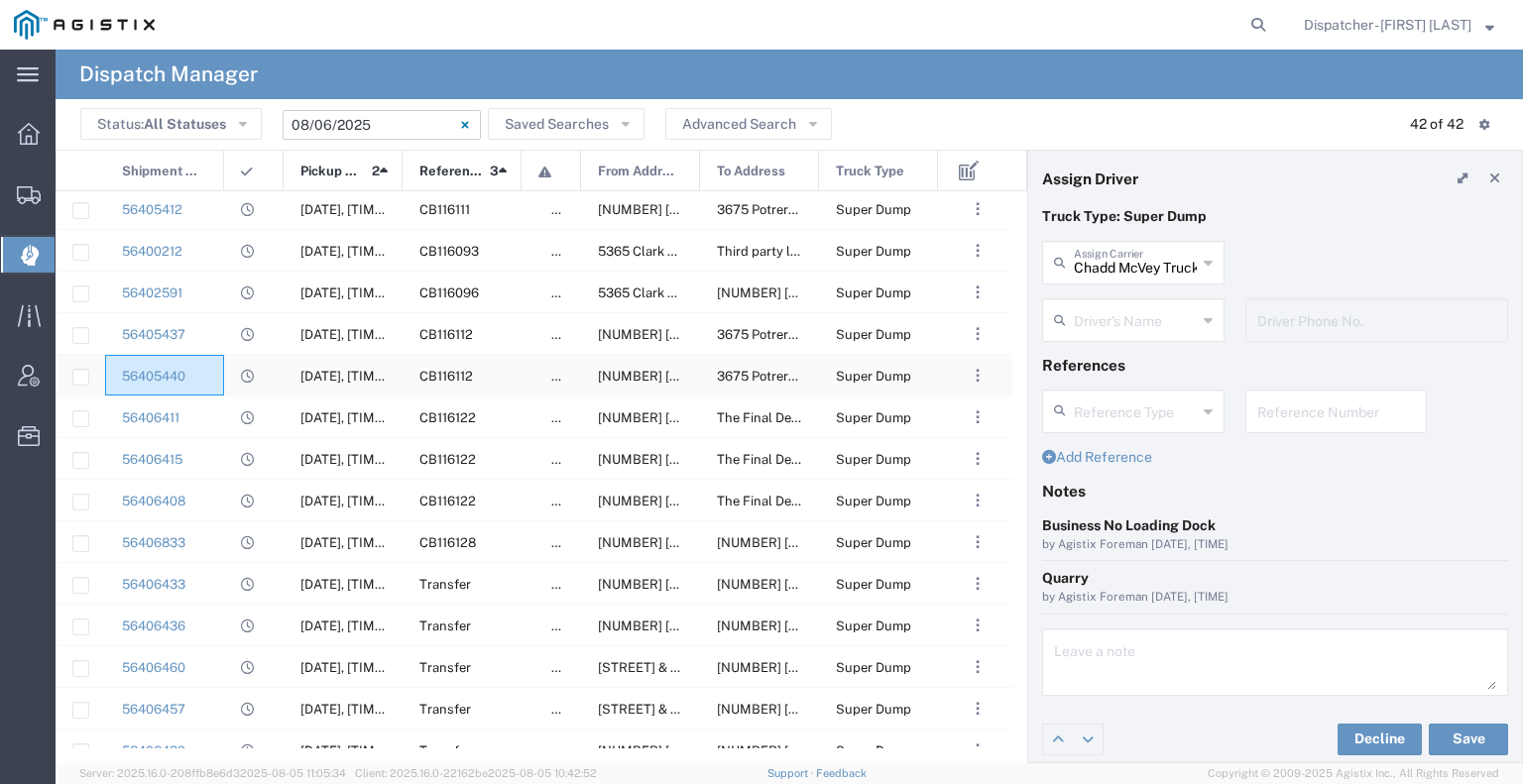 click on "56405440" 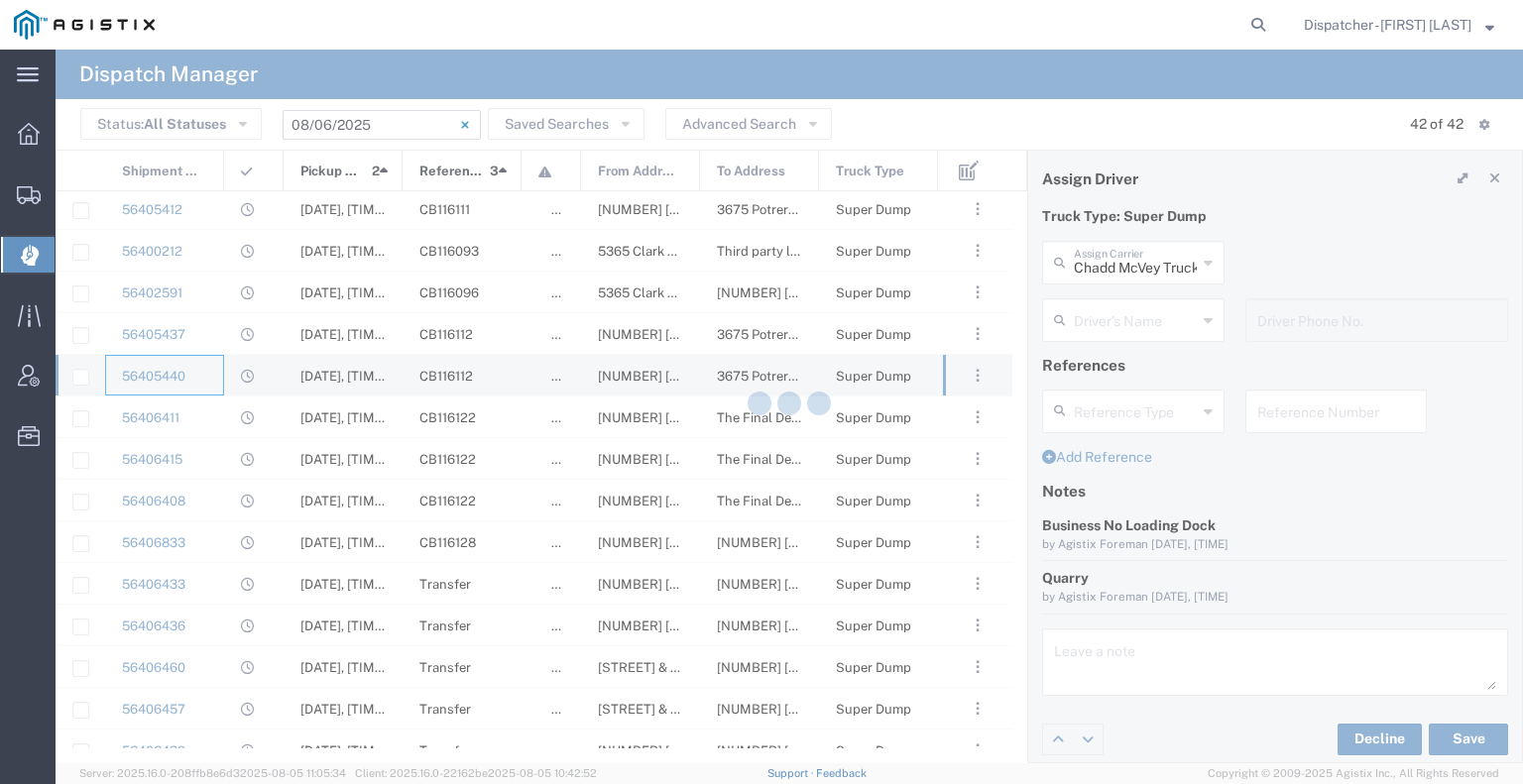 type on "[FIRST] & Sons [COMPANY]" 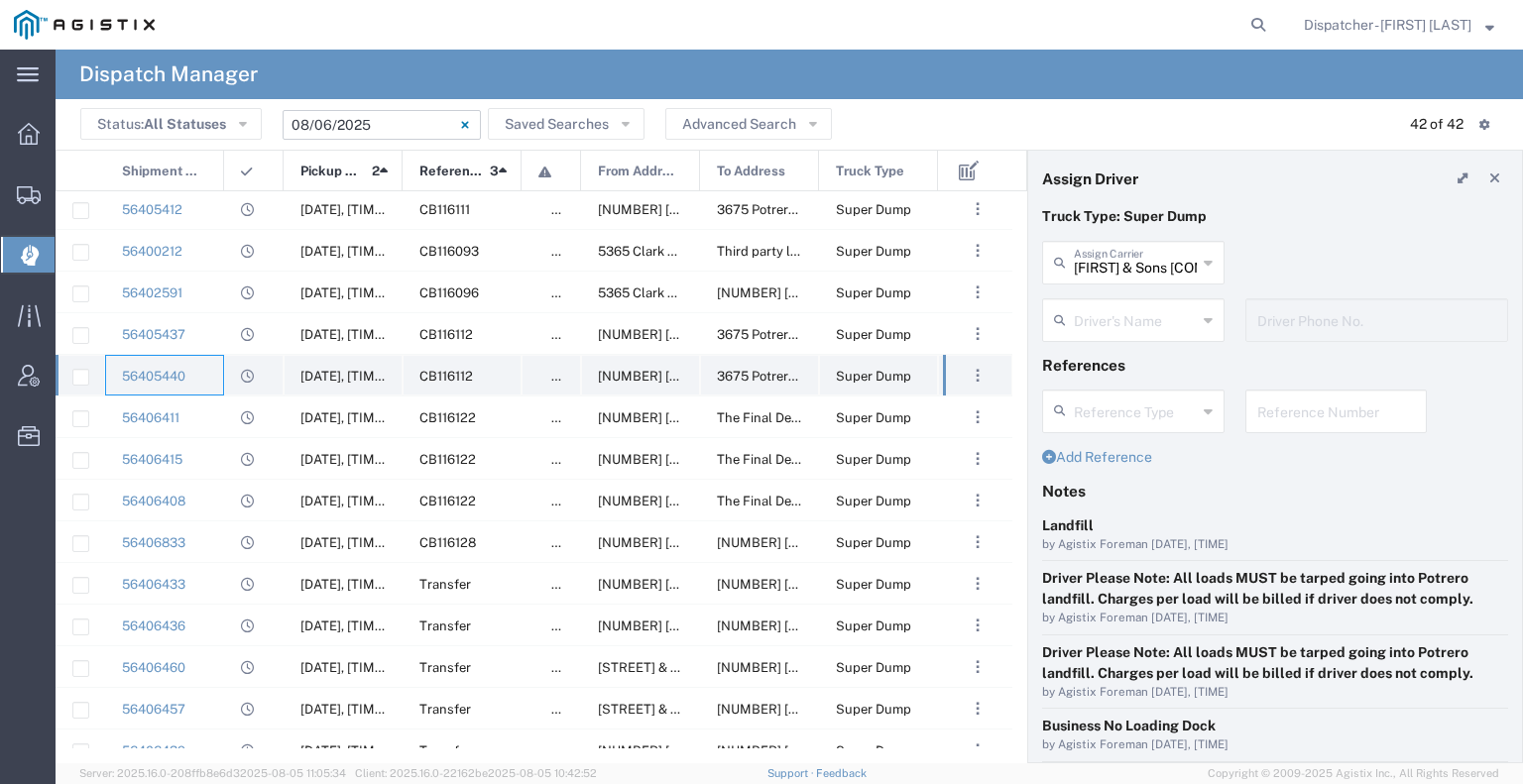 type on "[FIRST] [LAST]" 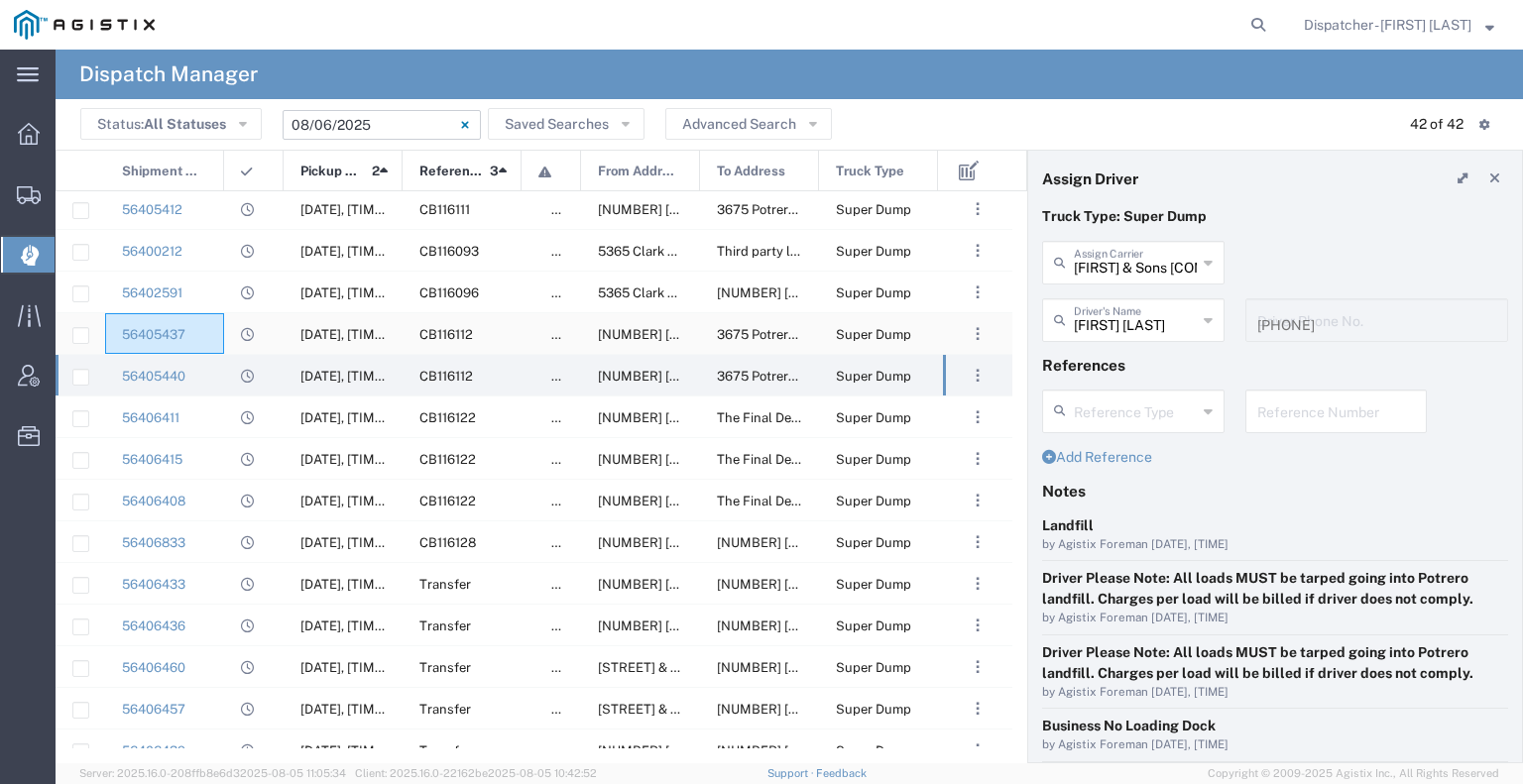 click on "56405437" 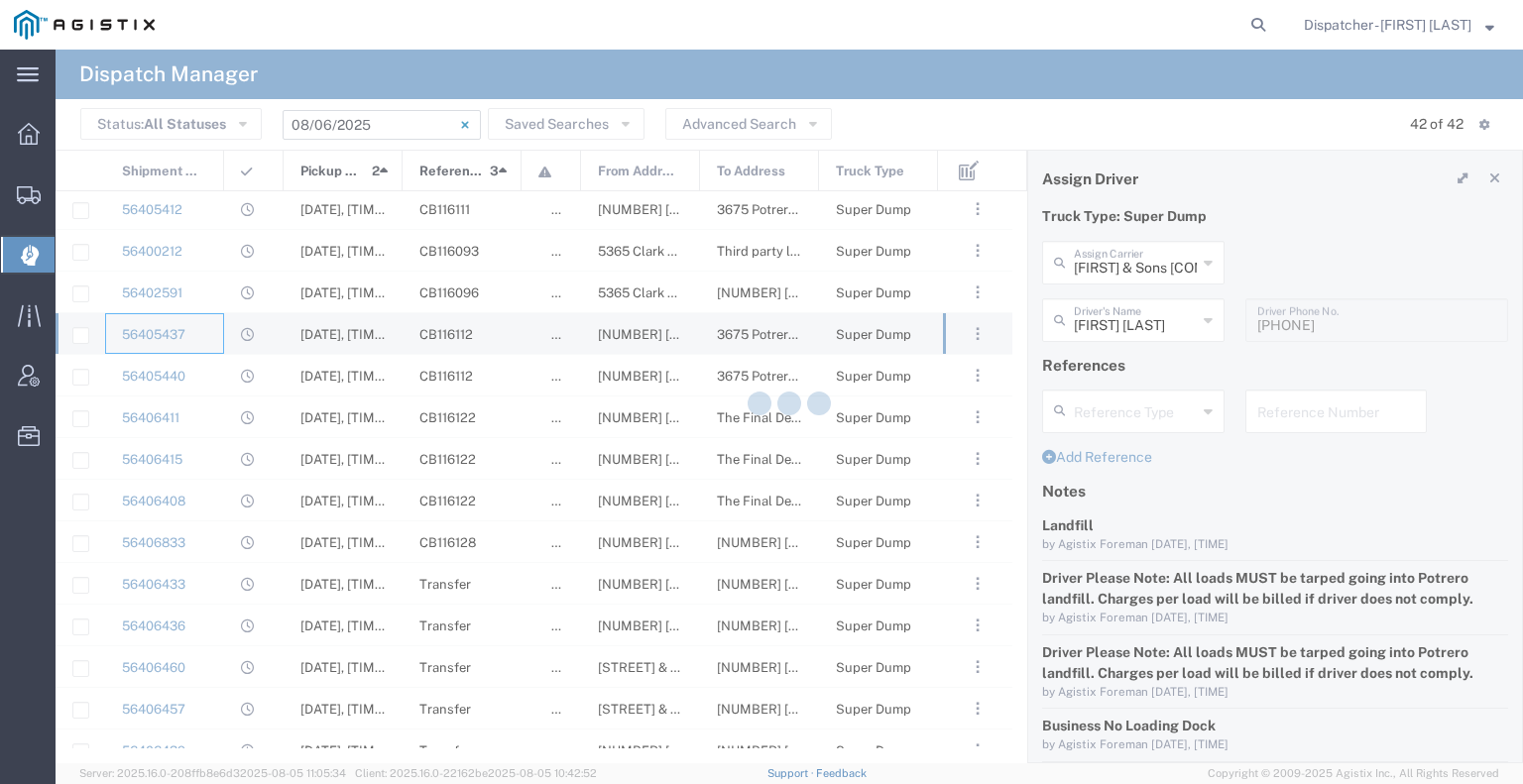 type on "[FIRST] [LAST]" 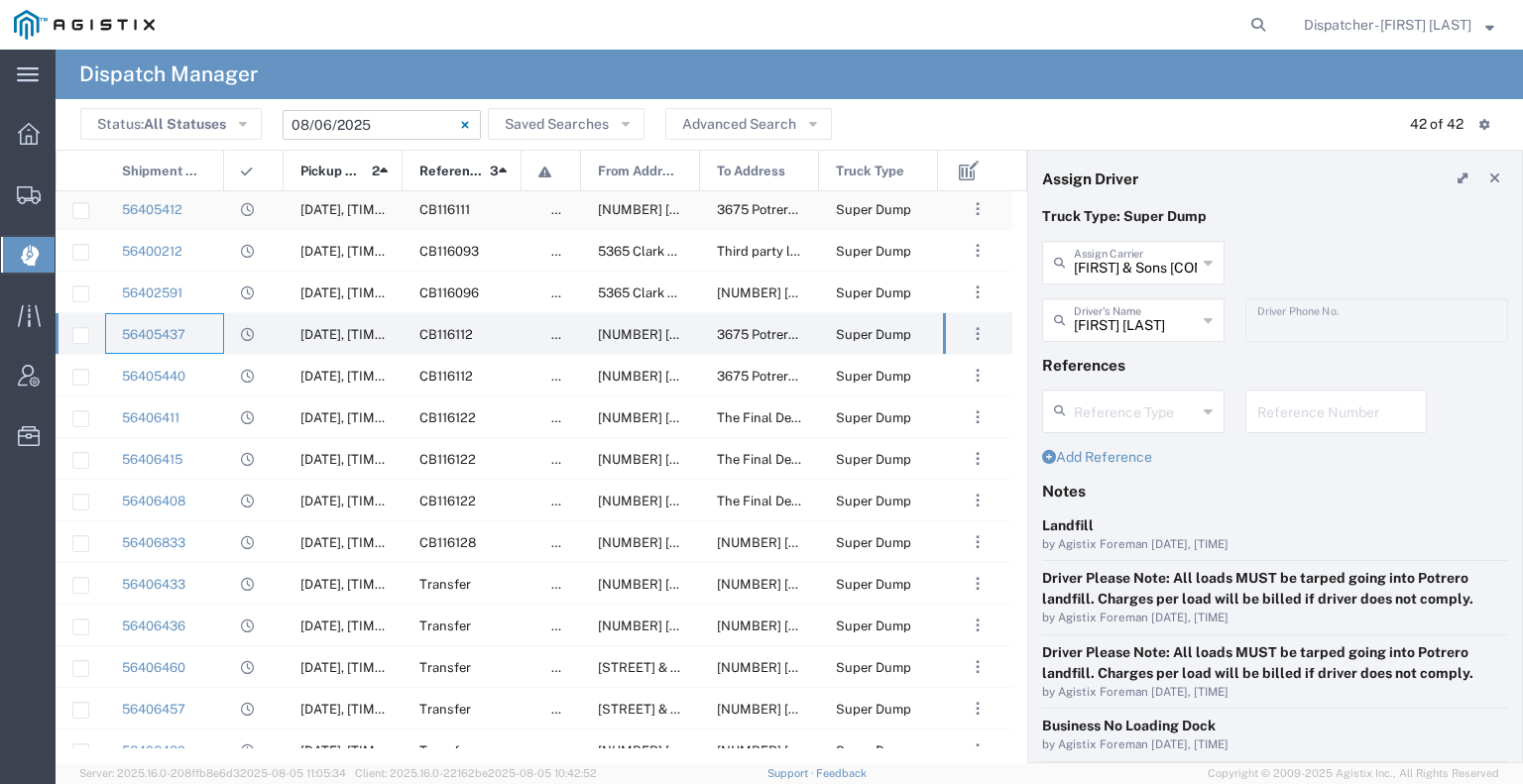 scroll, scrollTop: 695, scrollLeft: 0, axis: vertical 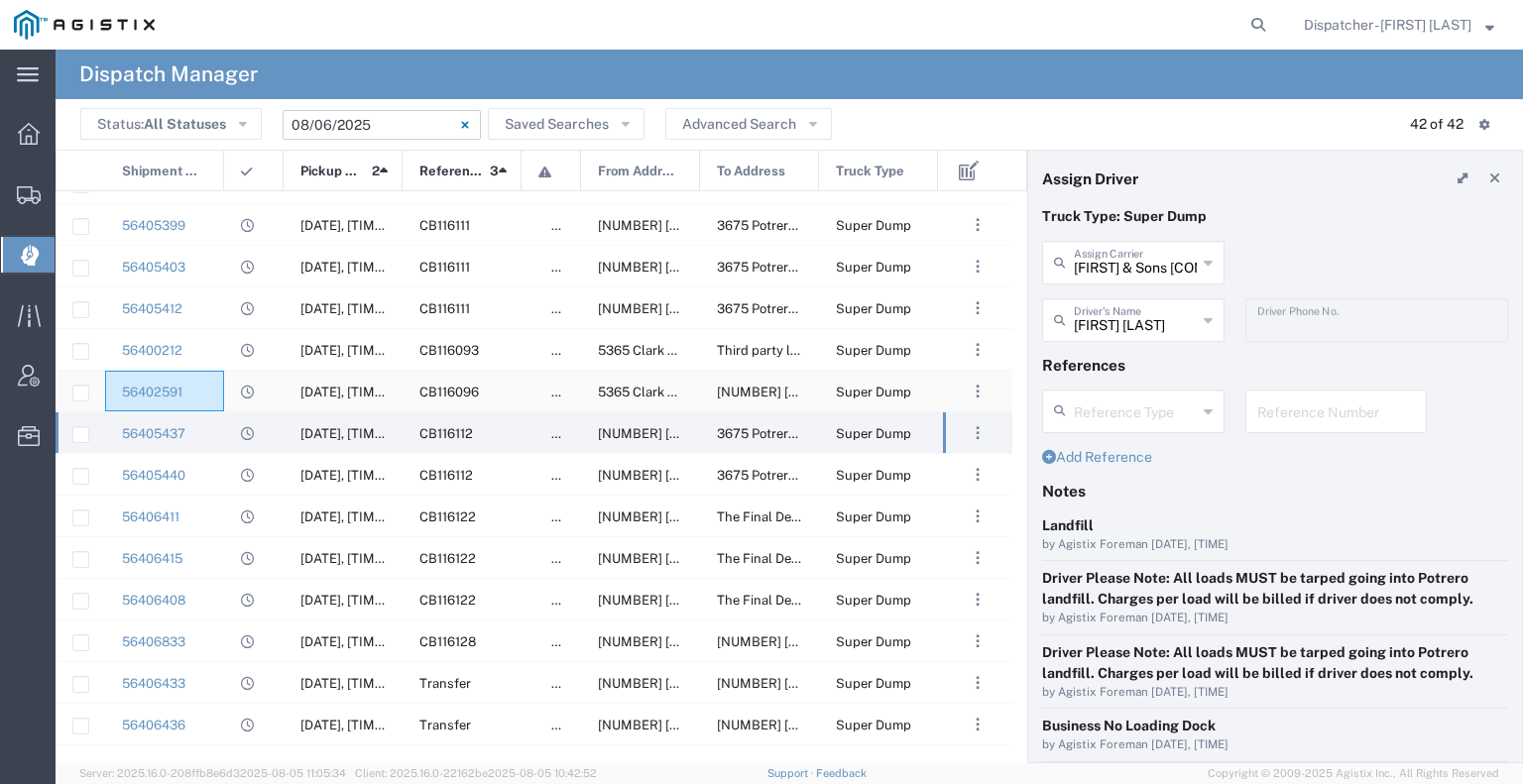 click on "56402591" 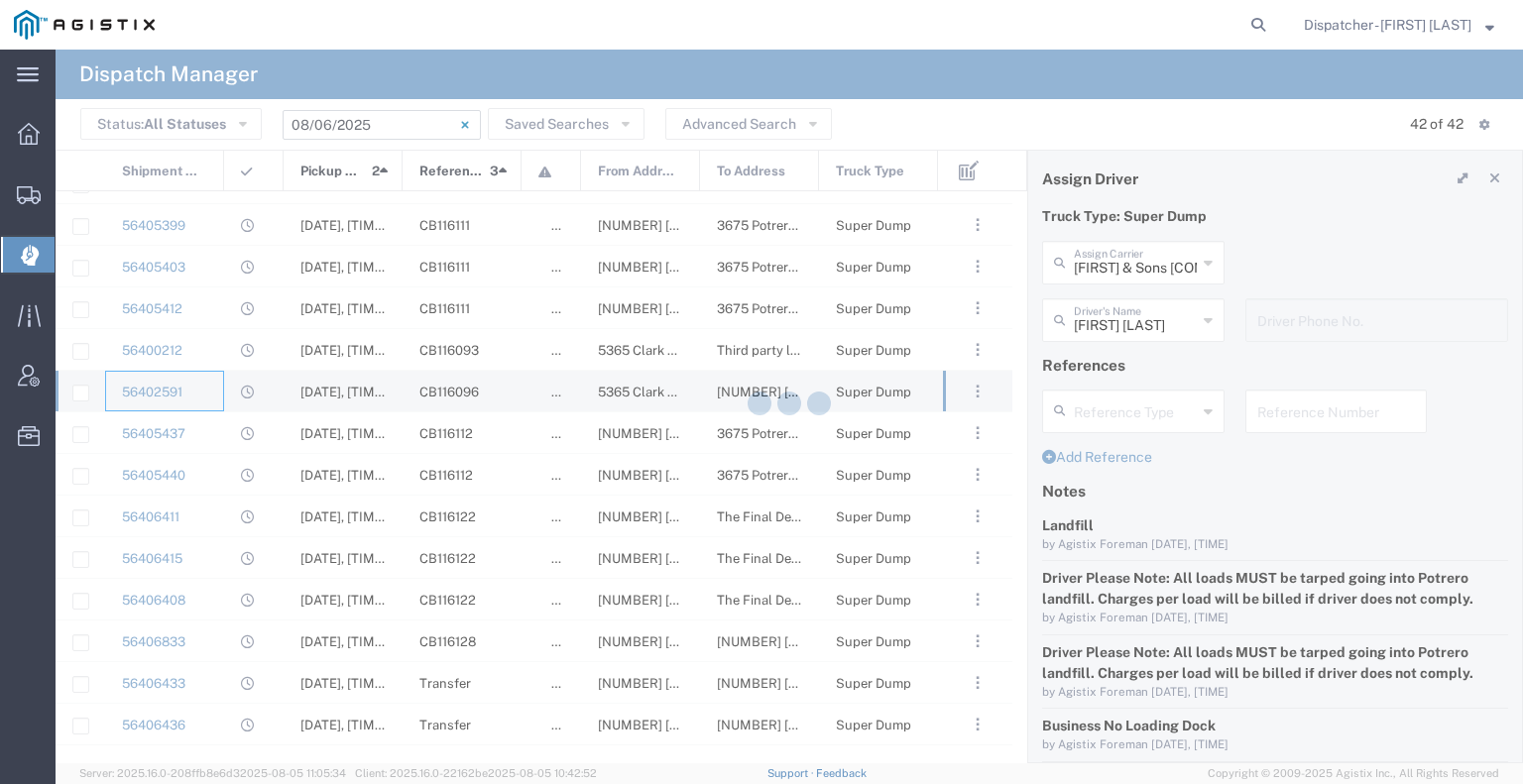 type 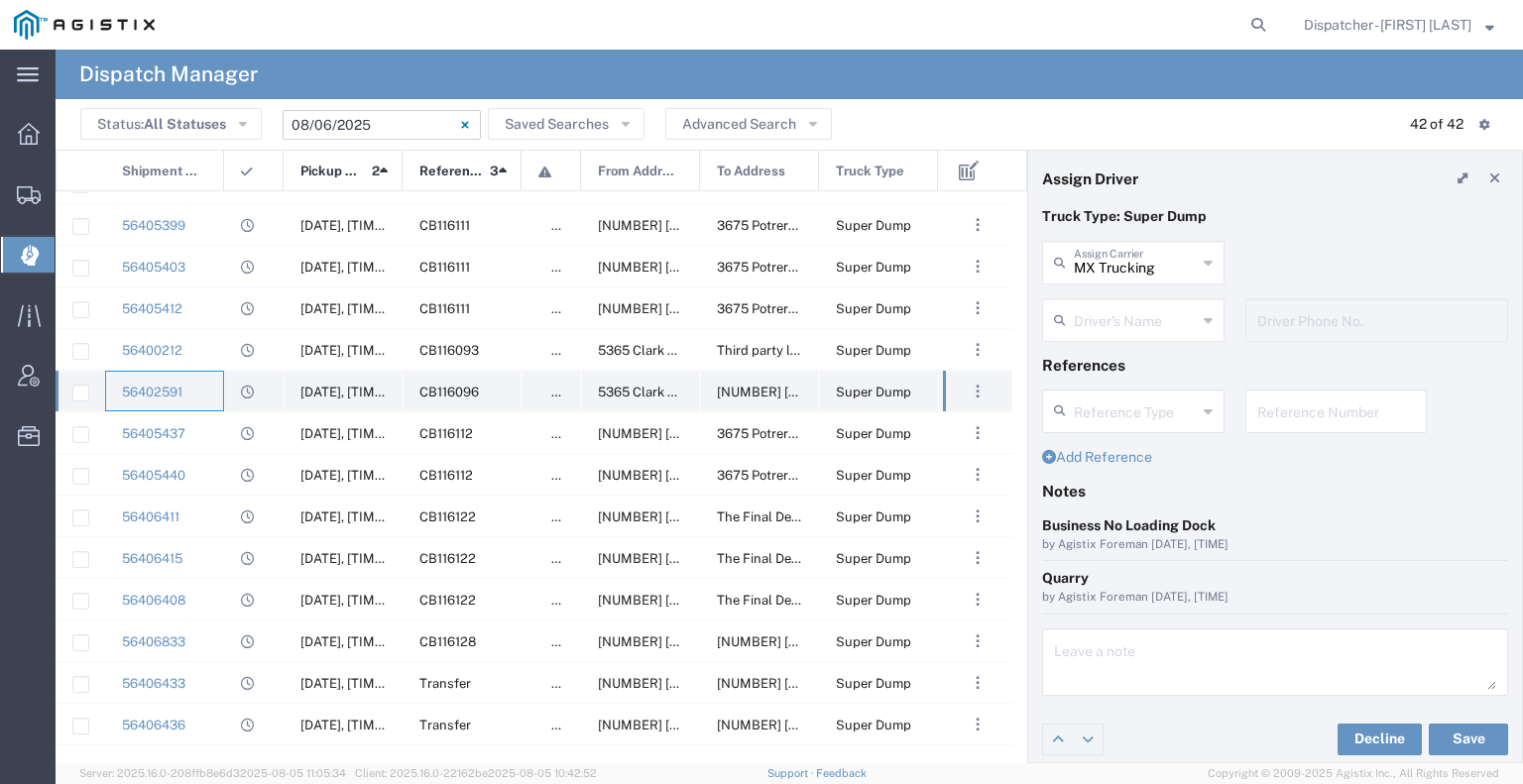 type on "[FIRST] [LAST]" 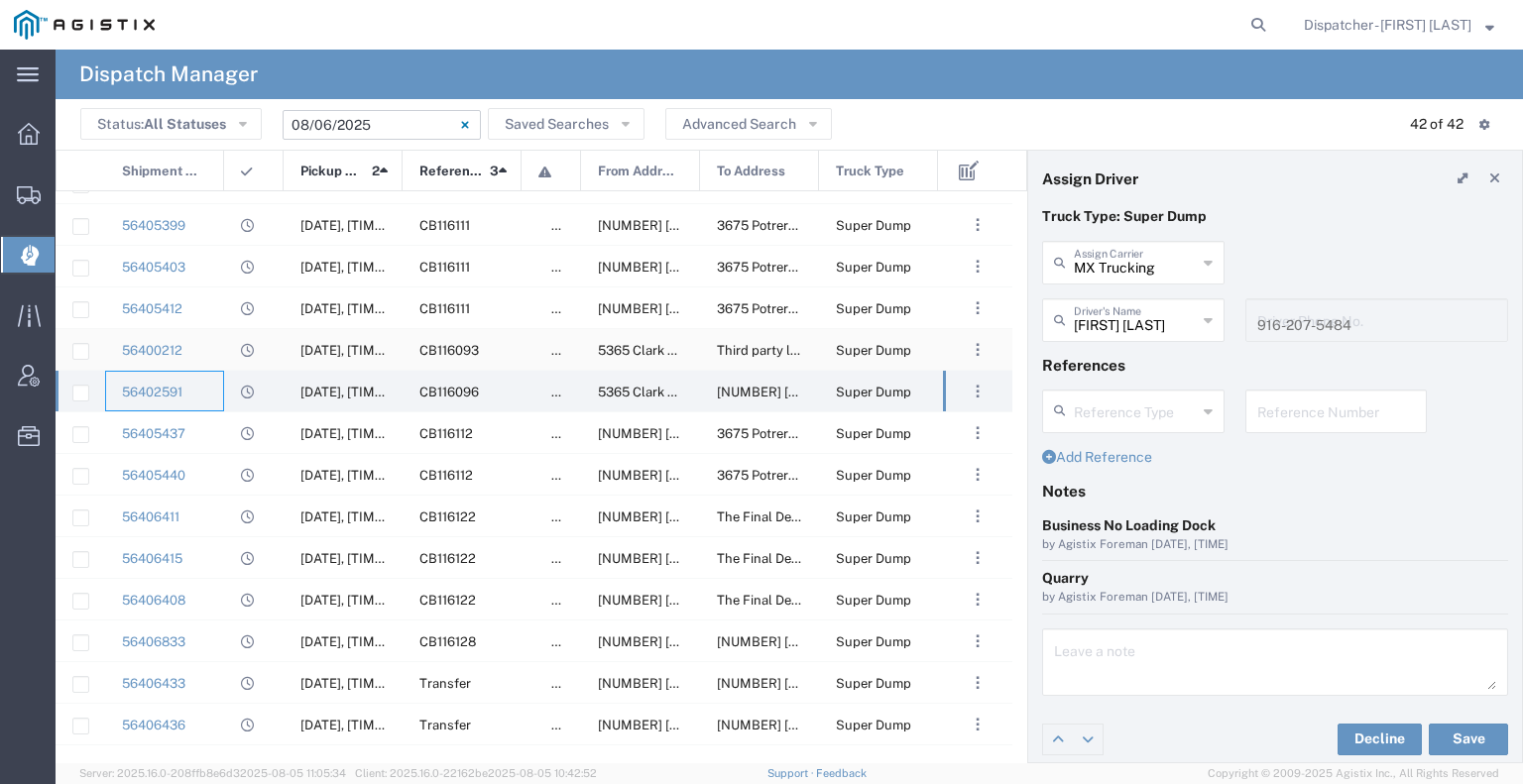 click 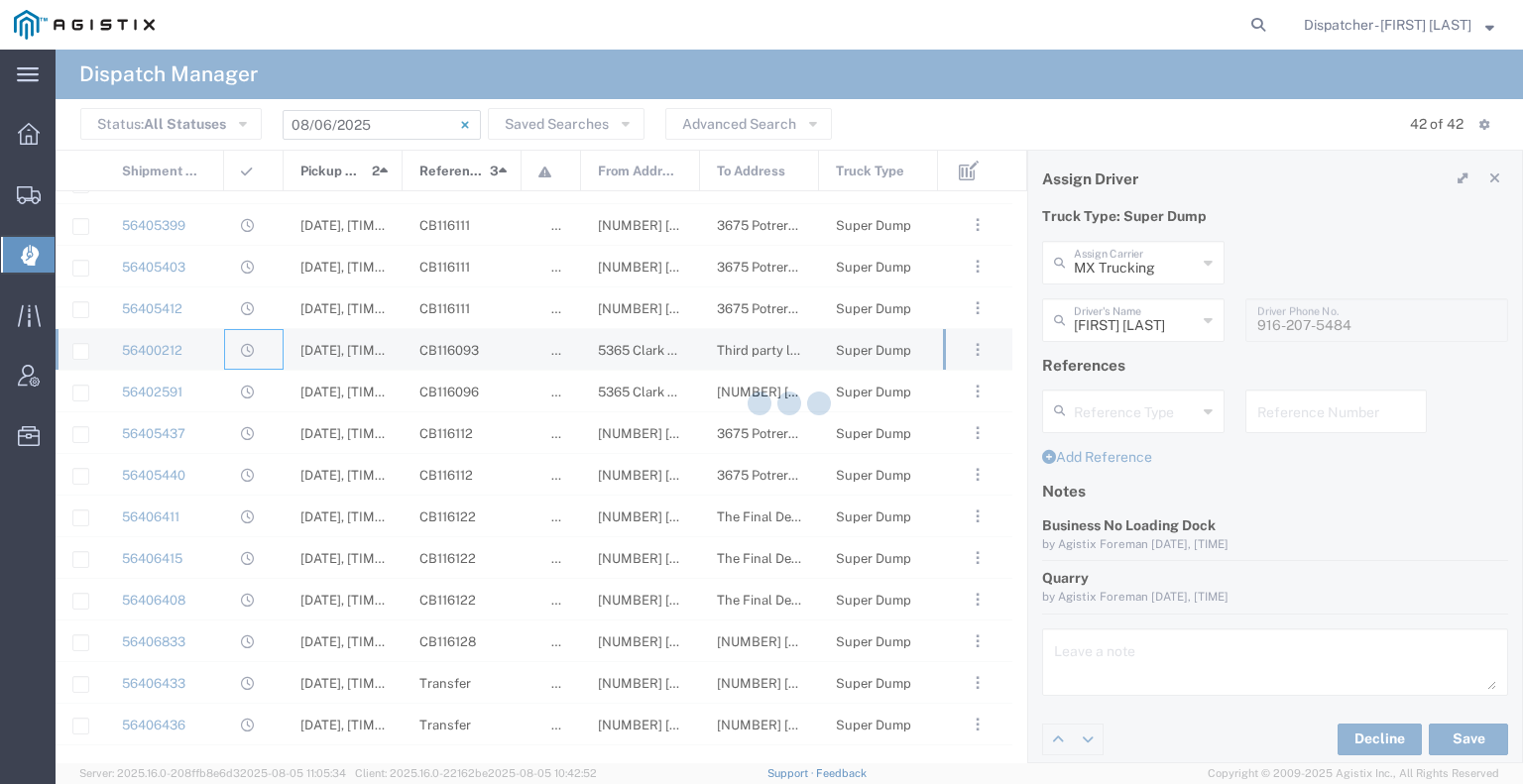 type 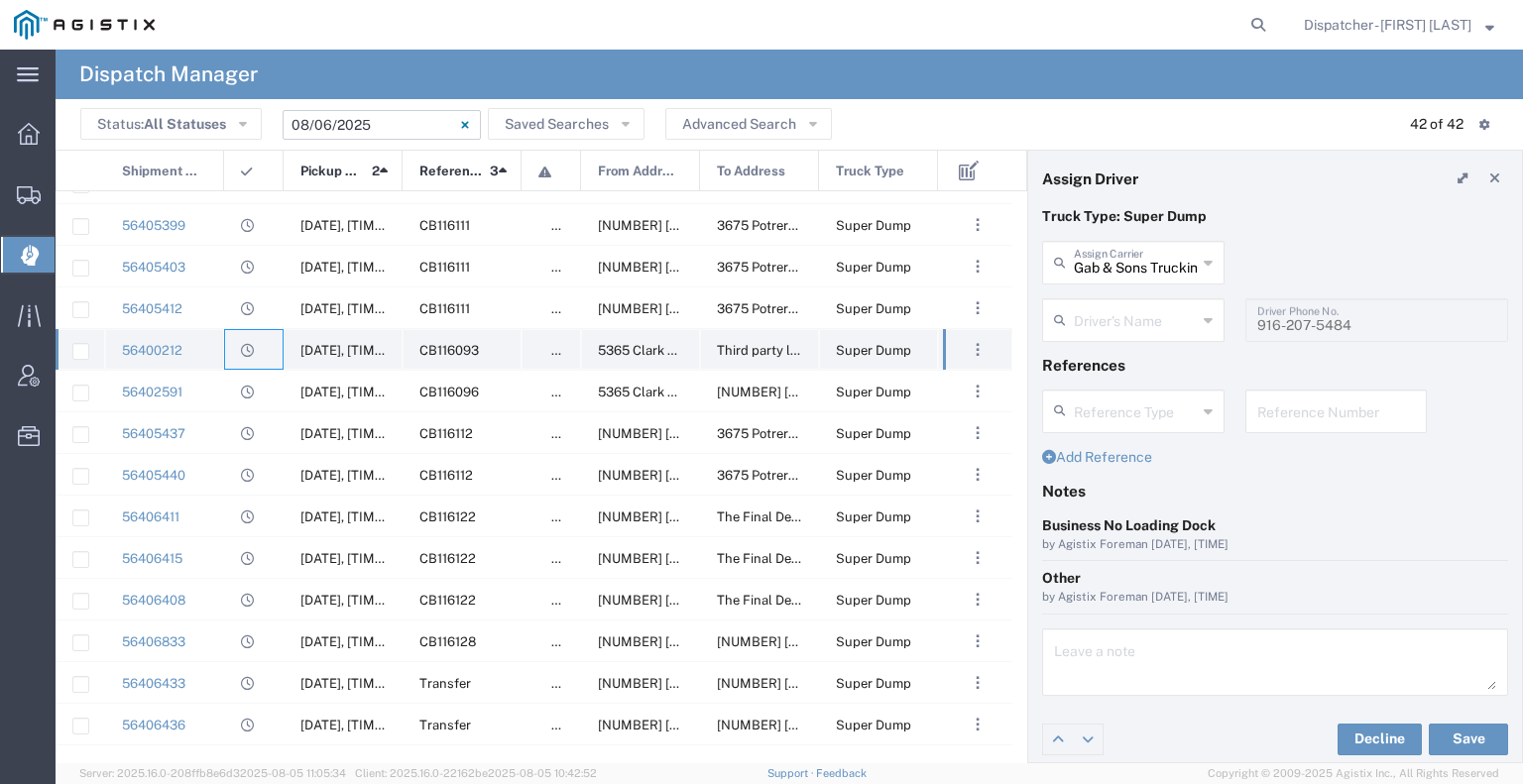type on "Gabino Rodriguez" 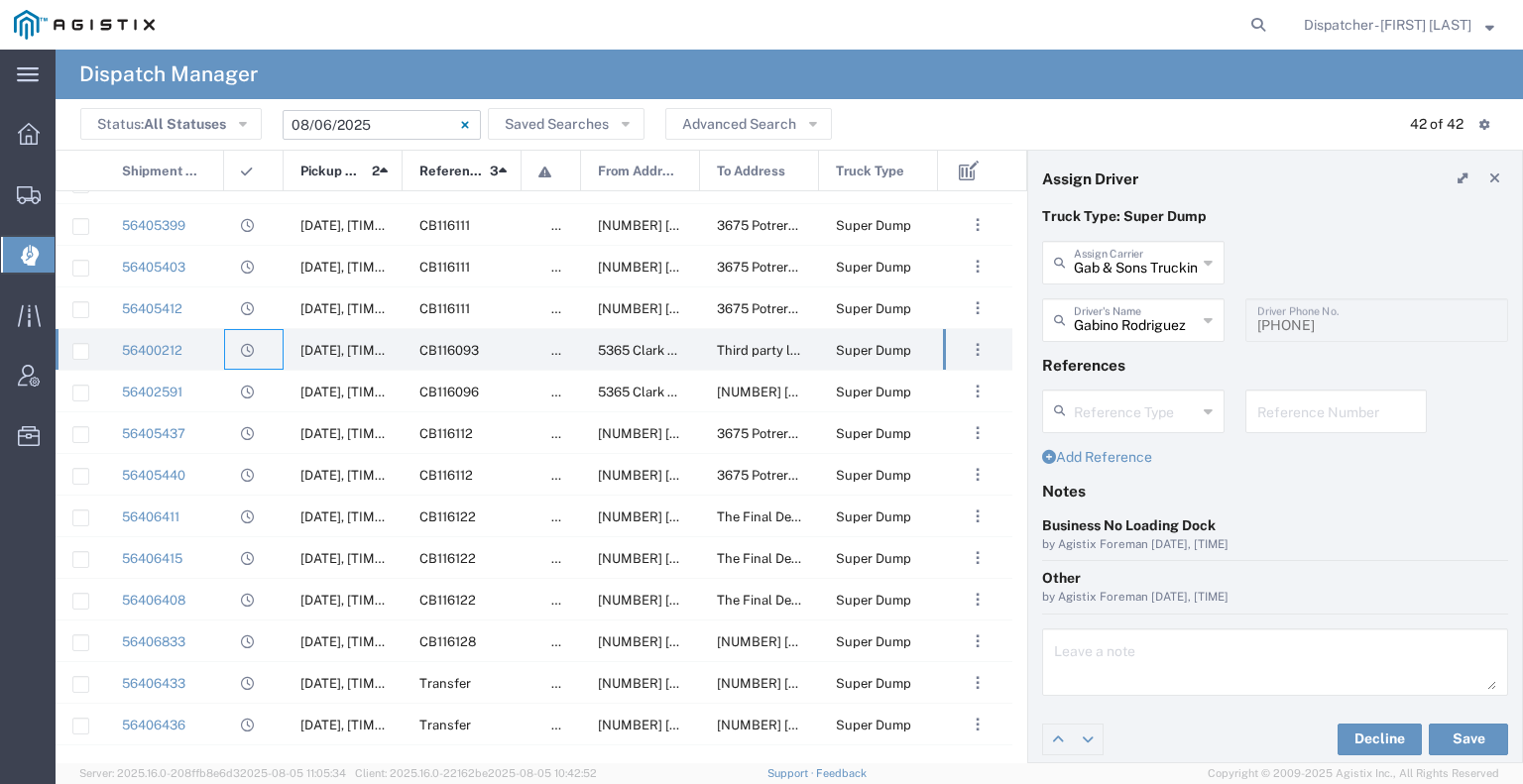 click 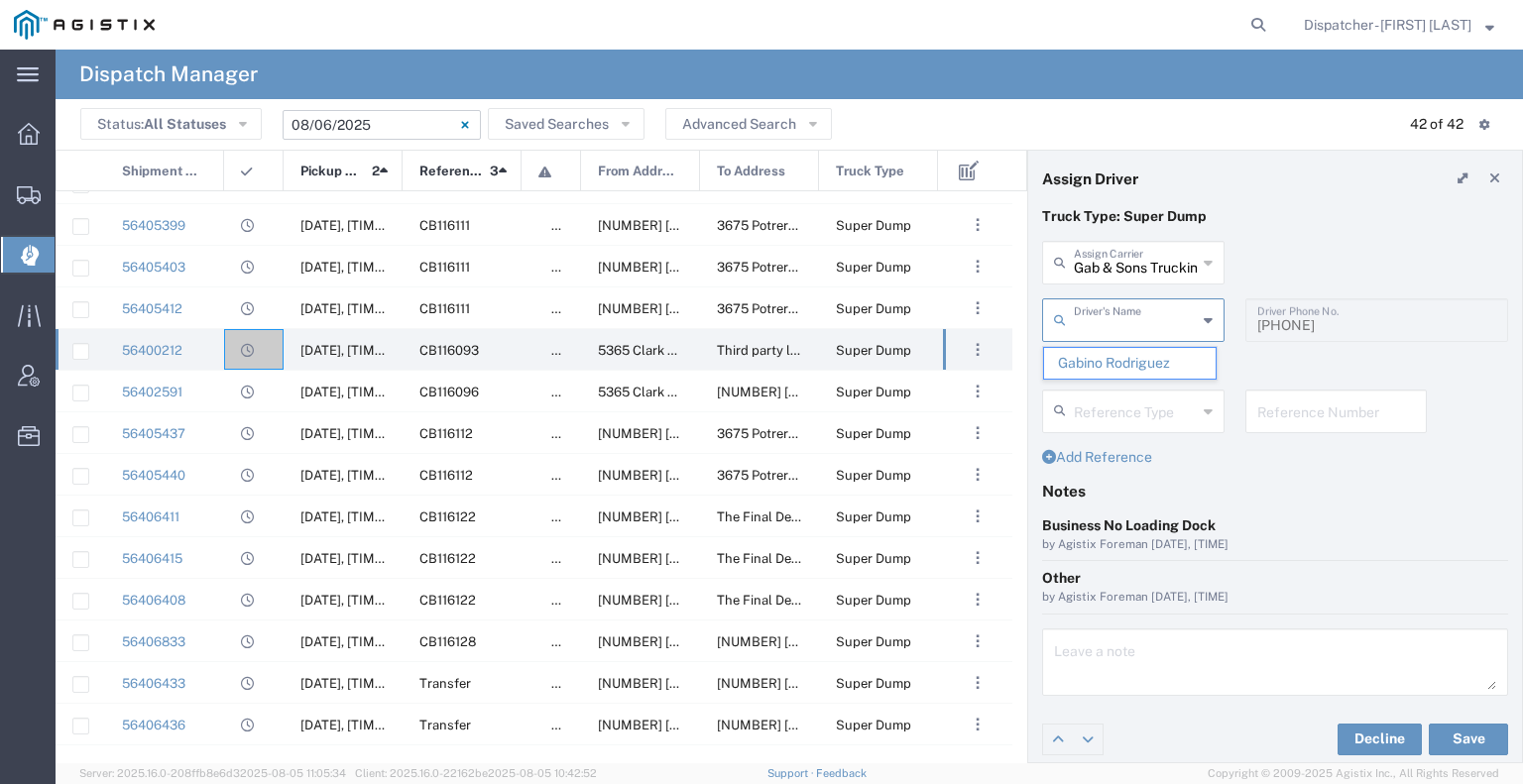 type 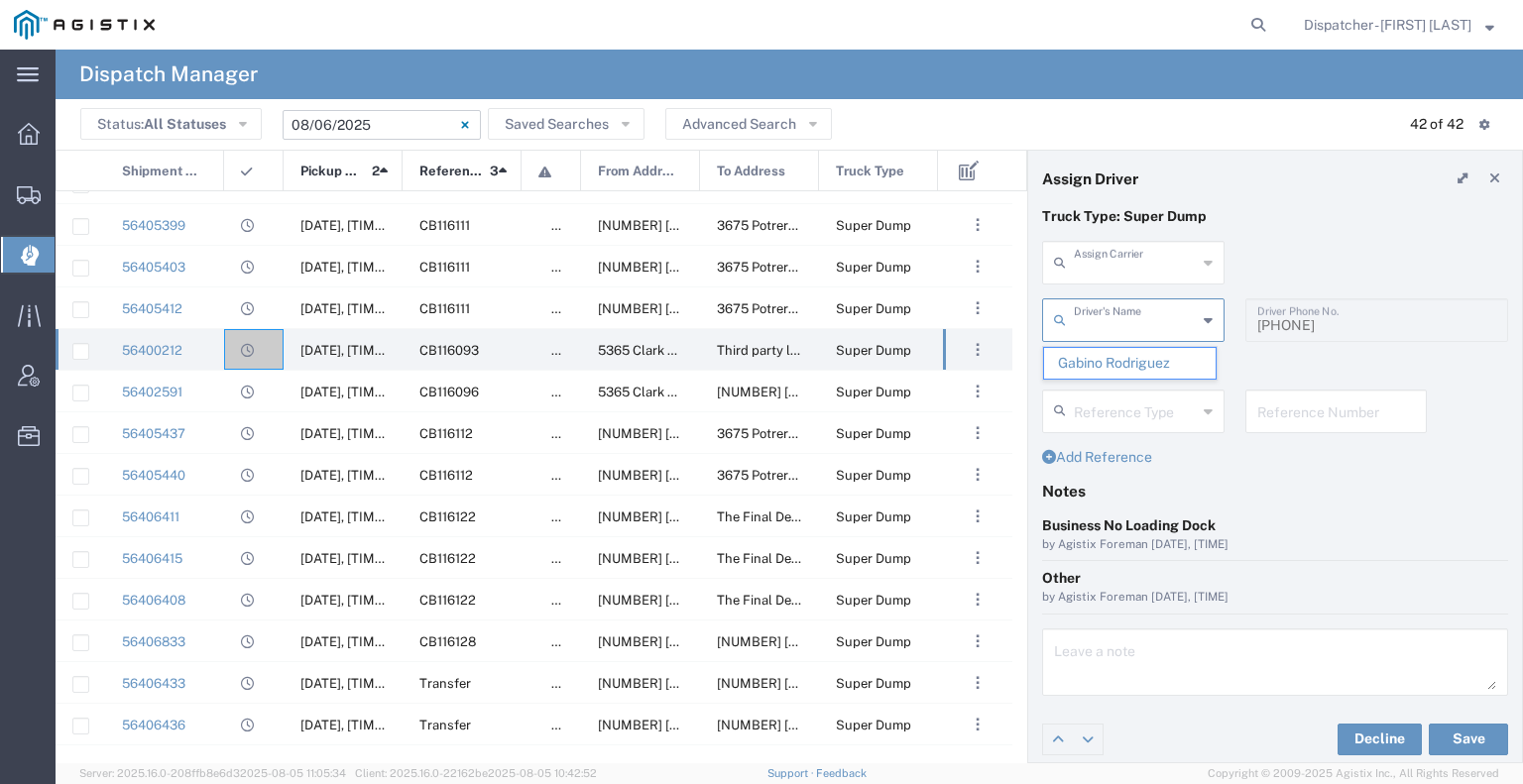 click at bounding box center [1135, 261] 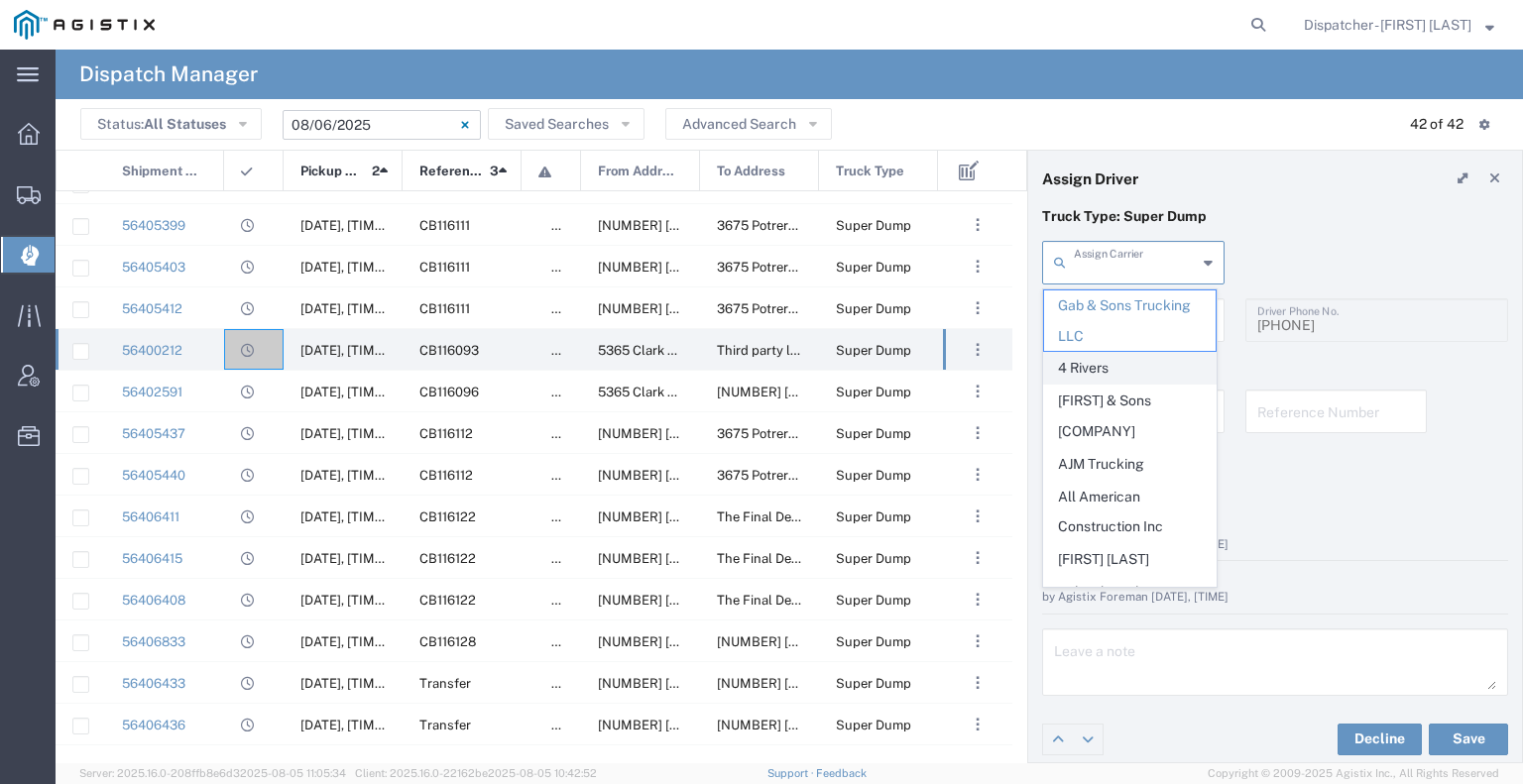 click on "4 Rivers" 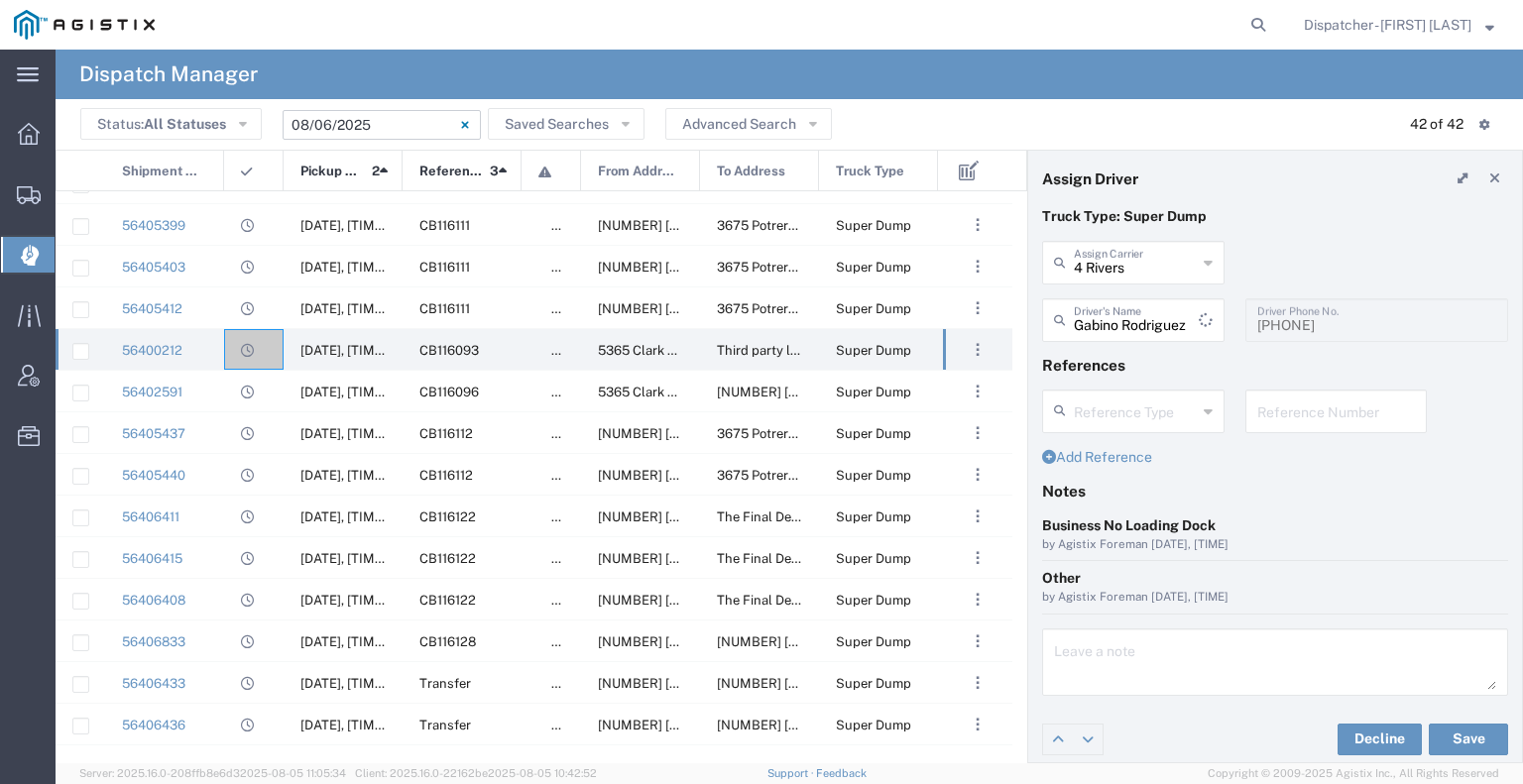 type 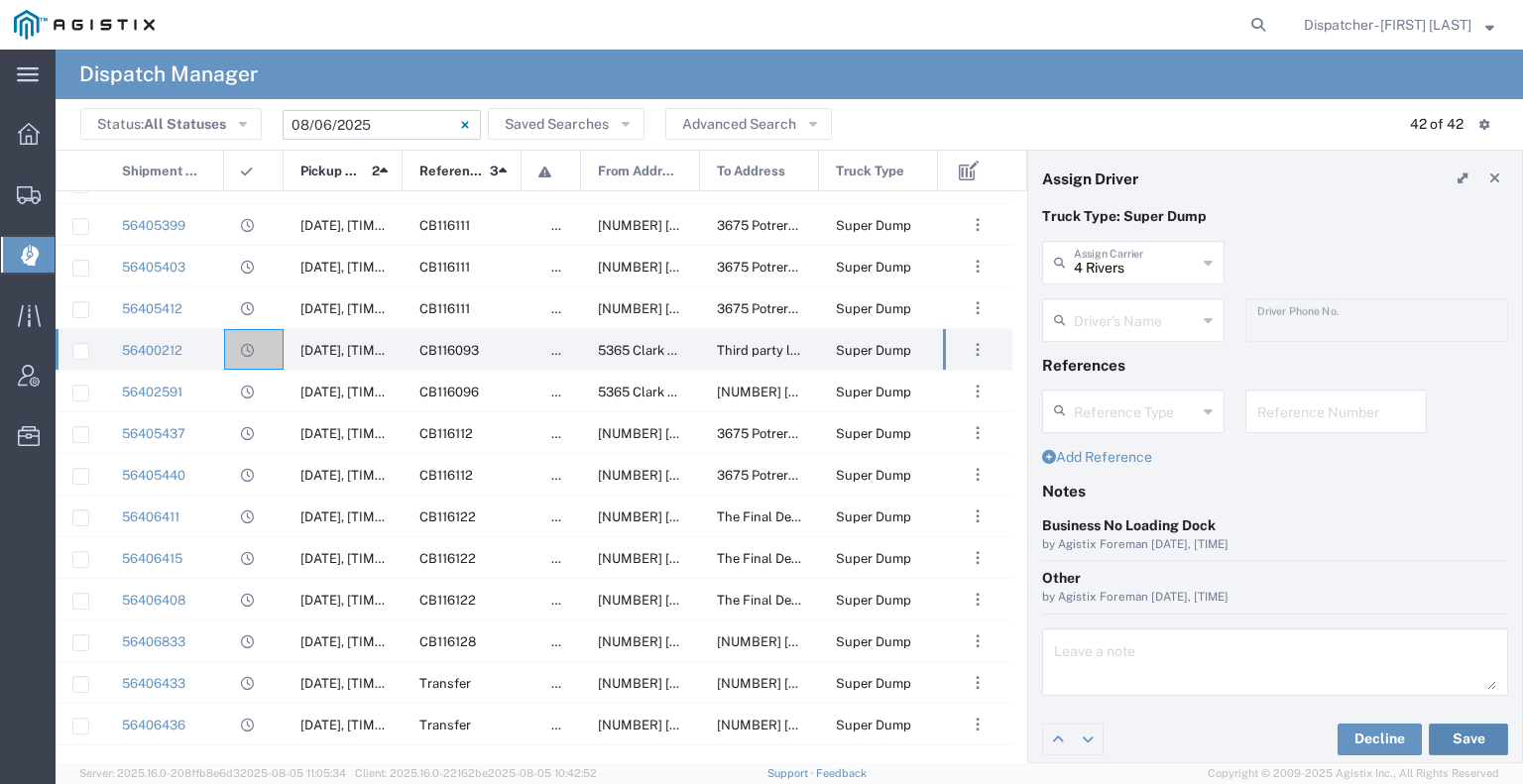click on "Save" 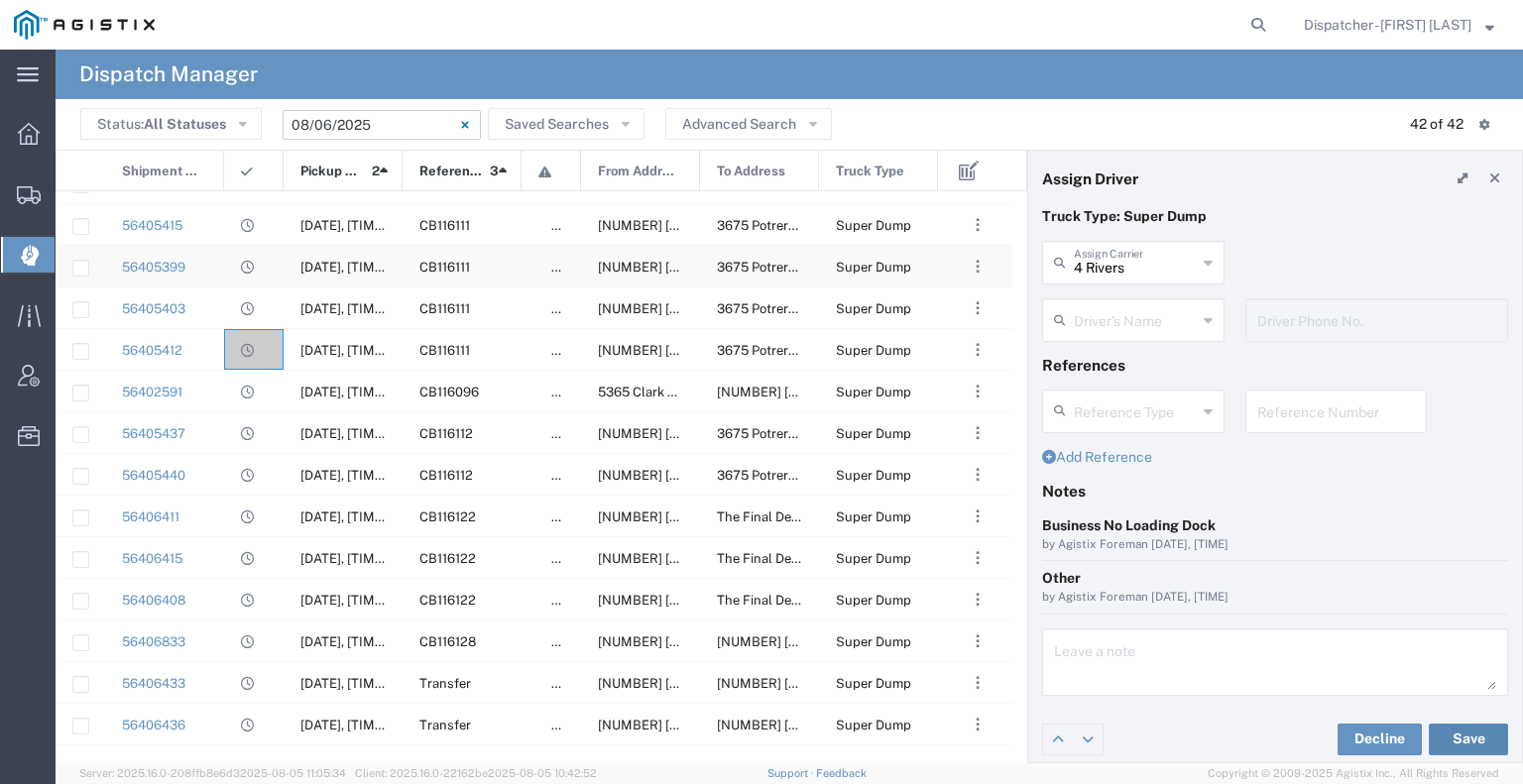 scroll, scrollTop: 618, scrollLeft: 0, axis: vertical 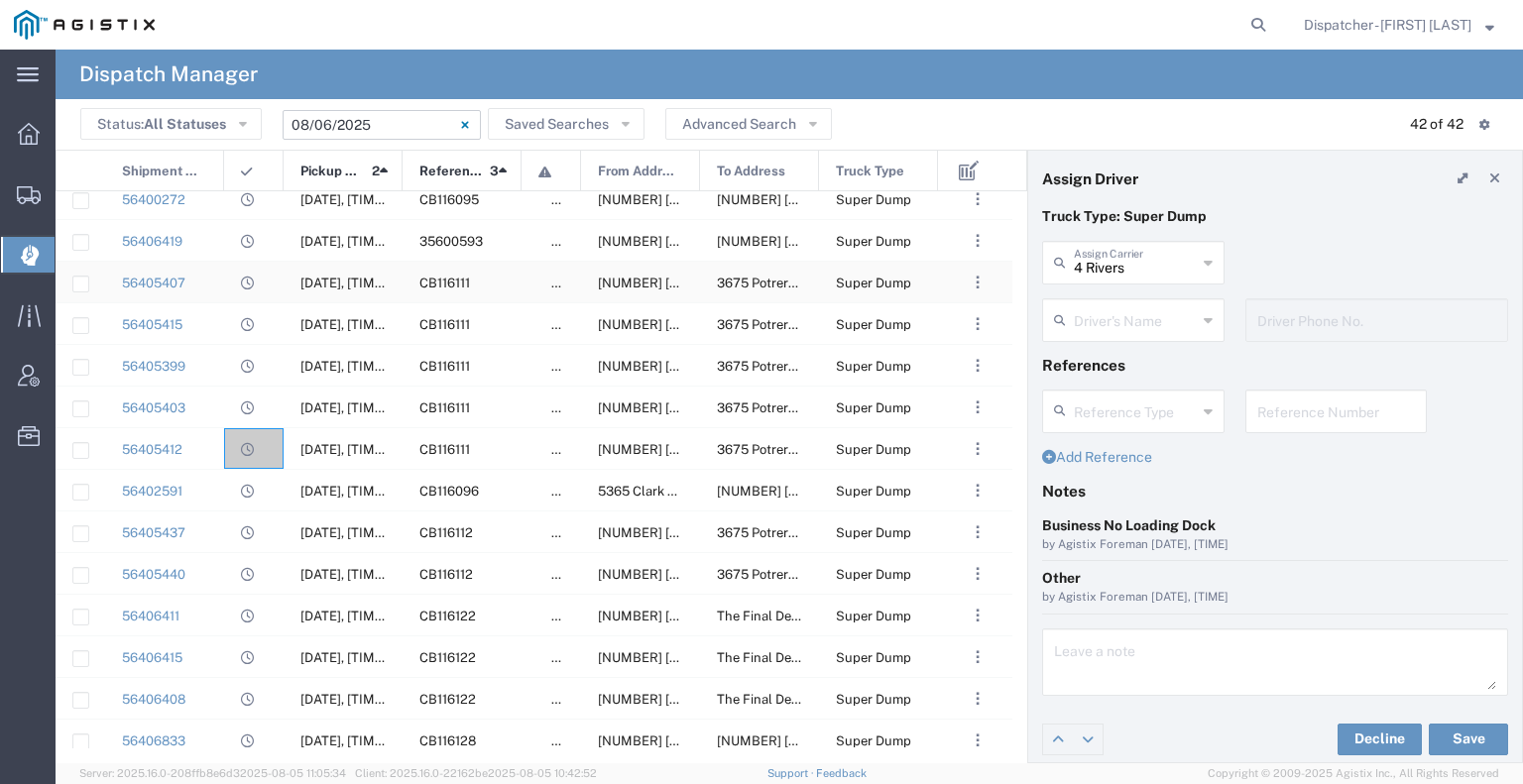 click 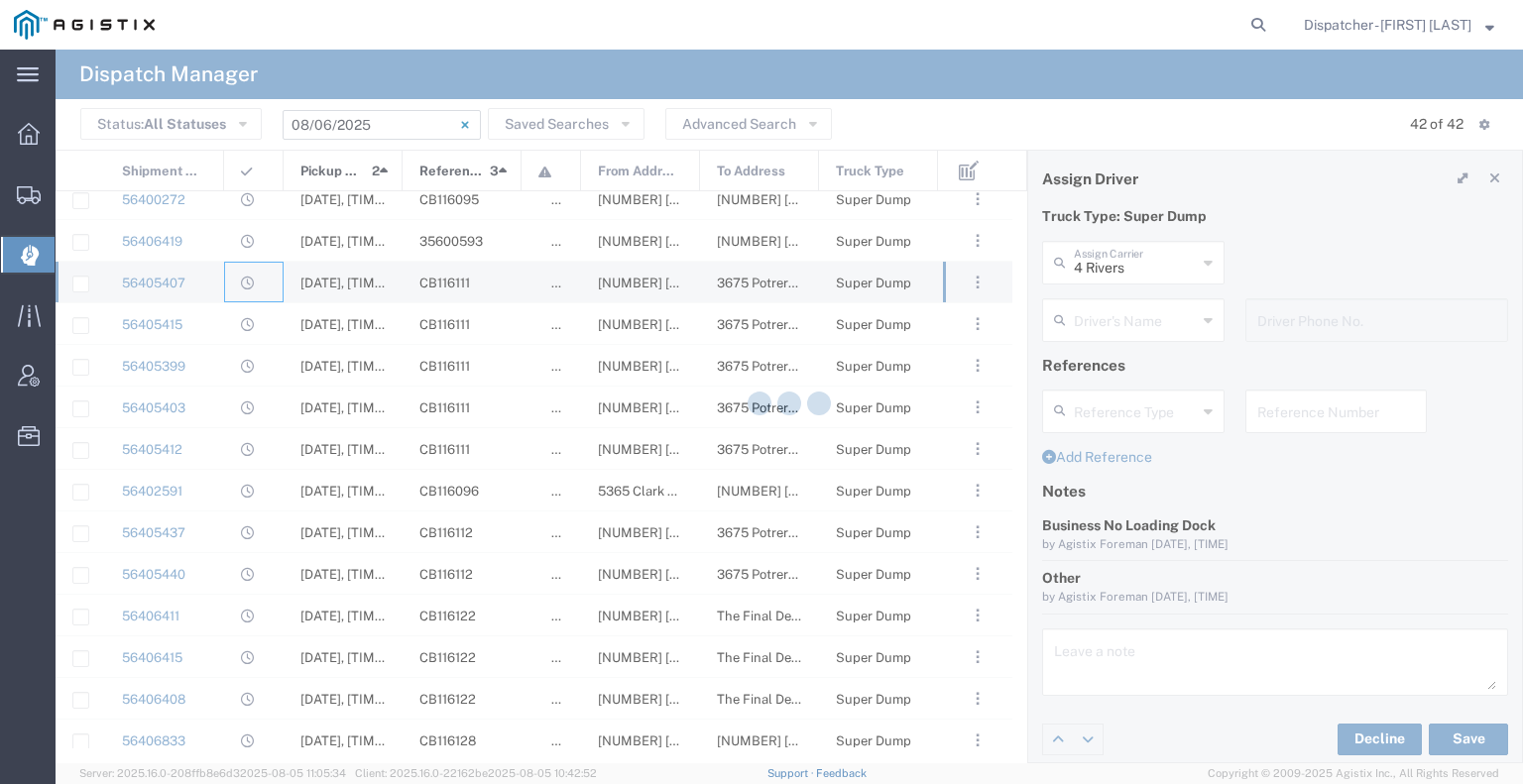 type on "[FIRST] [LAST]" 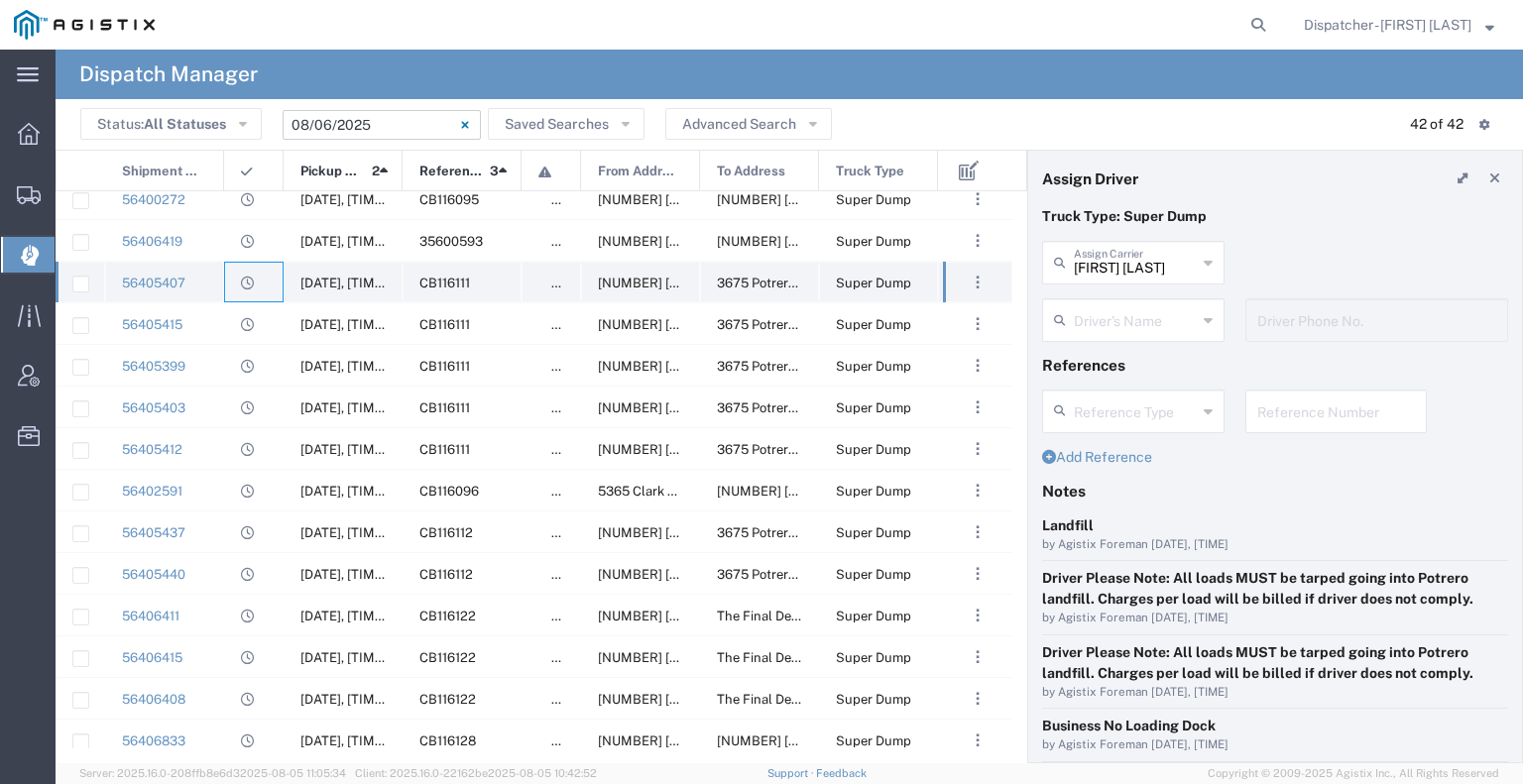 type on "[FIRST] [LAST]" 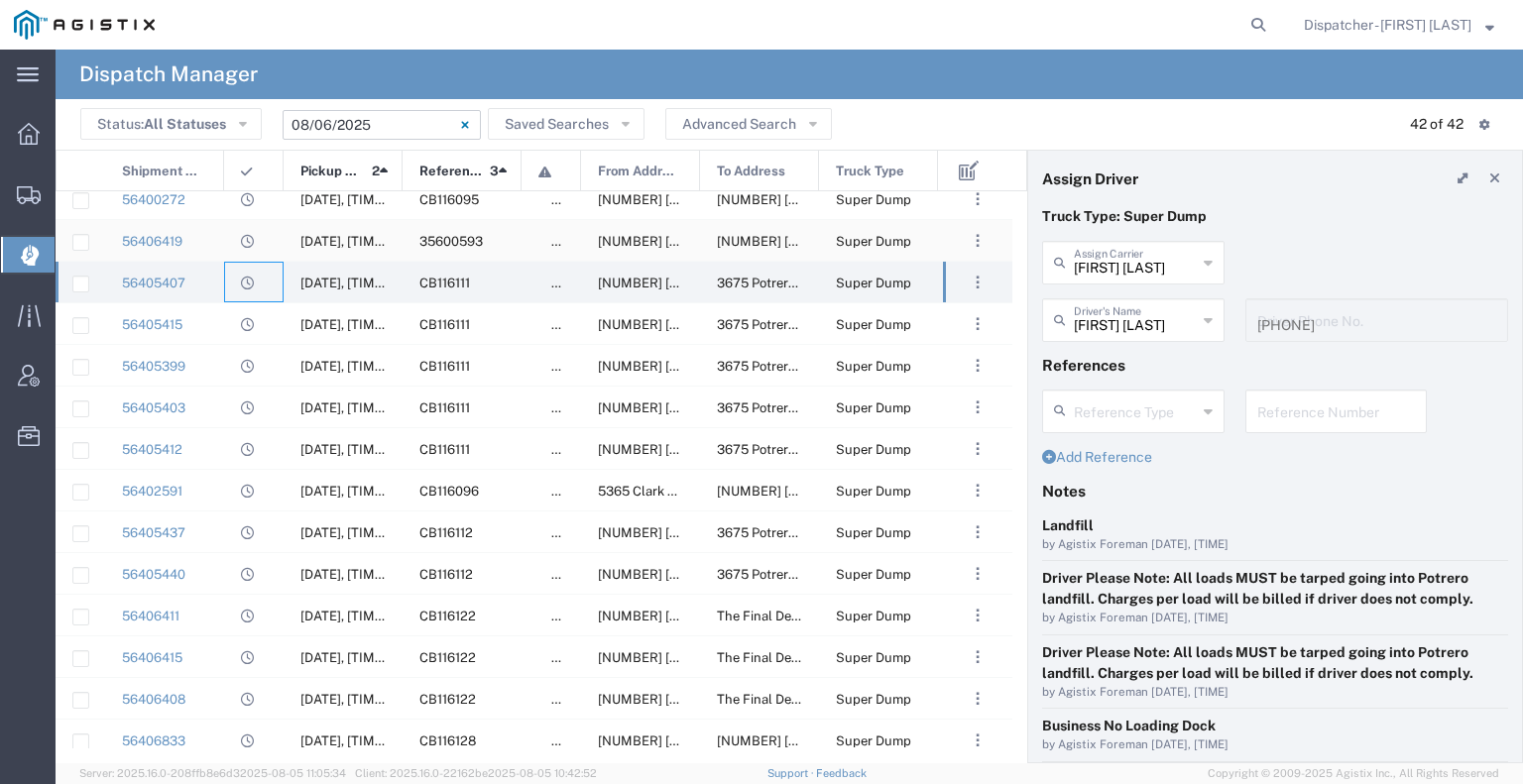 scroll, scrollTop: 199, scrollLeft: 0, axis: vertical 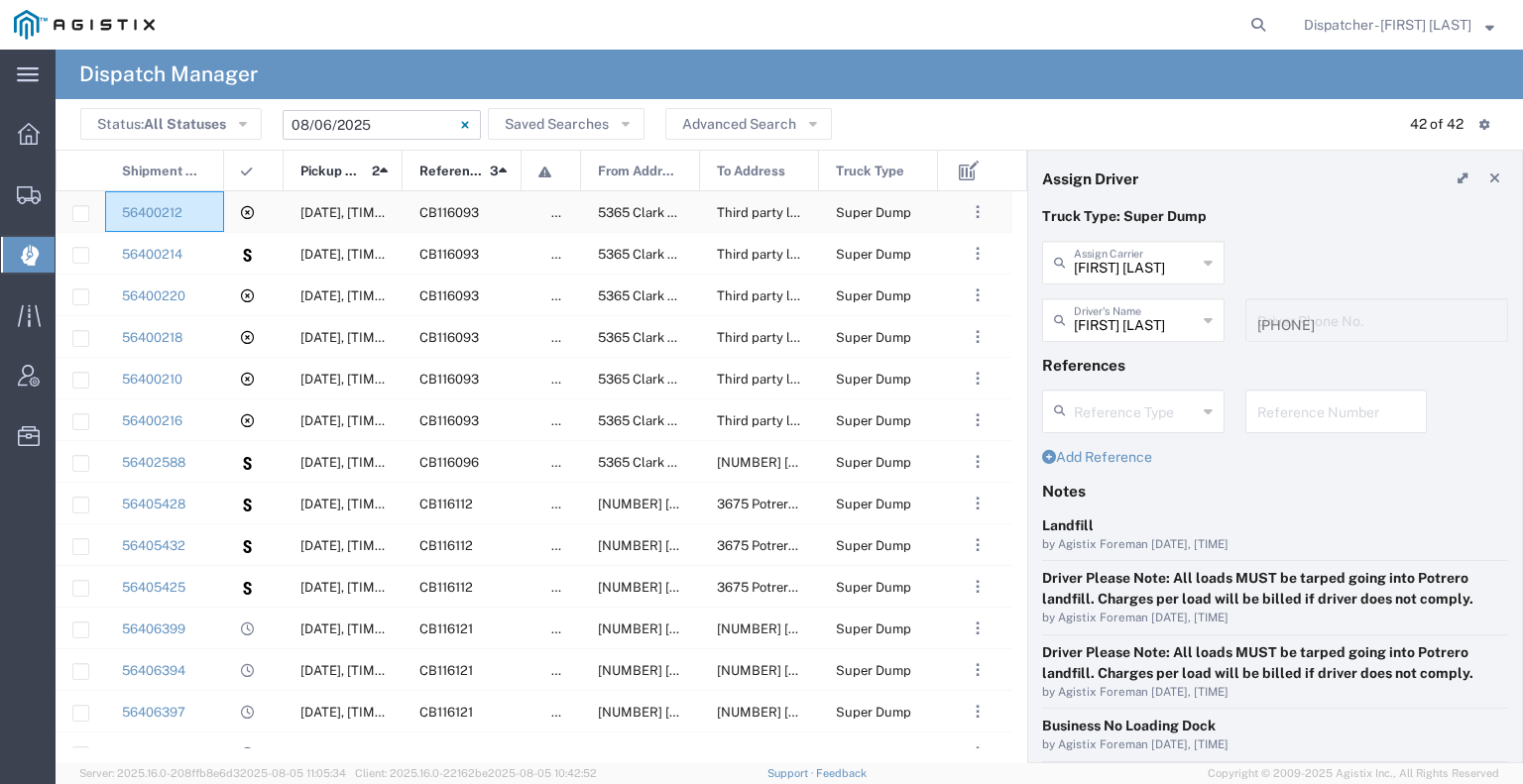 click on "56400212" 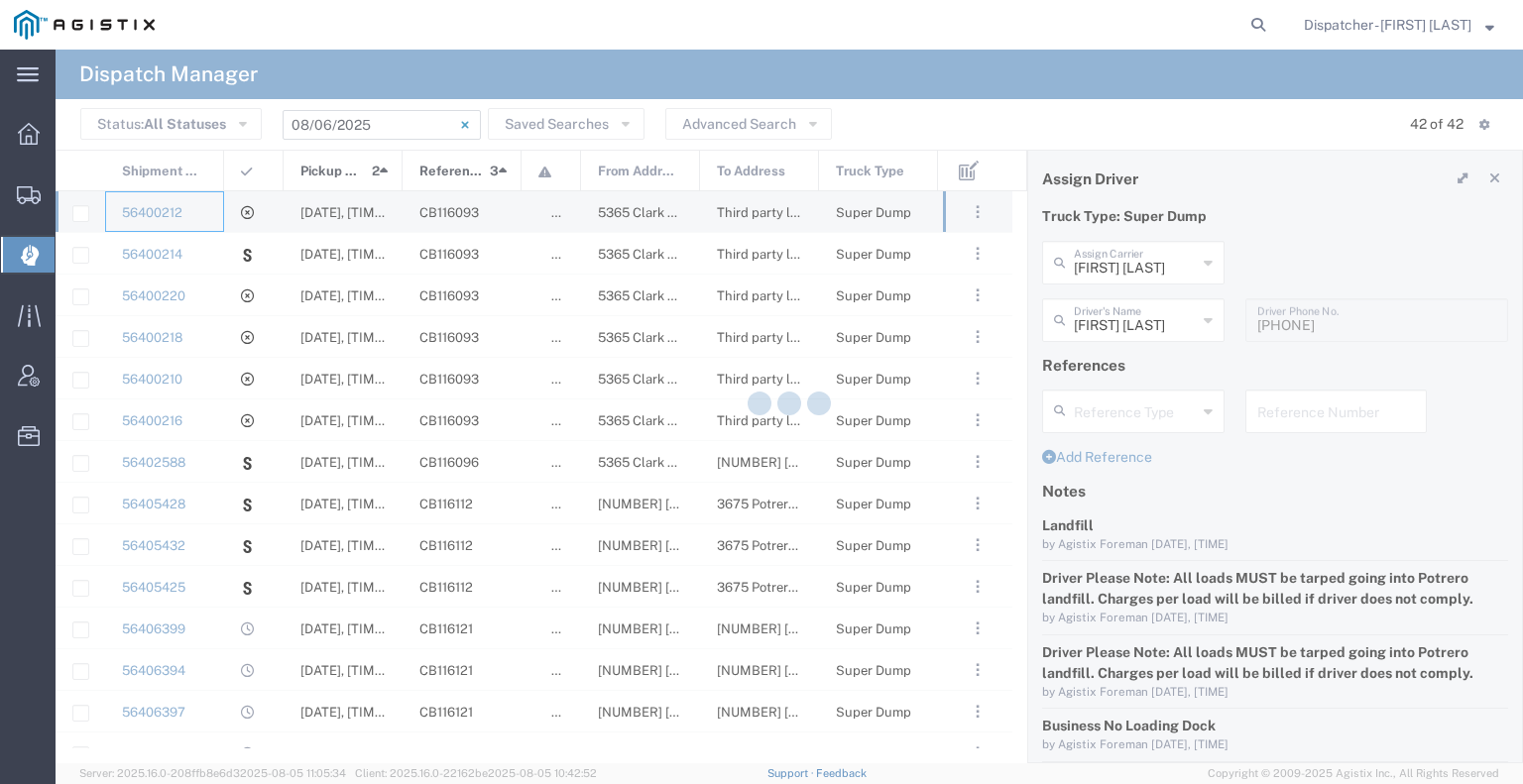 type 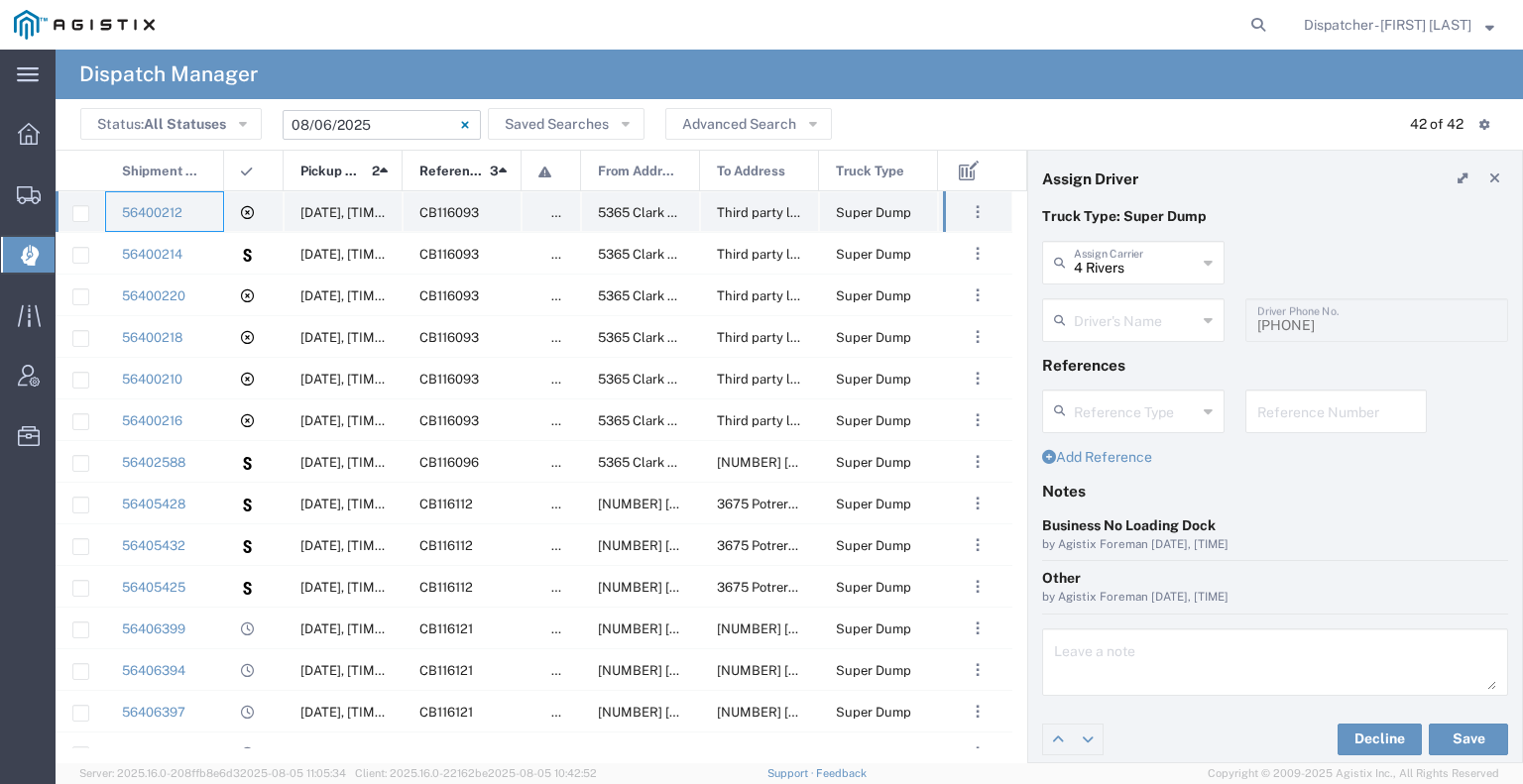 type 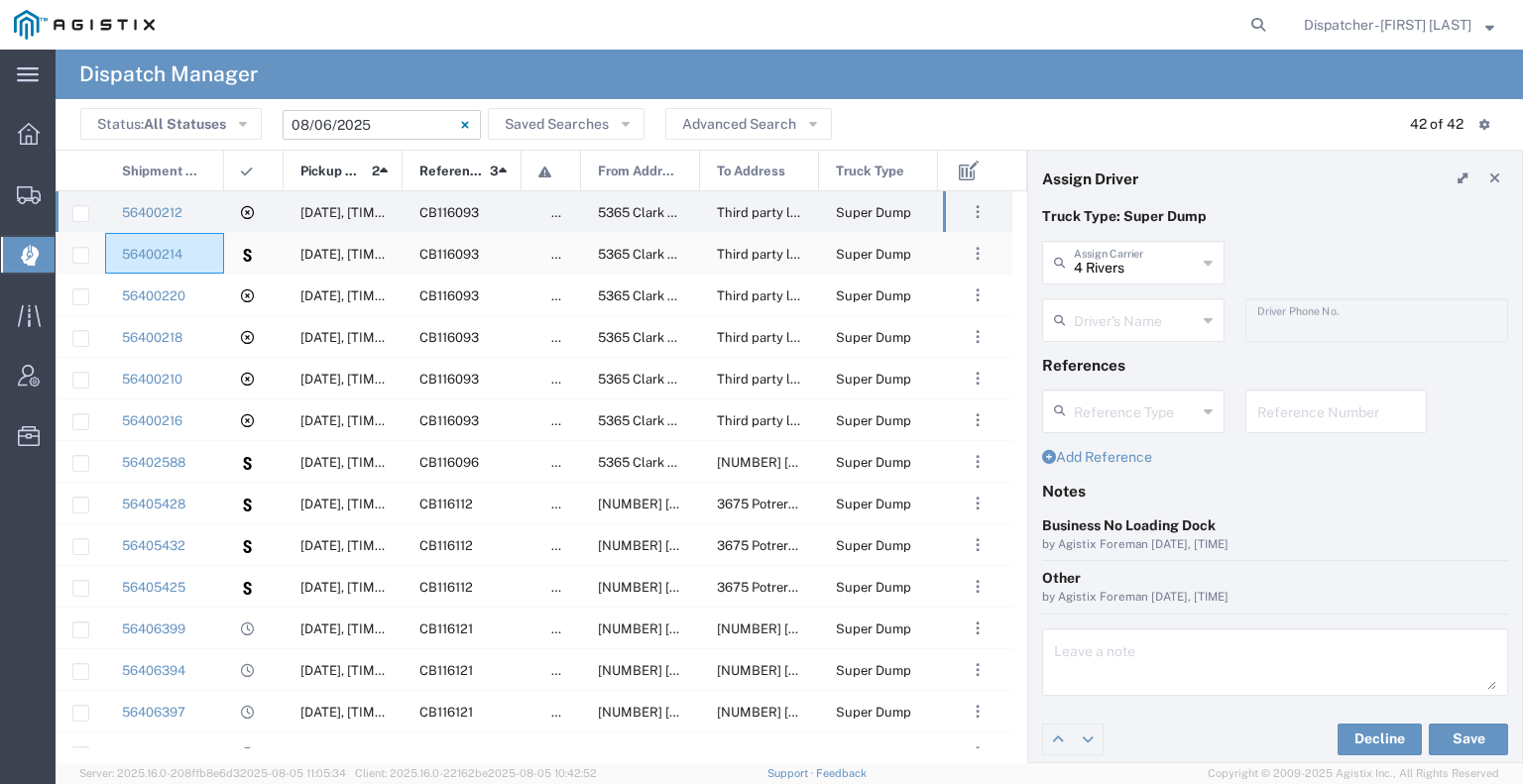 click on "56400214" 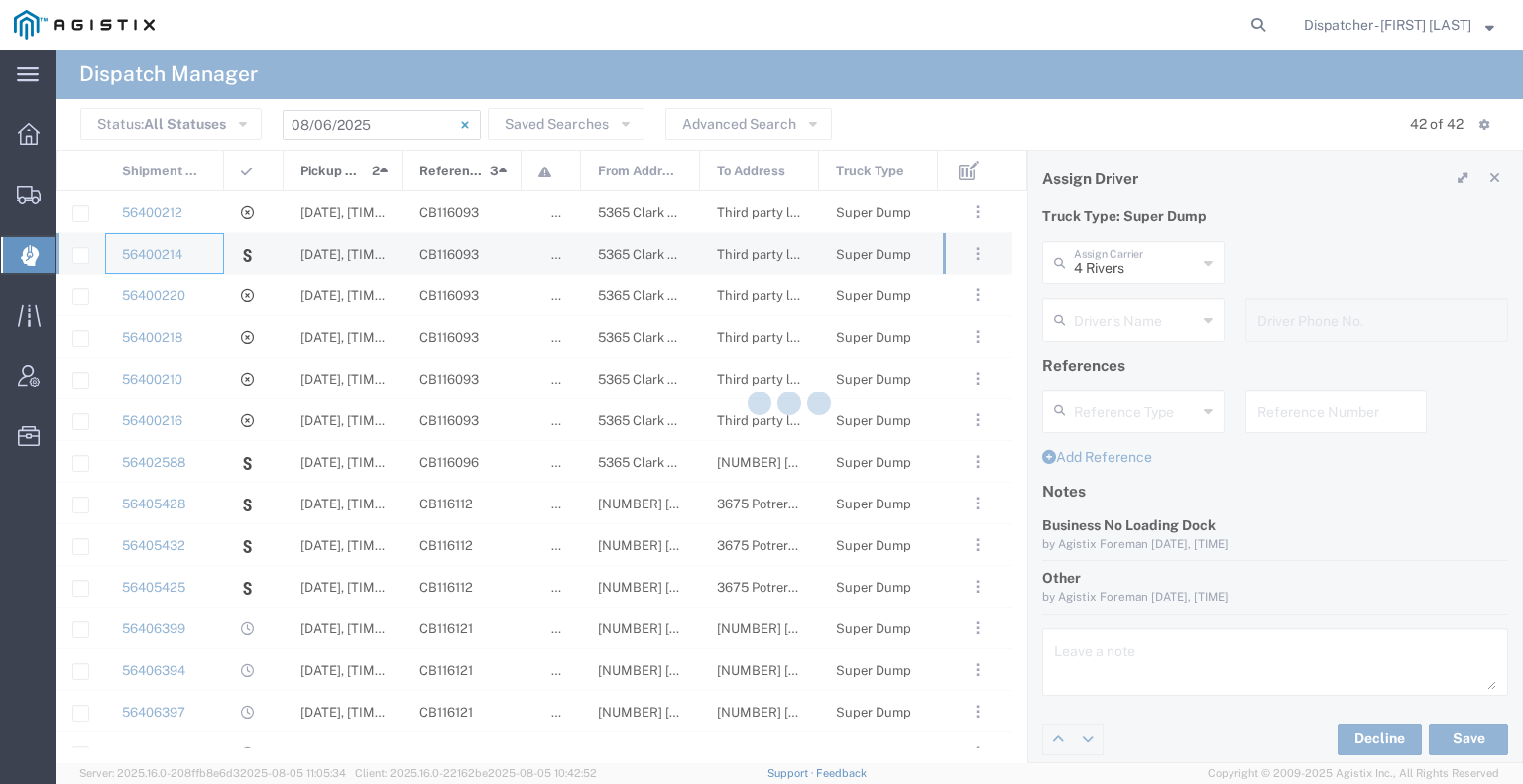 type on "Mk Hauling Inc" 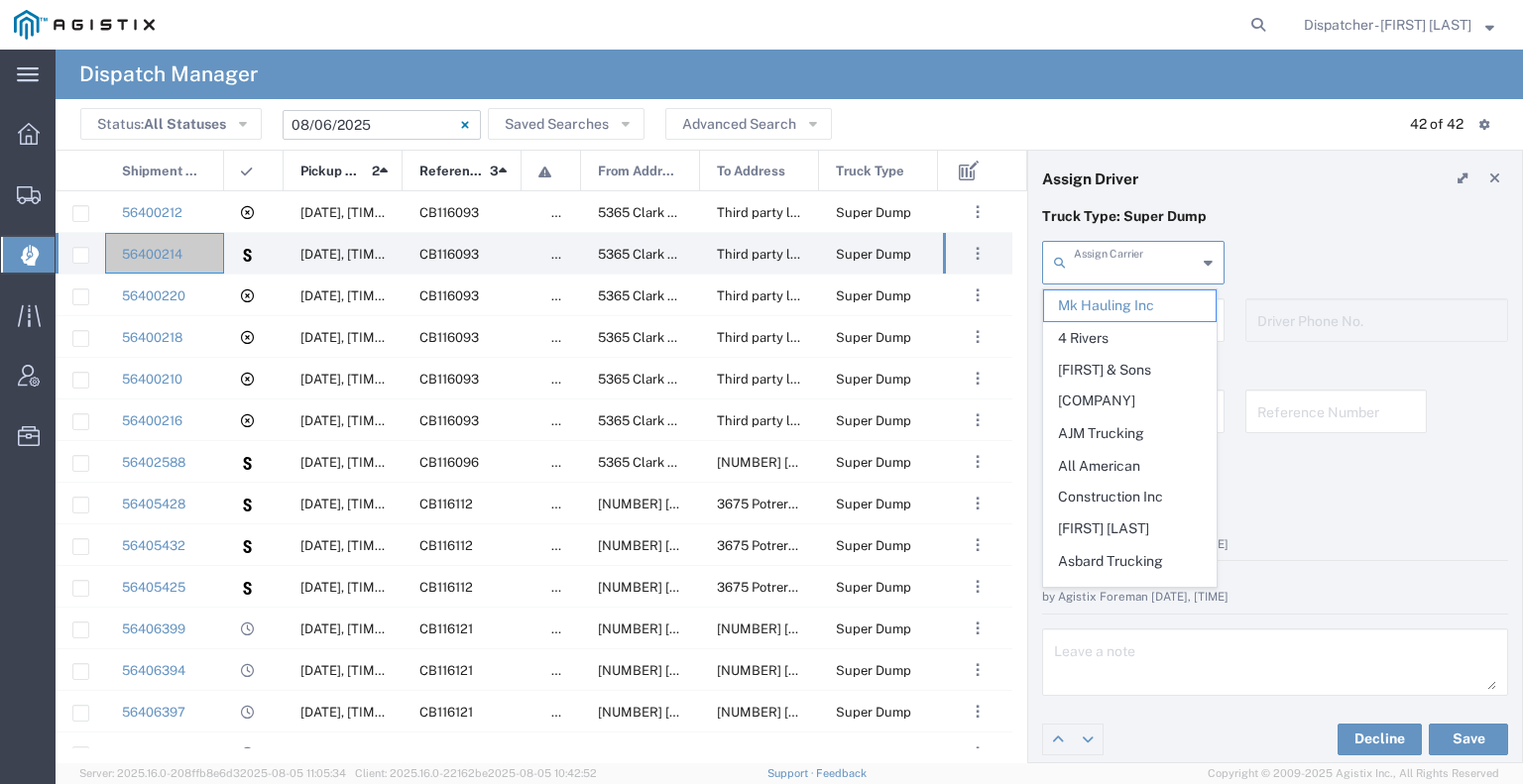 click at bounding box center (1135, 261) 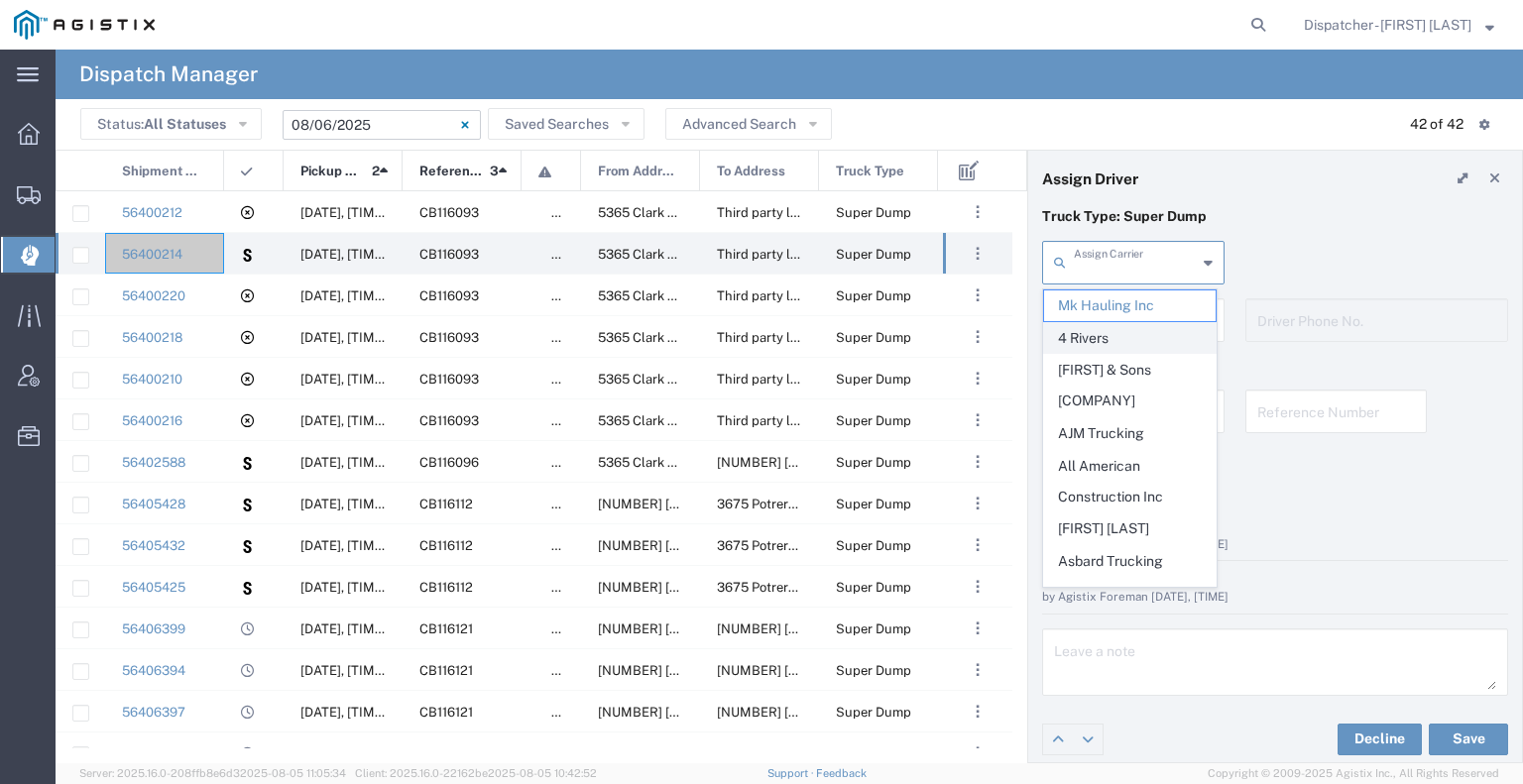 click on "4 Rivers" 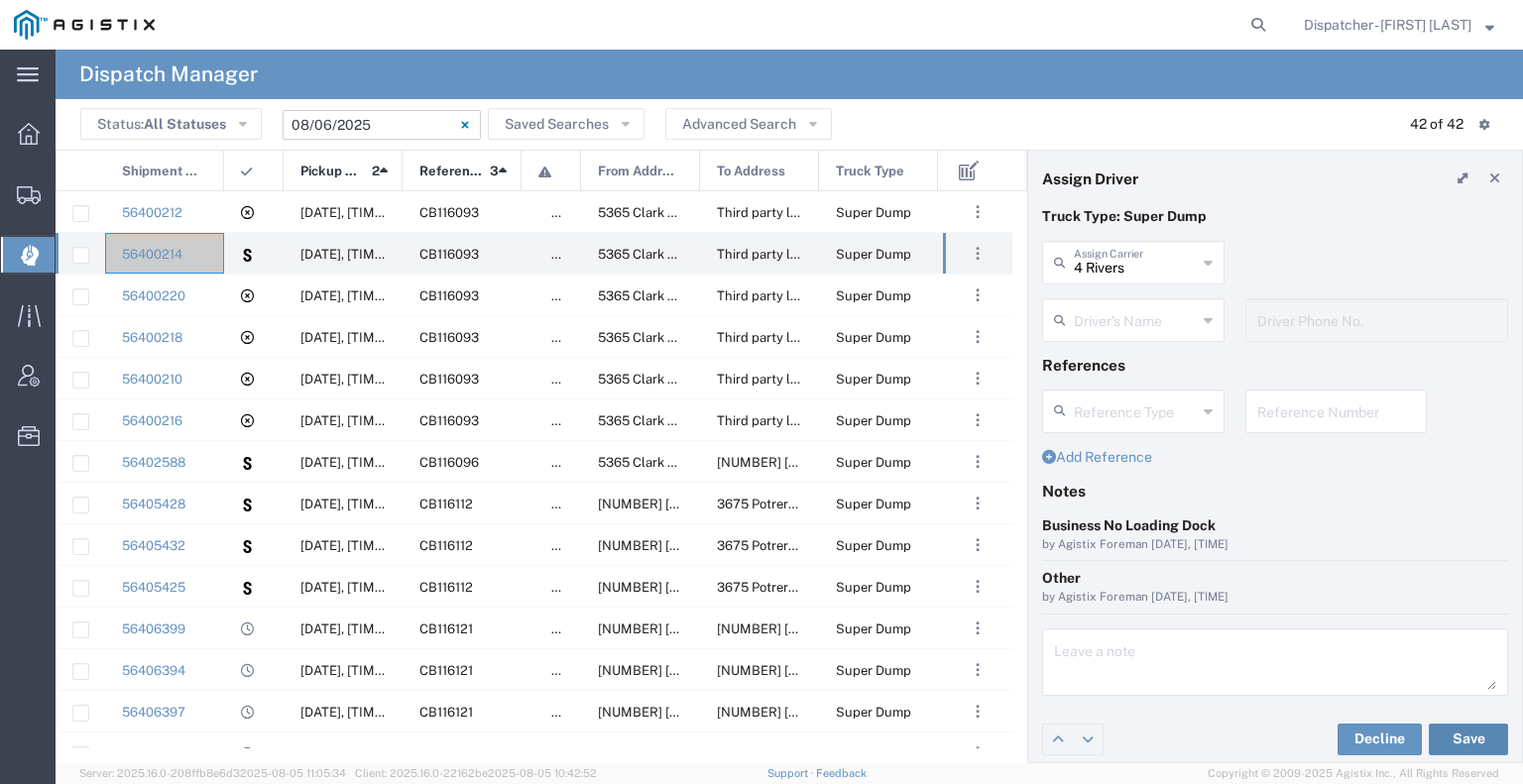click on "Save" 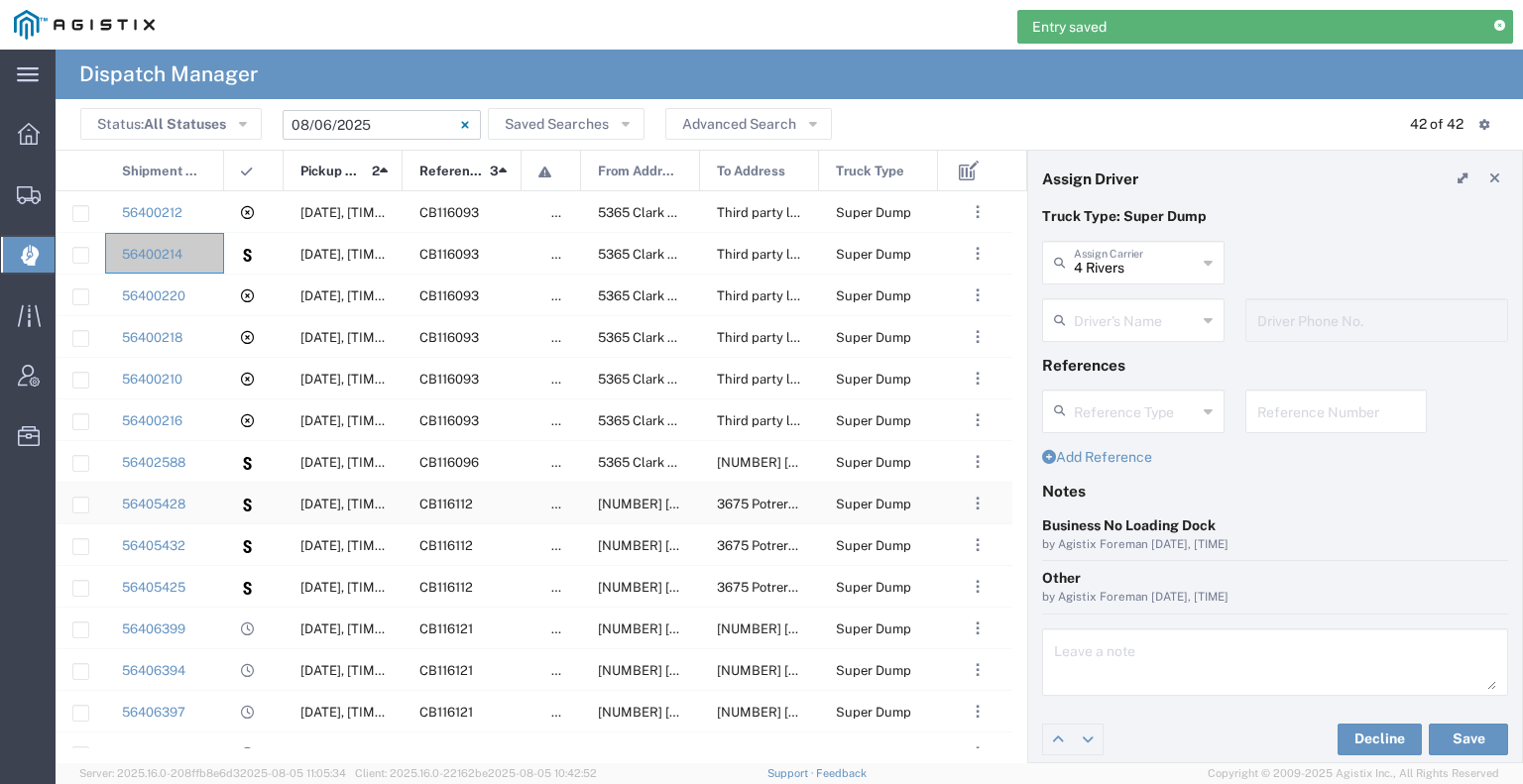click on "56405428" 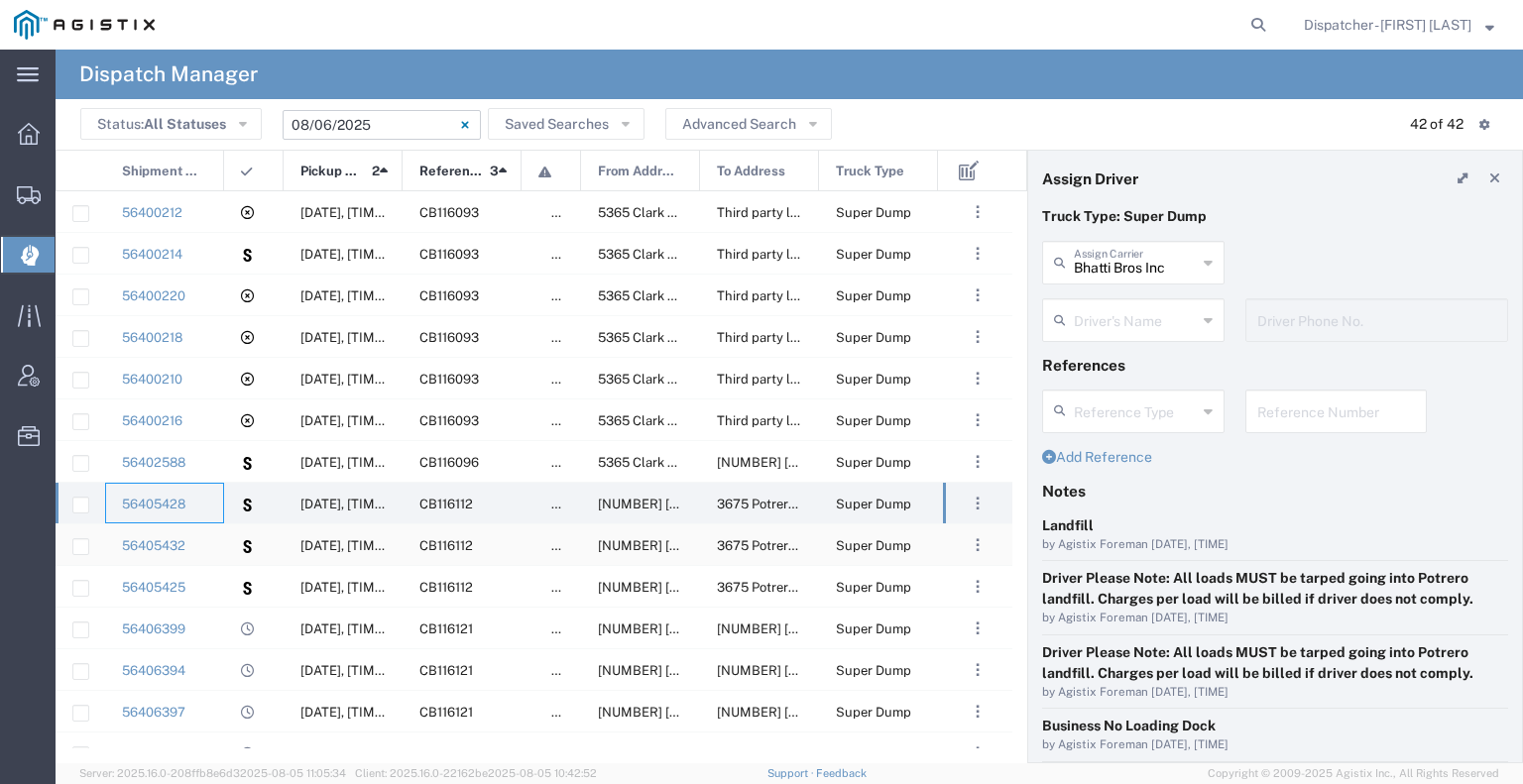 click on "56405432" 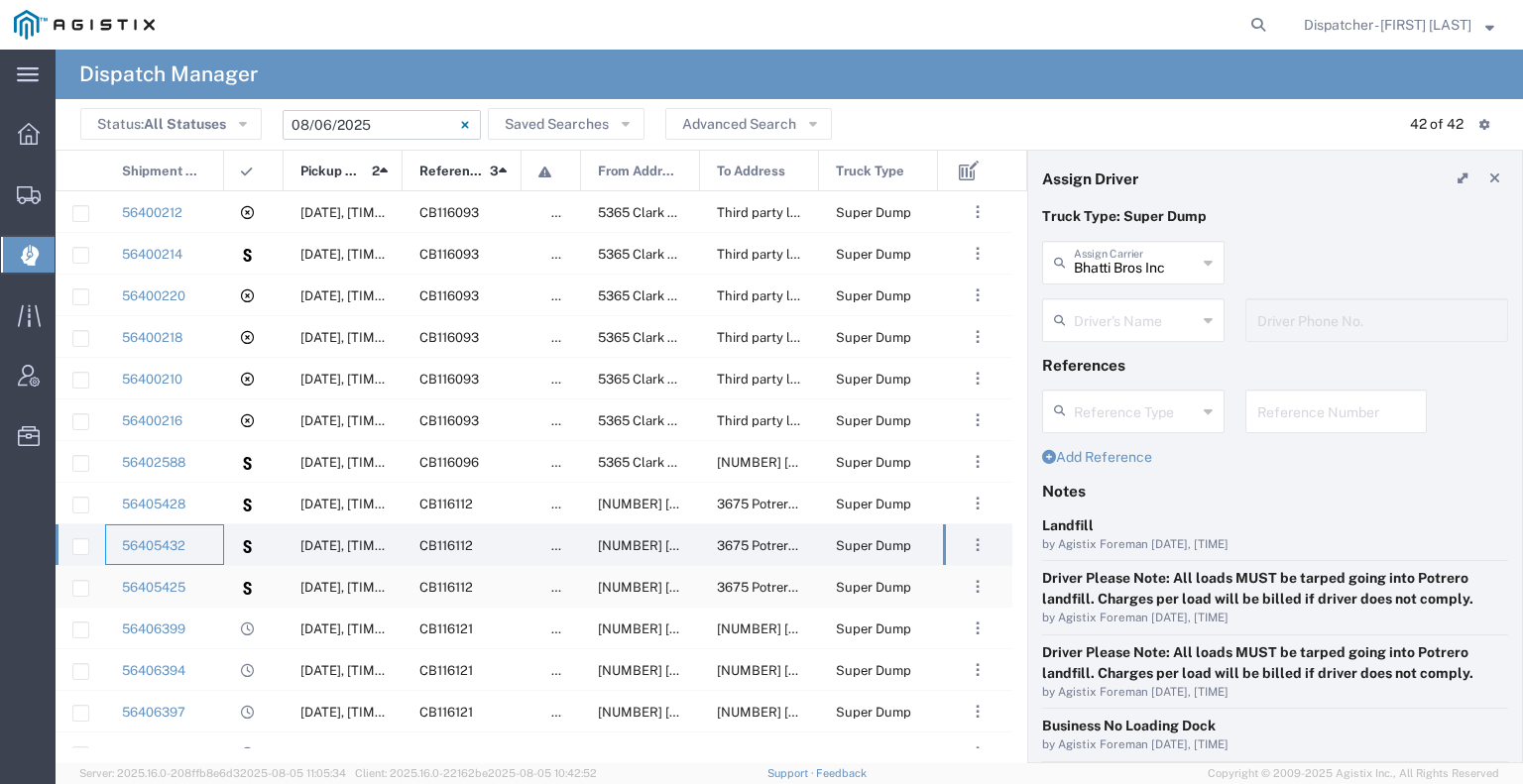 click on "56405425" 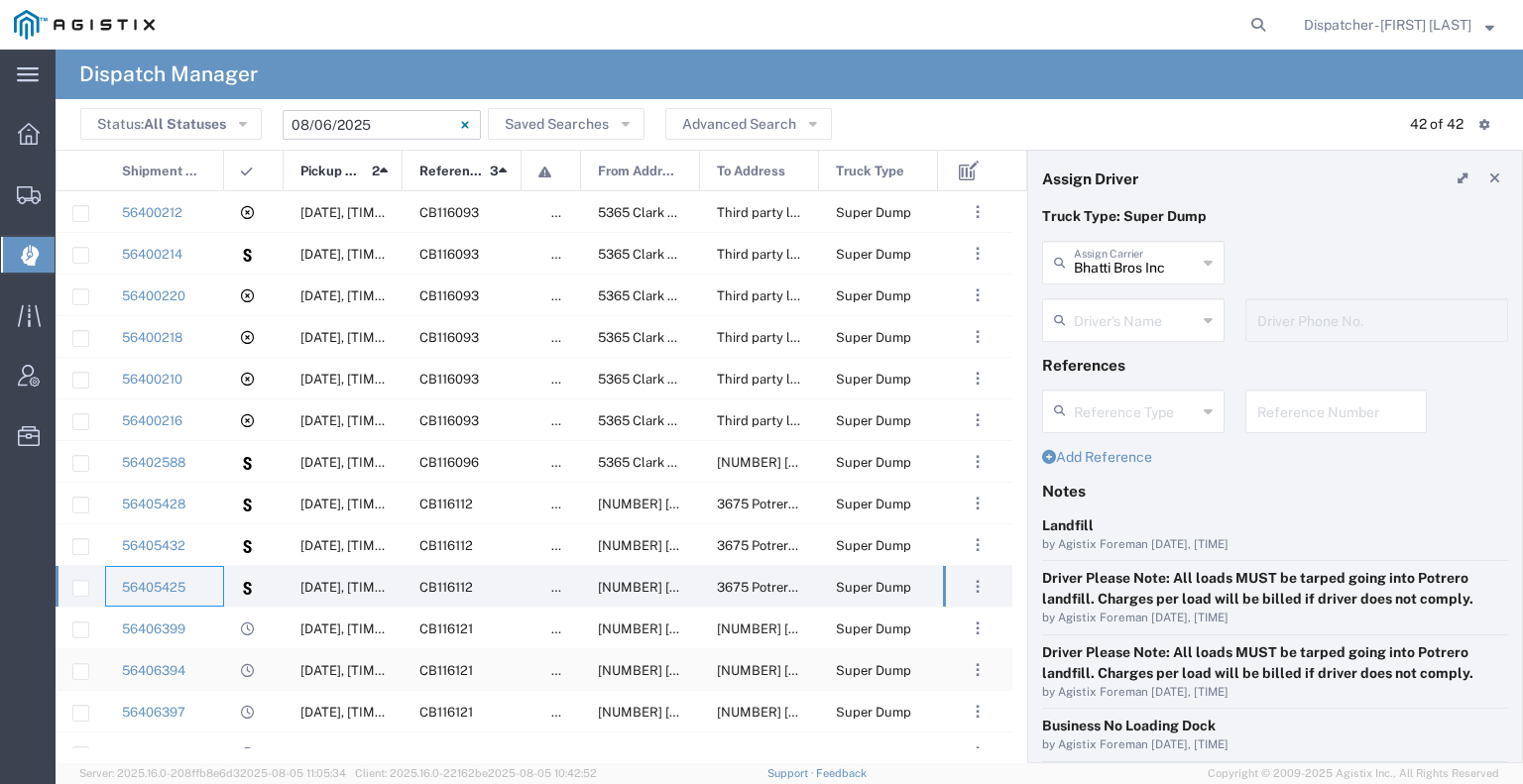 scroll, scrollTop: 94, scrollLeft: 0, axis: vertical 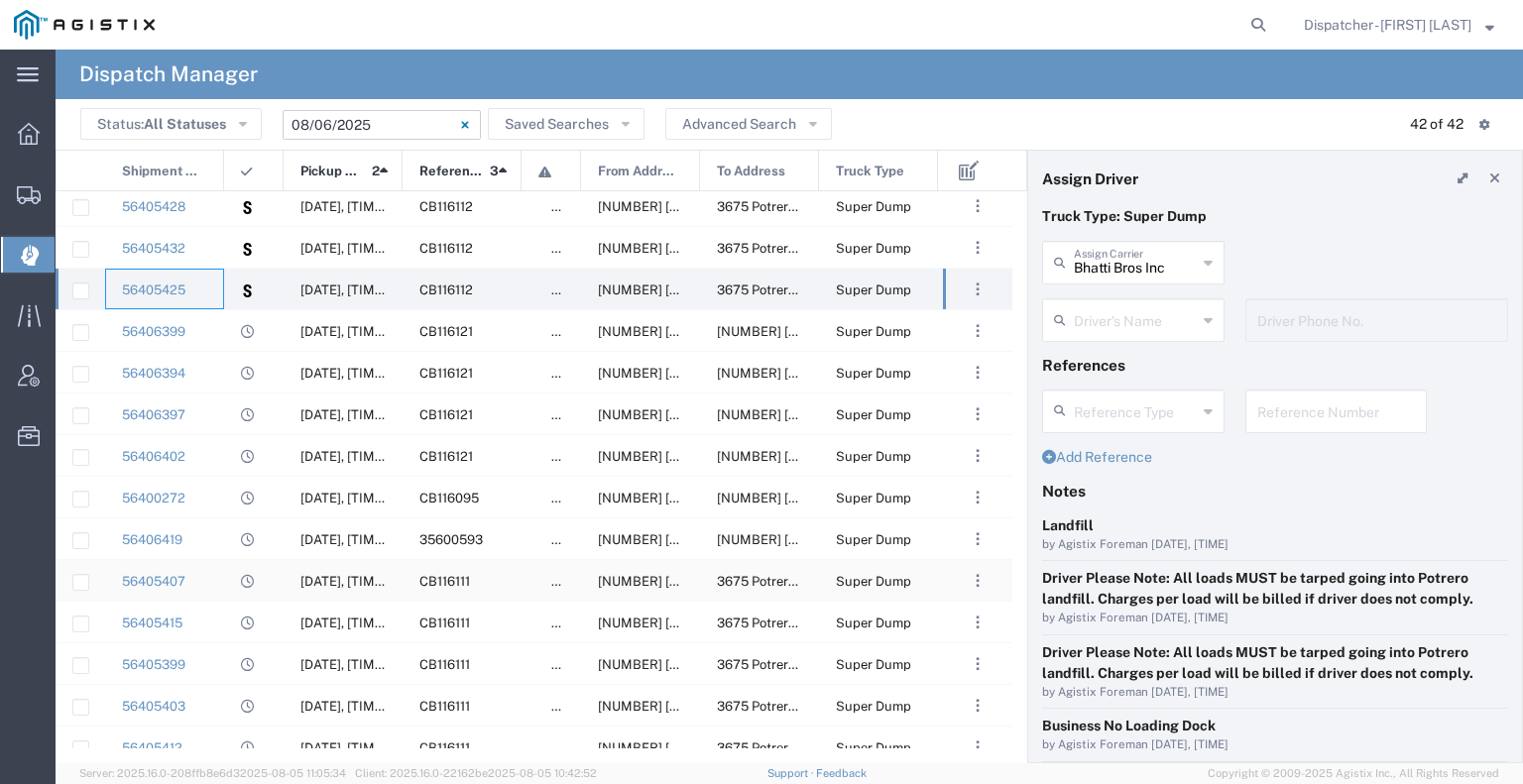 click on "56405407" 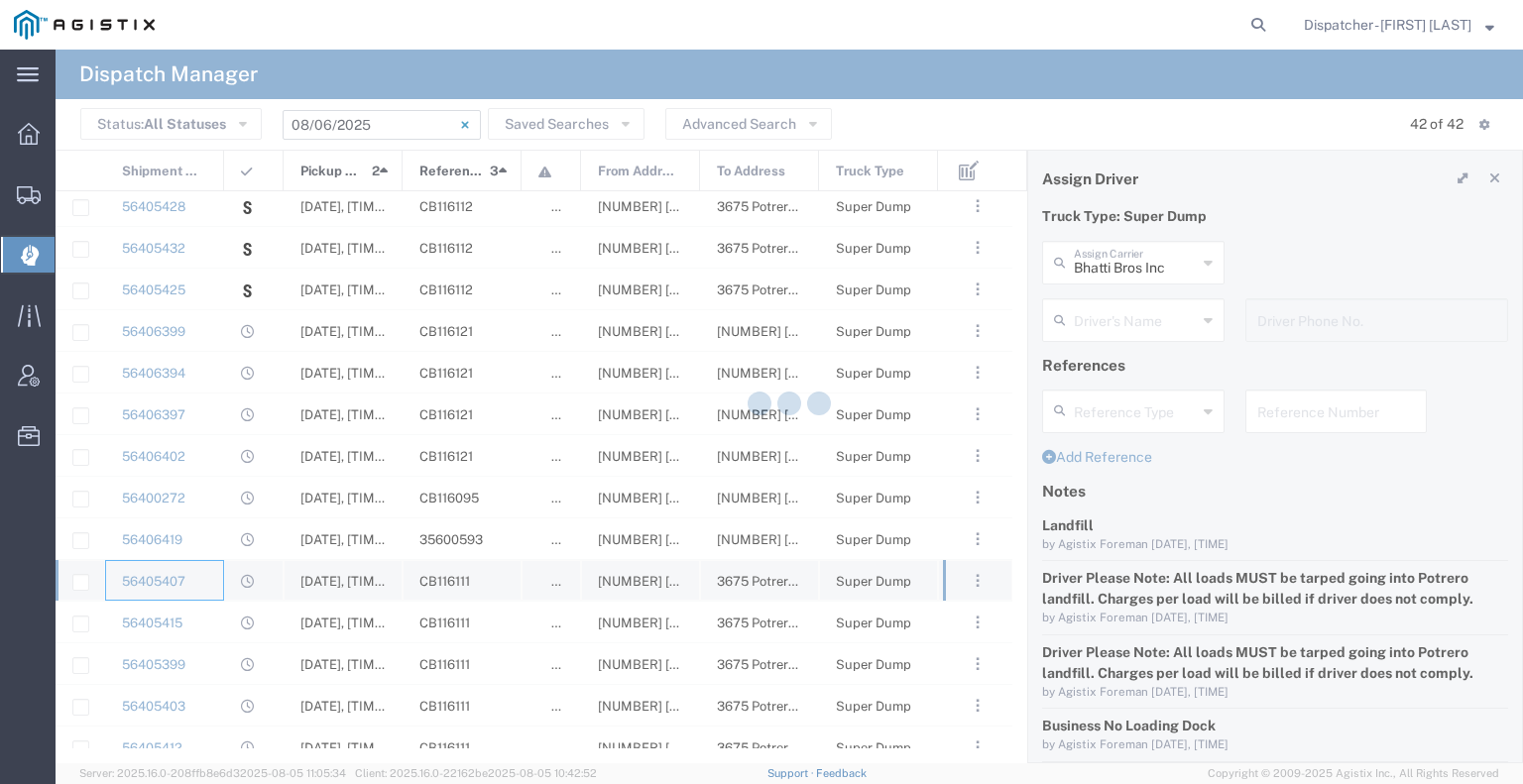 type on "[FIRST] [LAST]" 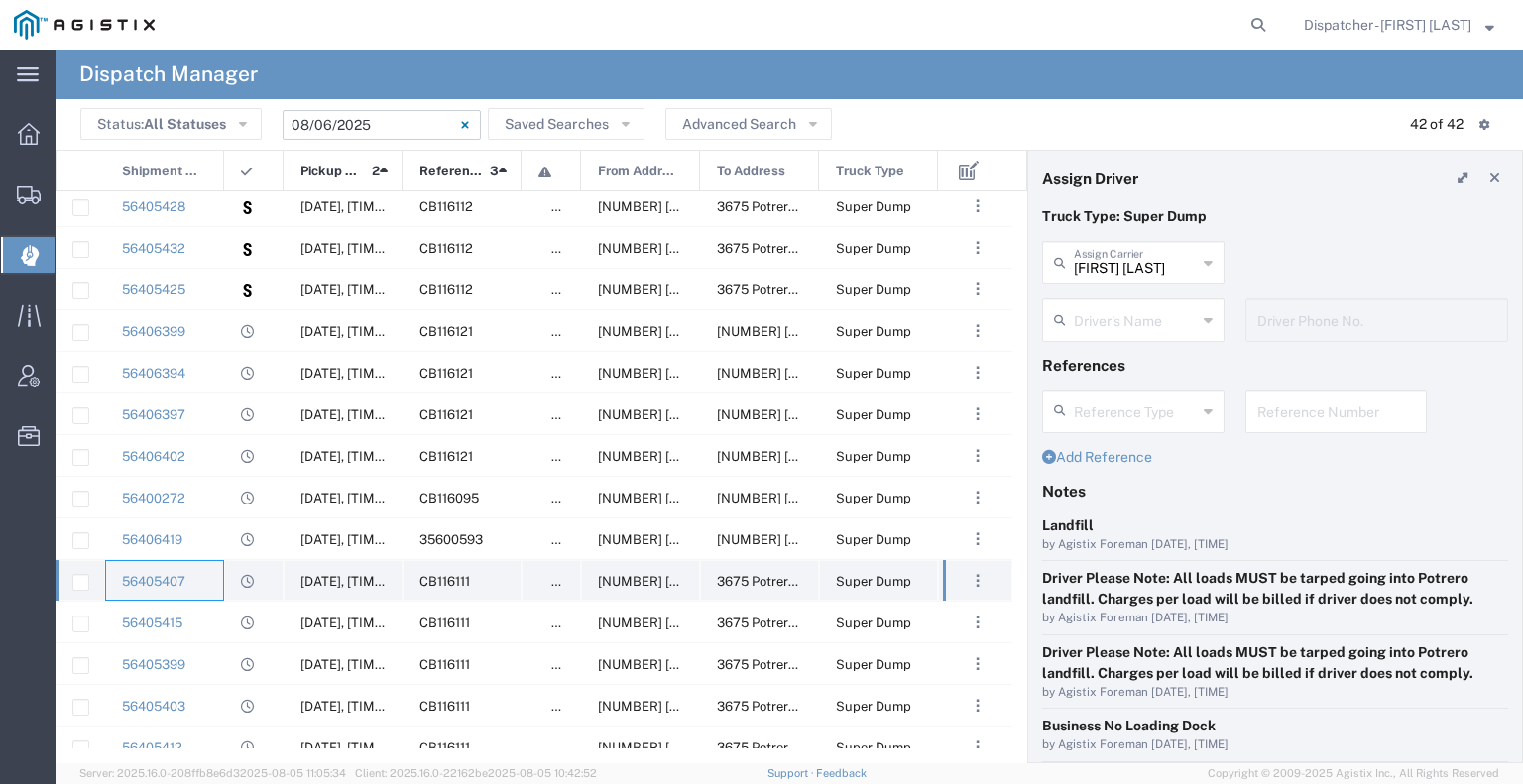 type on "[FIRST] [LAST]" 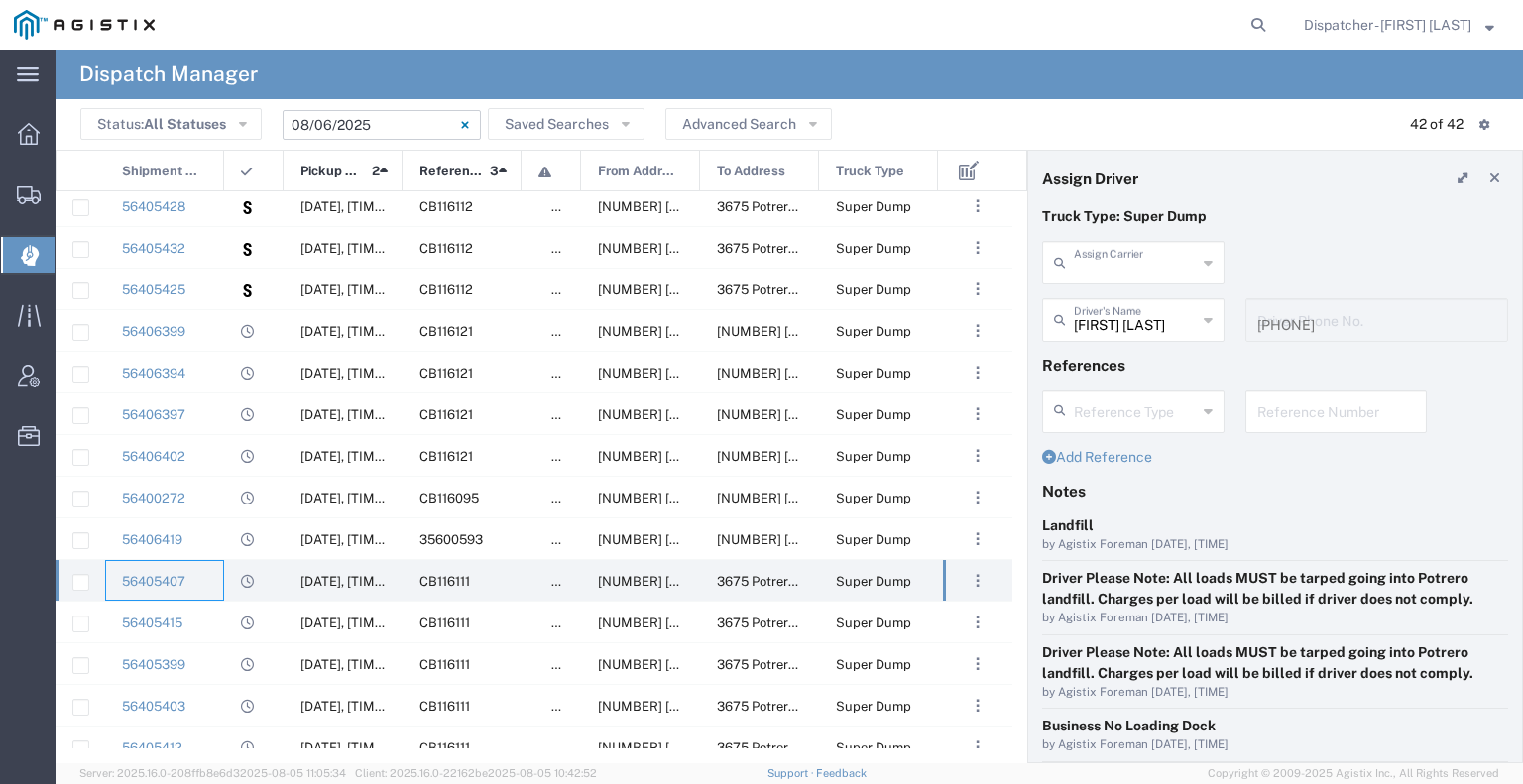 click at bounding box center [1135, 261] 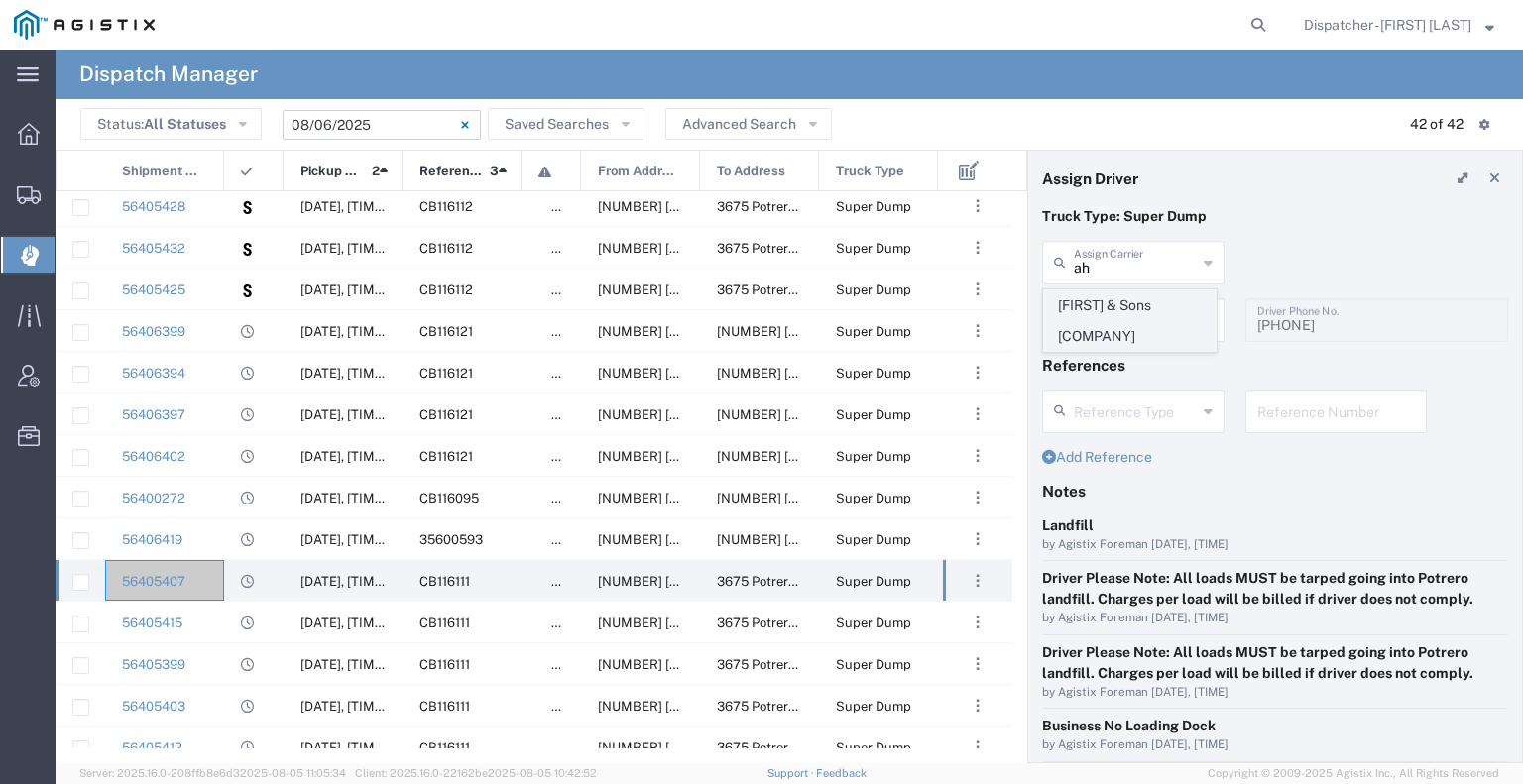 click on "[FIRST] & Sons [COMPANY]" 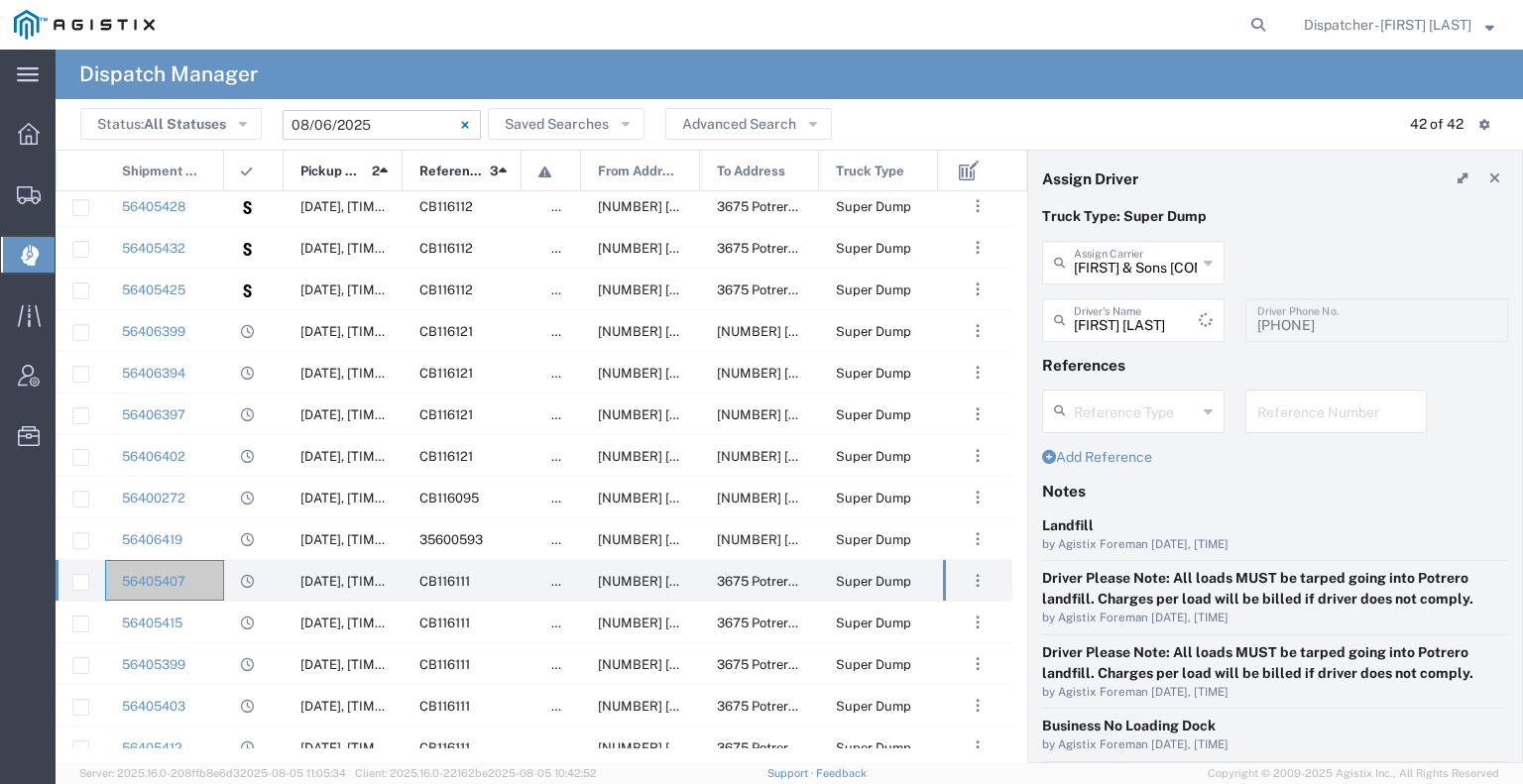 type 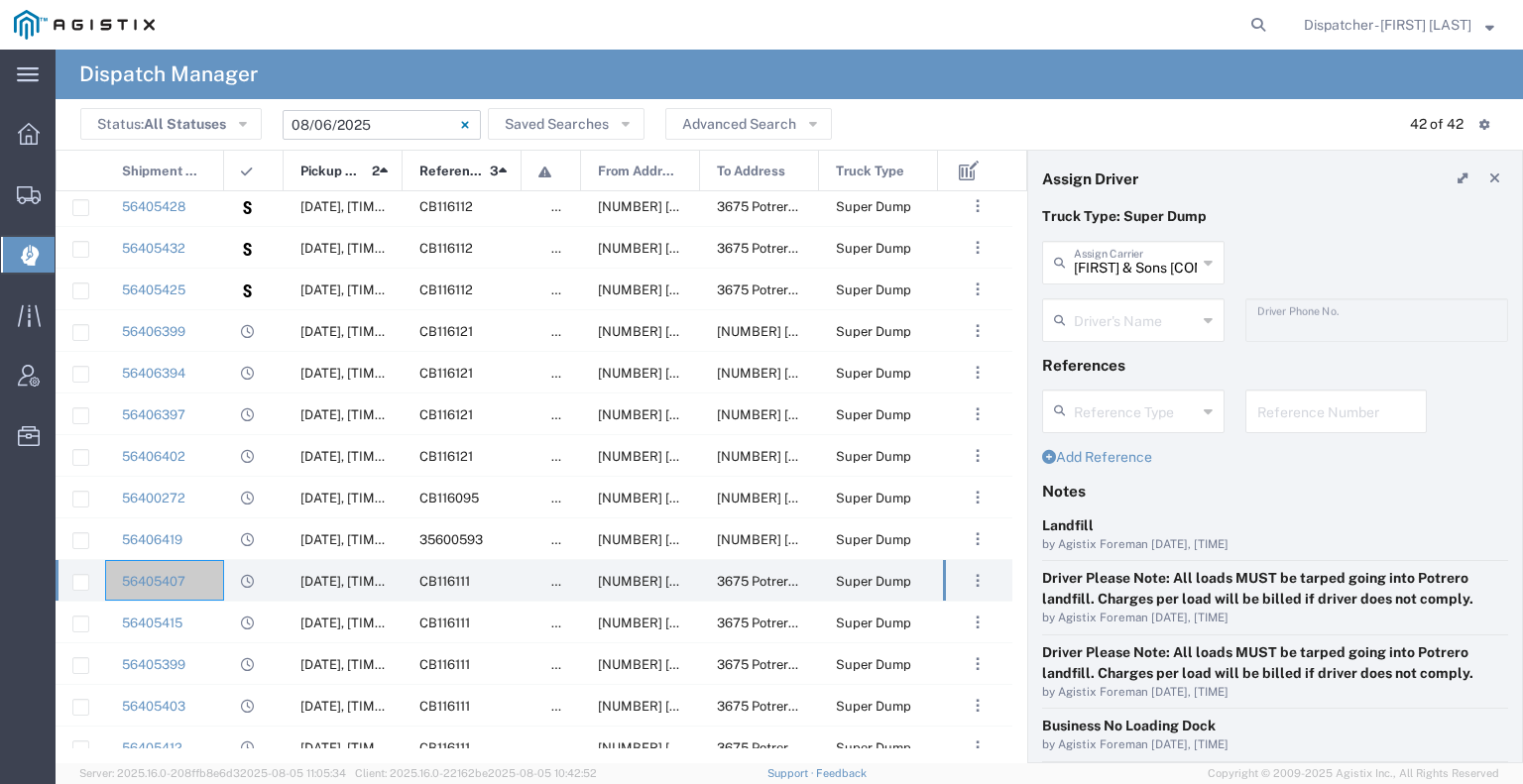 click at bounding box center (1135, 318) 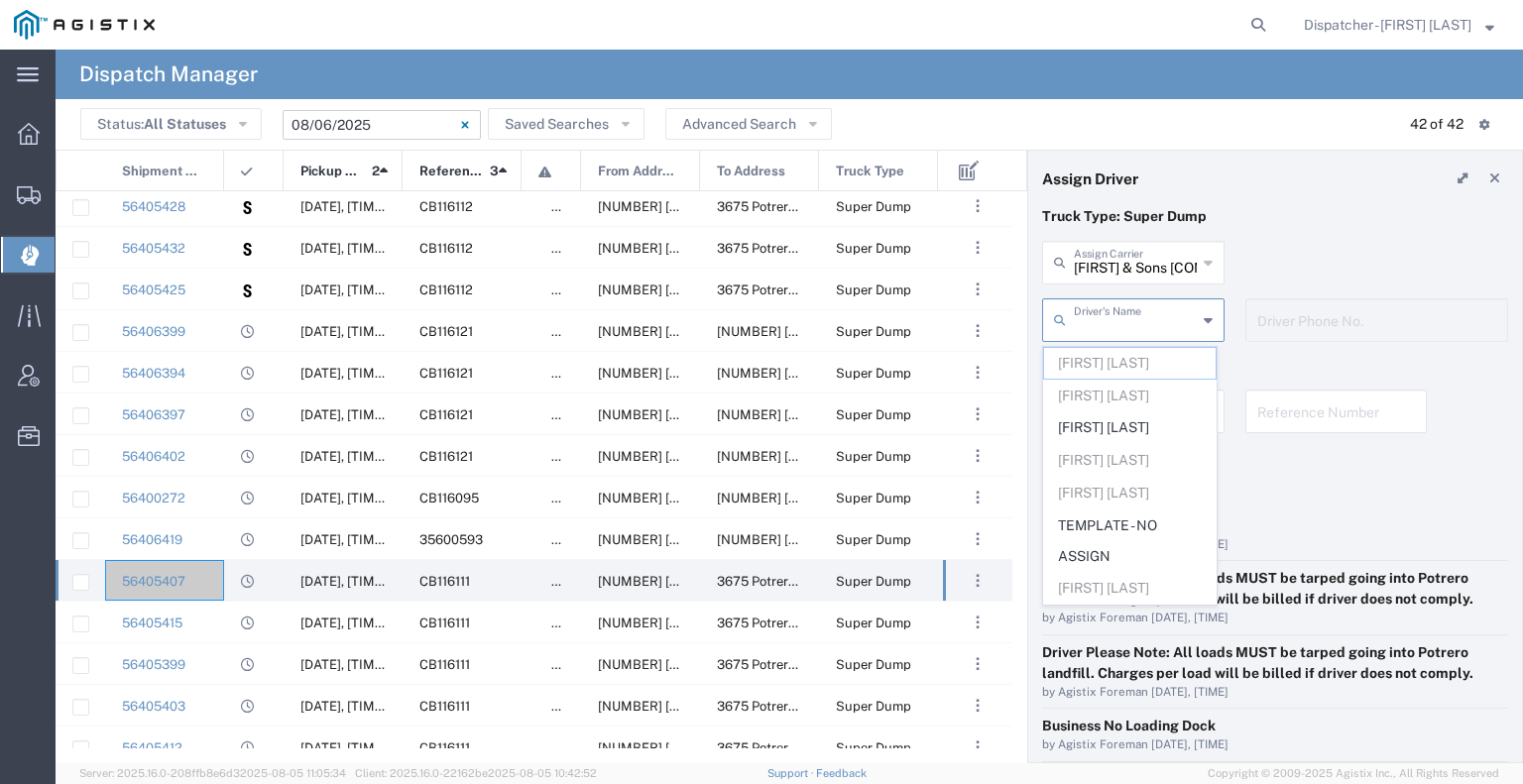 click at bounding box center (1135, 318) 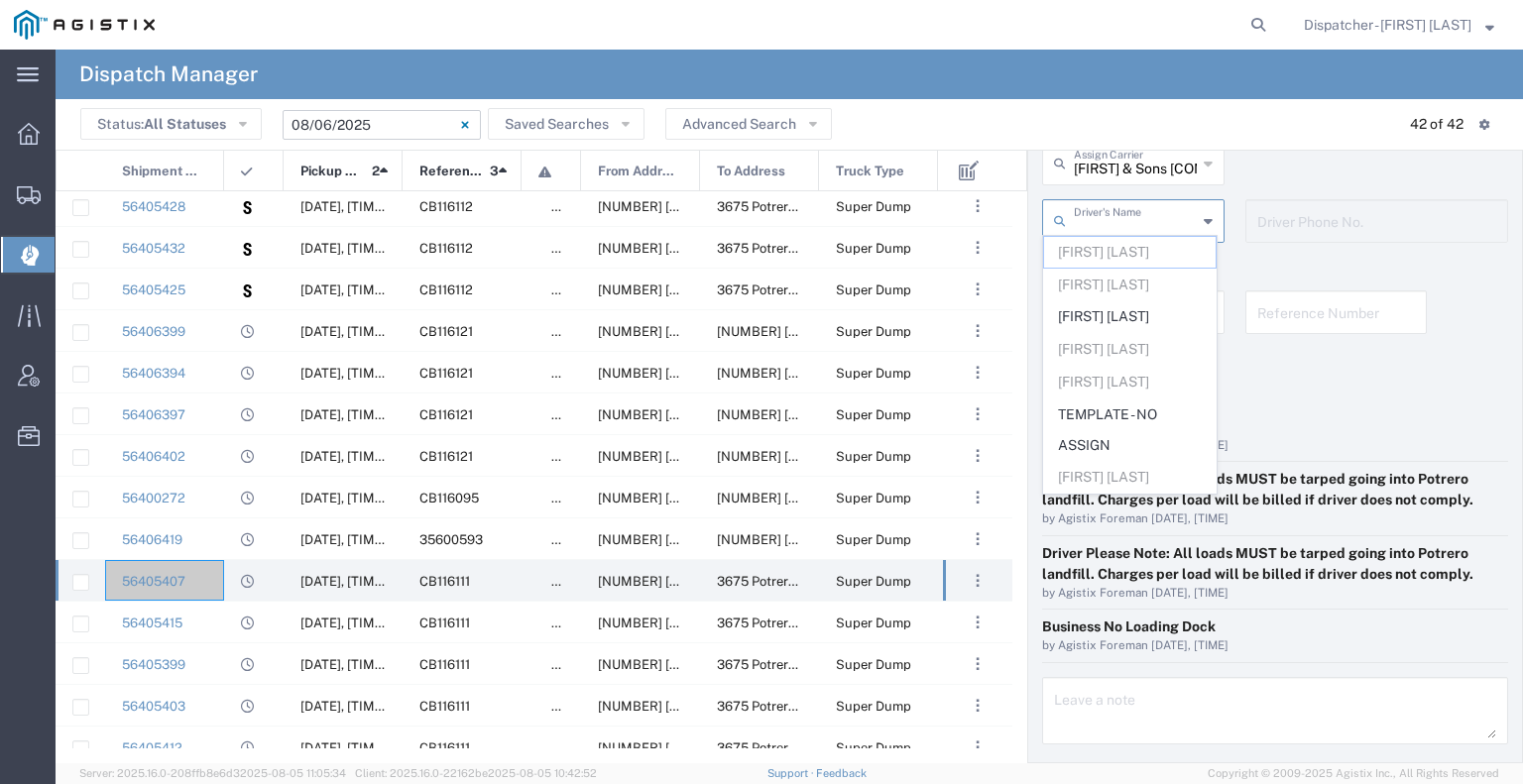 scroll, scrollTop: 151, scrollLeft: 0, axis: vertical 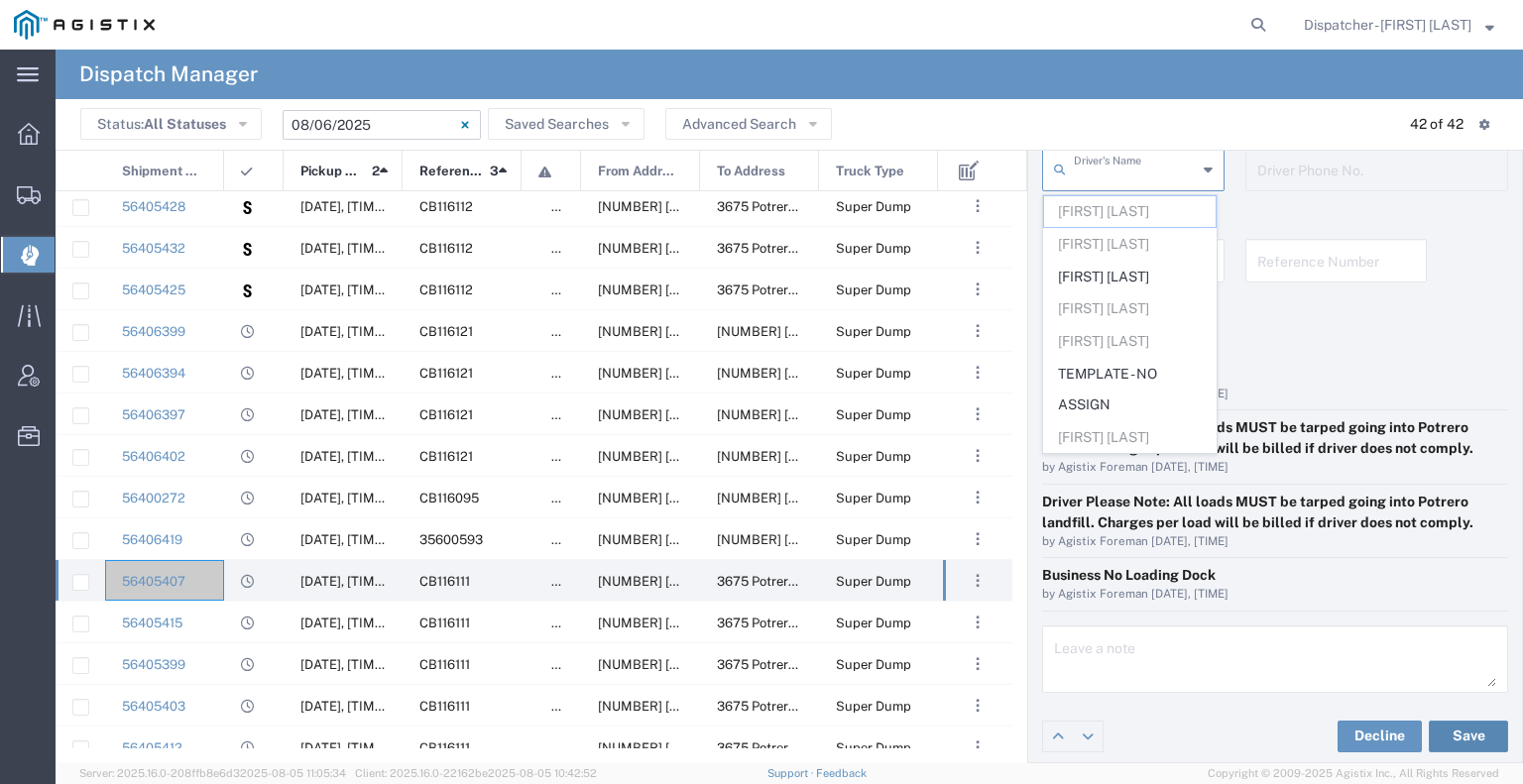 click on "Save" 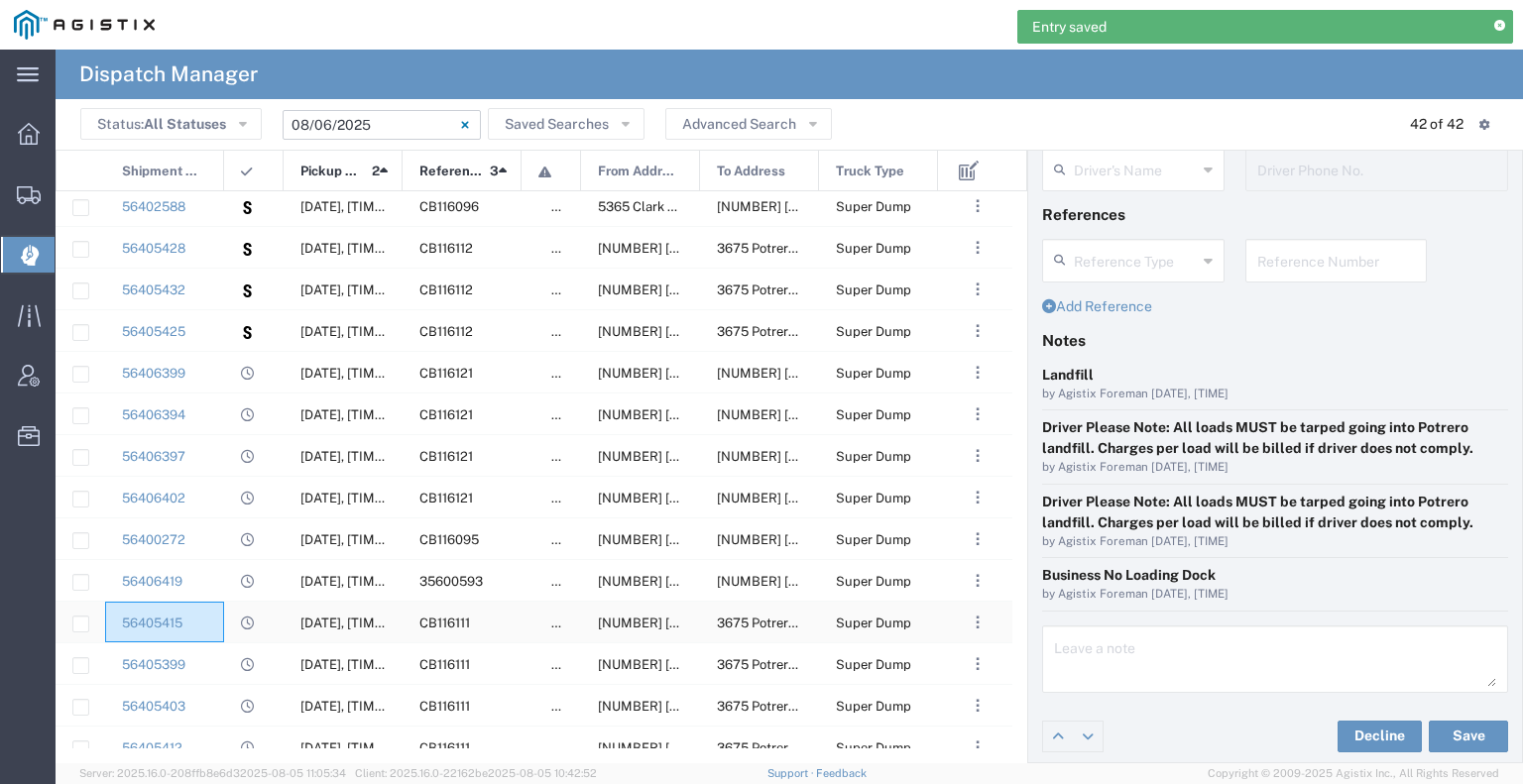 click on "56405415" 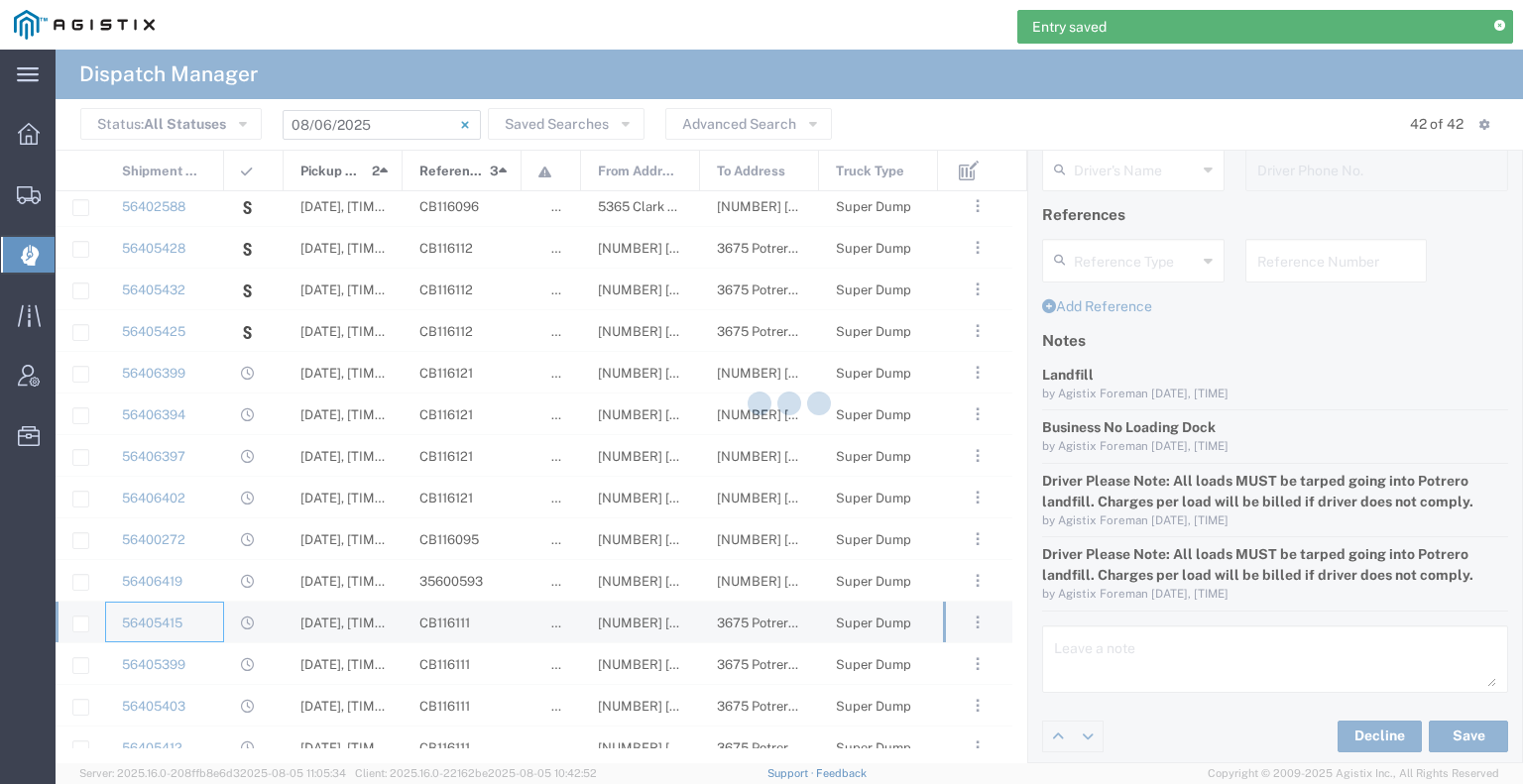 type on "Tiger Sand & Gravel" 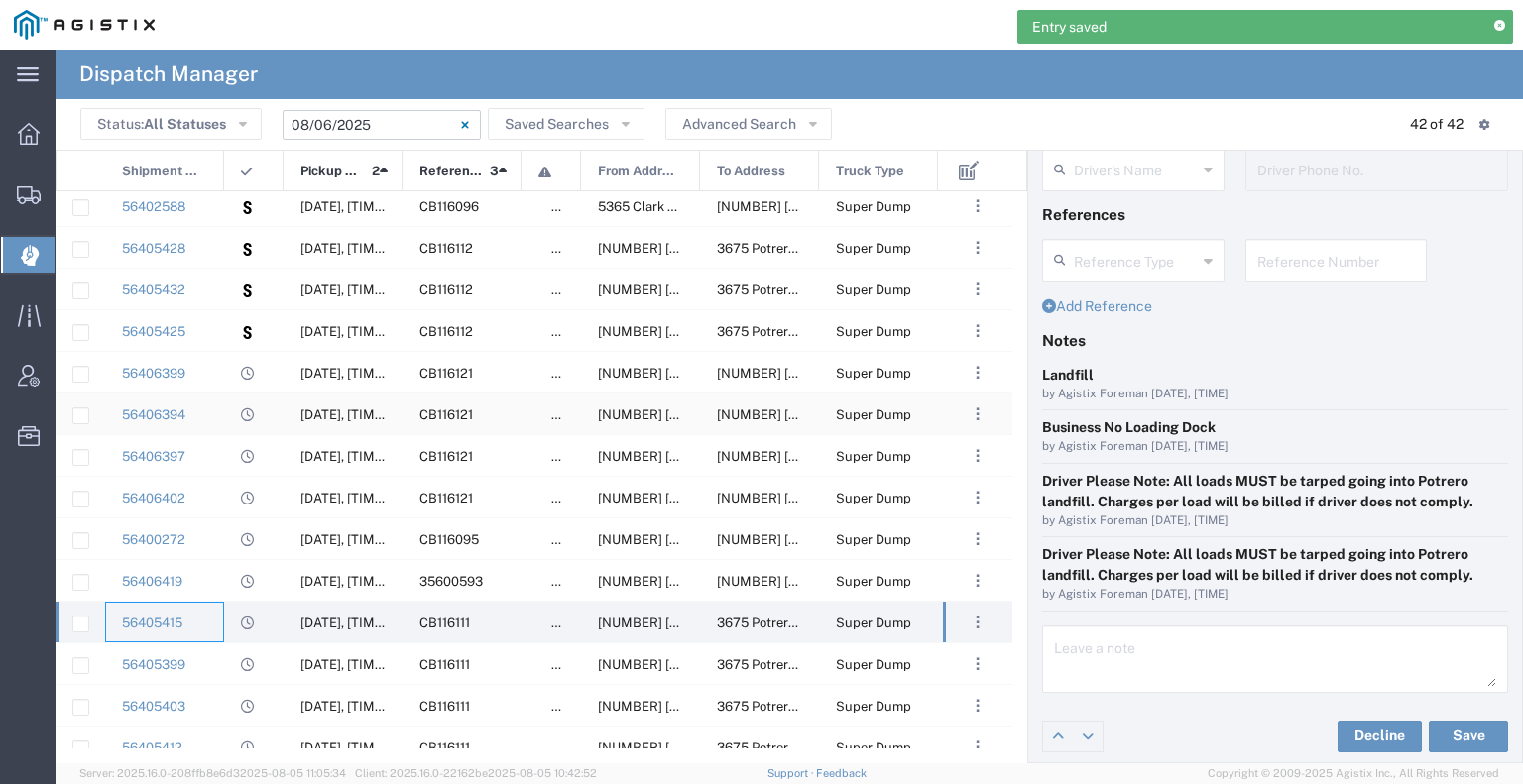 scroll, scrollTop: 99, scrollLeft: 0, axis: vertical 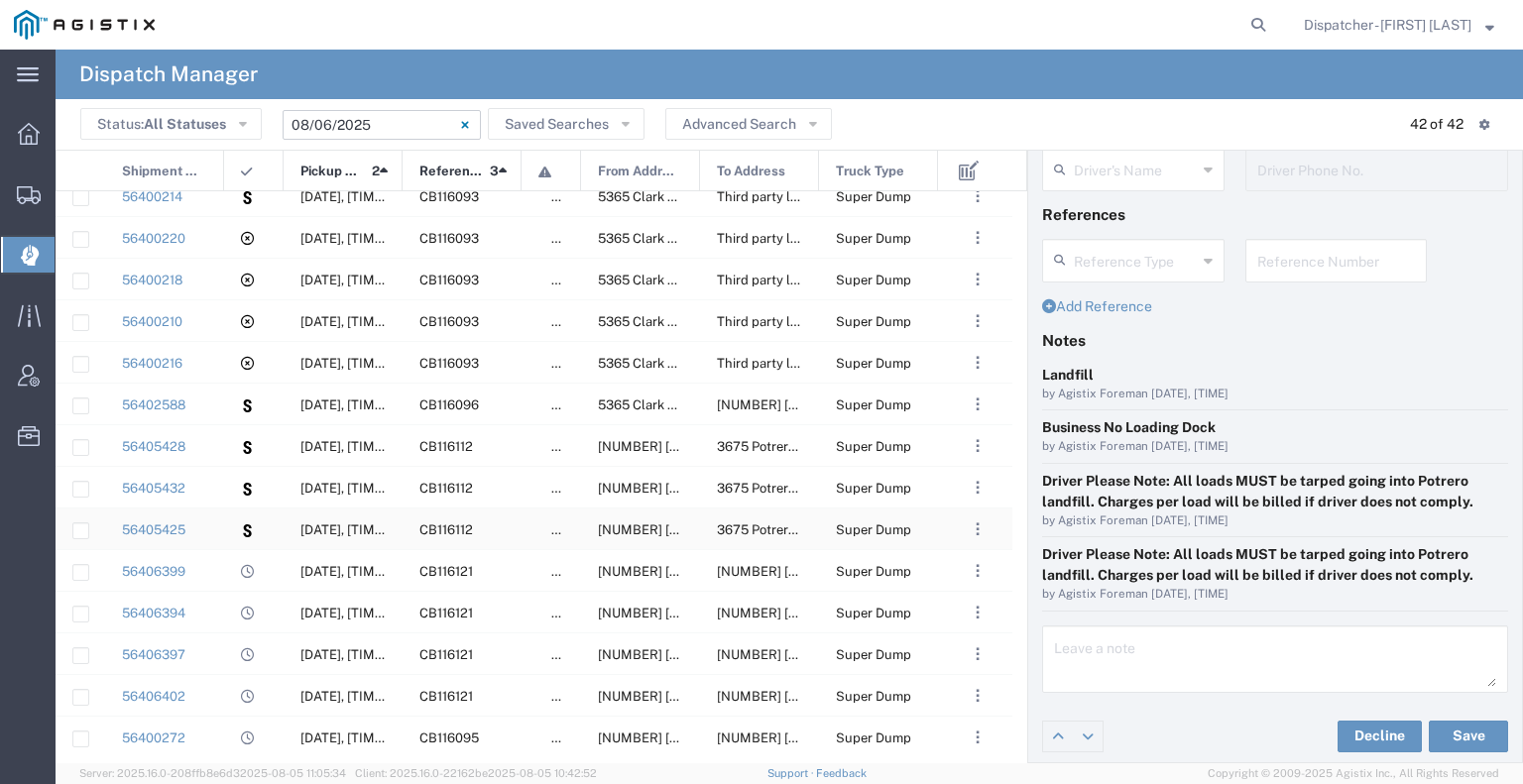 type on "[FIRST] [LAST]" 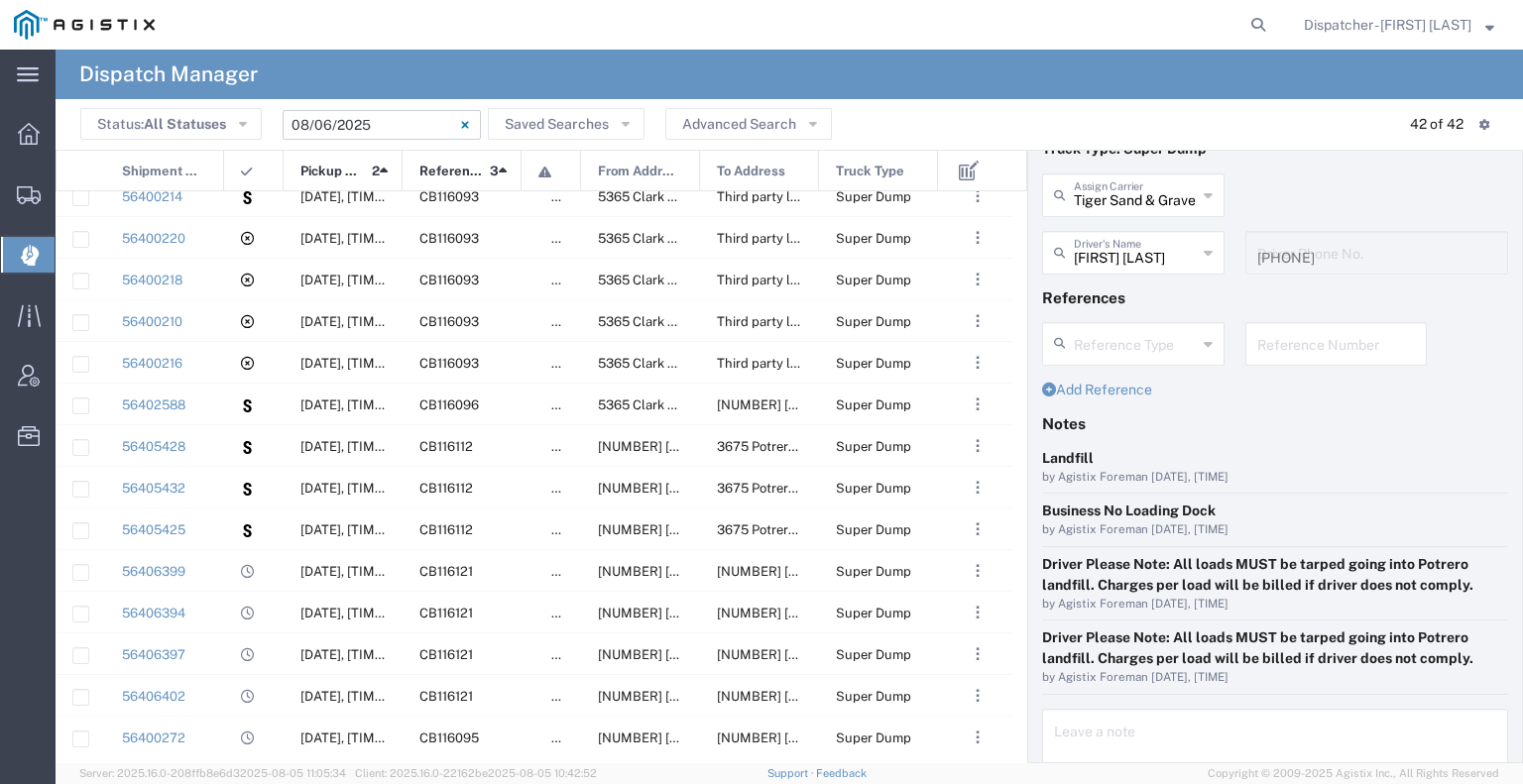scroll, scrollTop: 0, scrollLeft: 0, axis: both 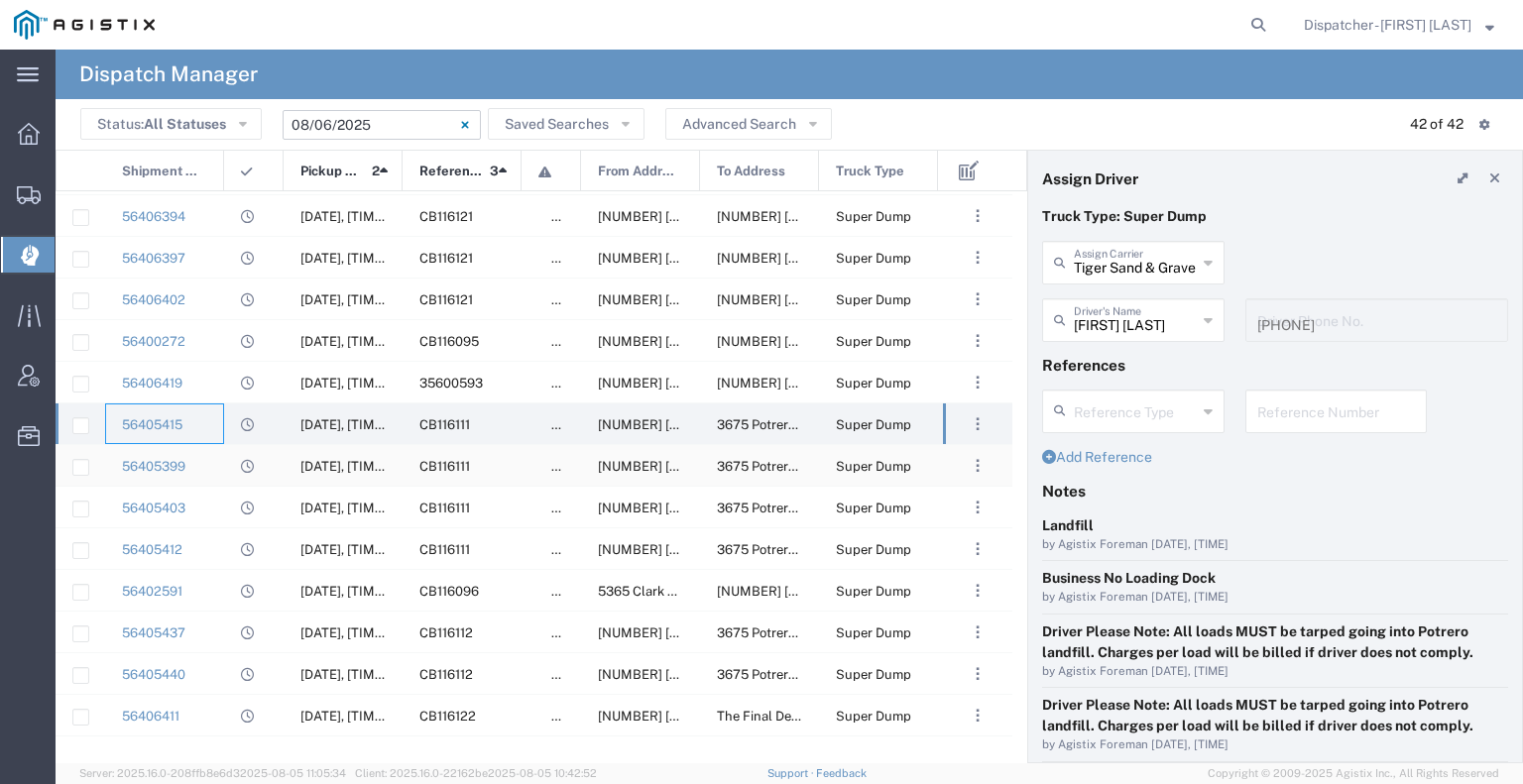 click on "56405399" 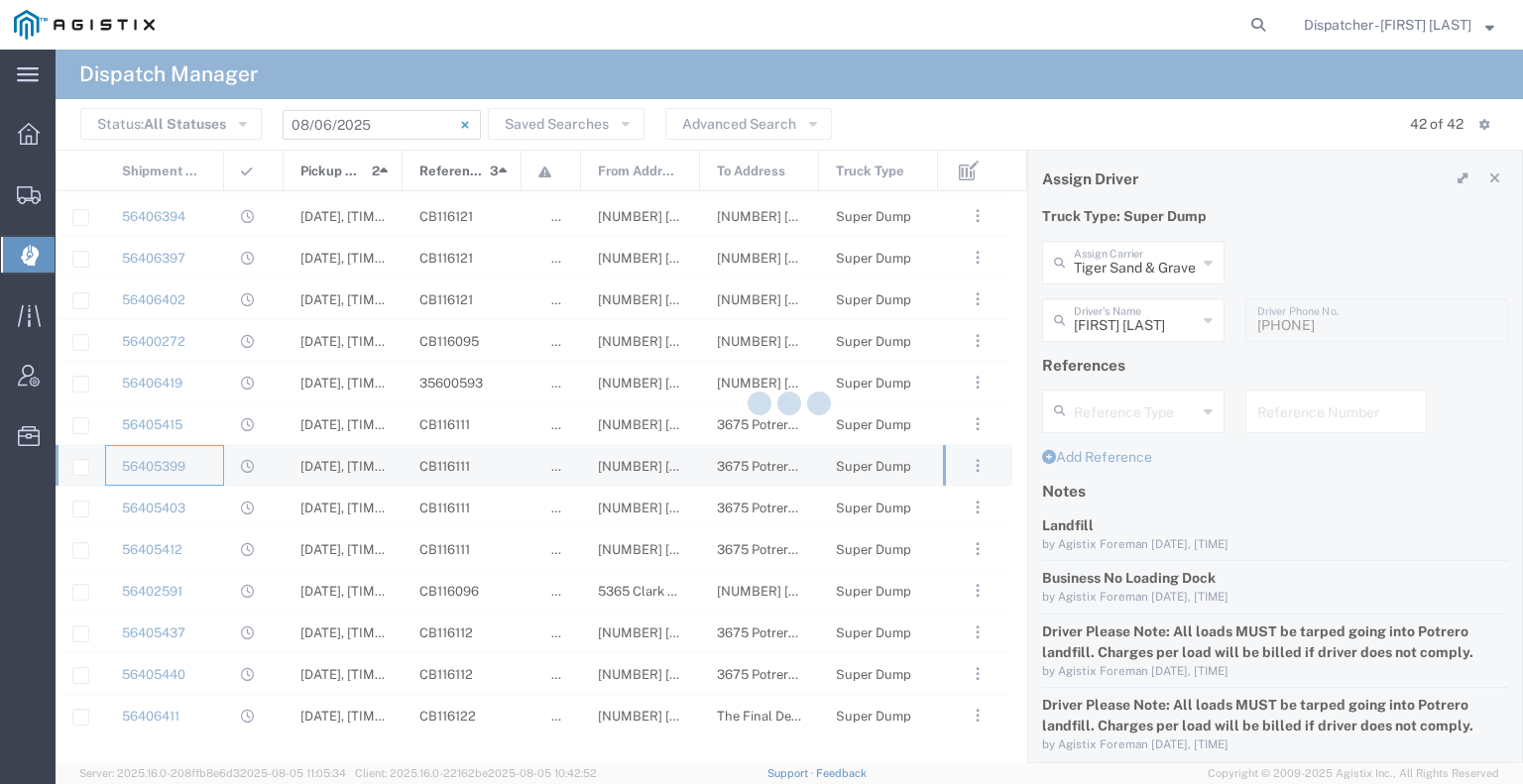 type 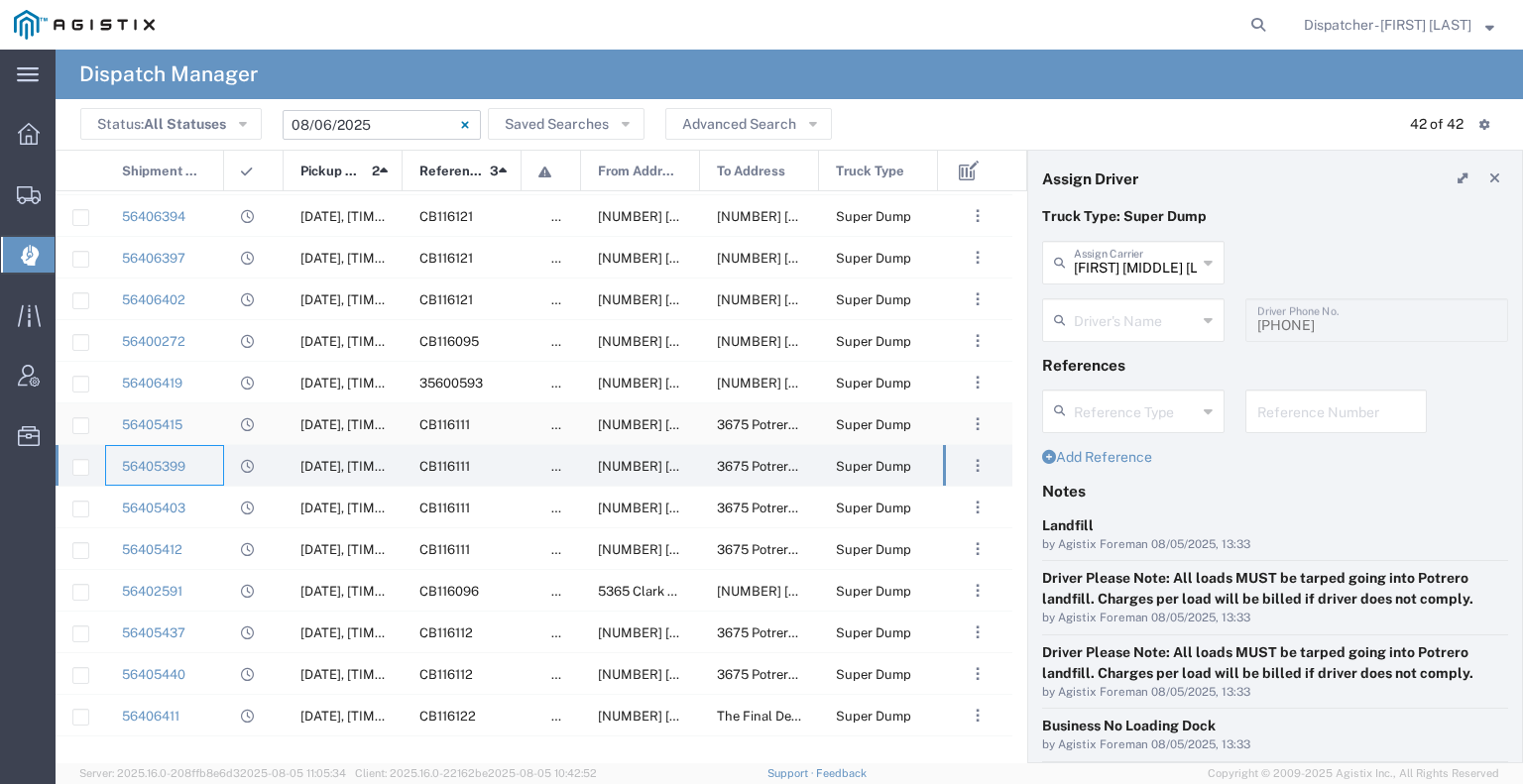 type on "[FIRST] [LAST]" 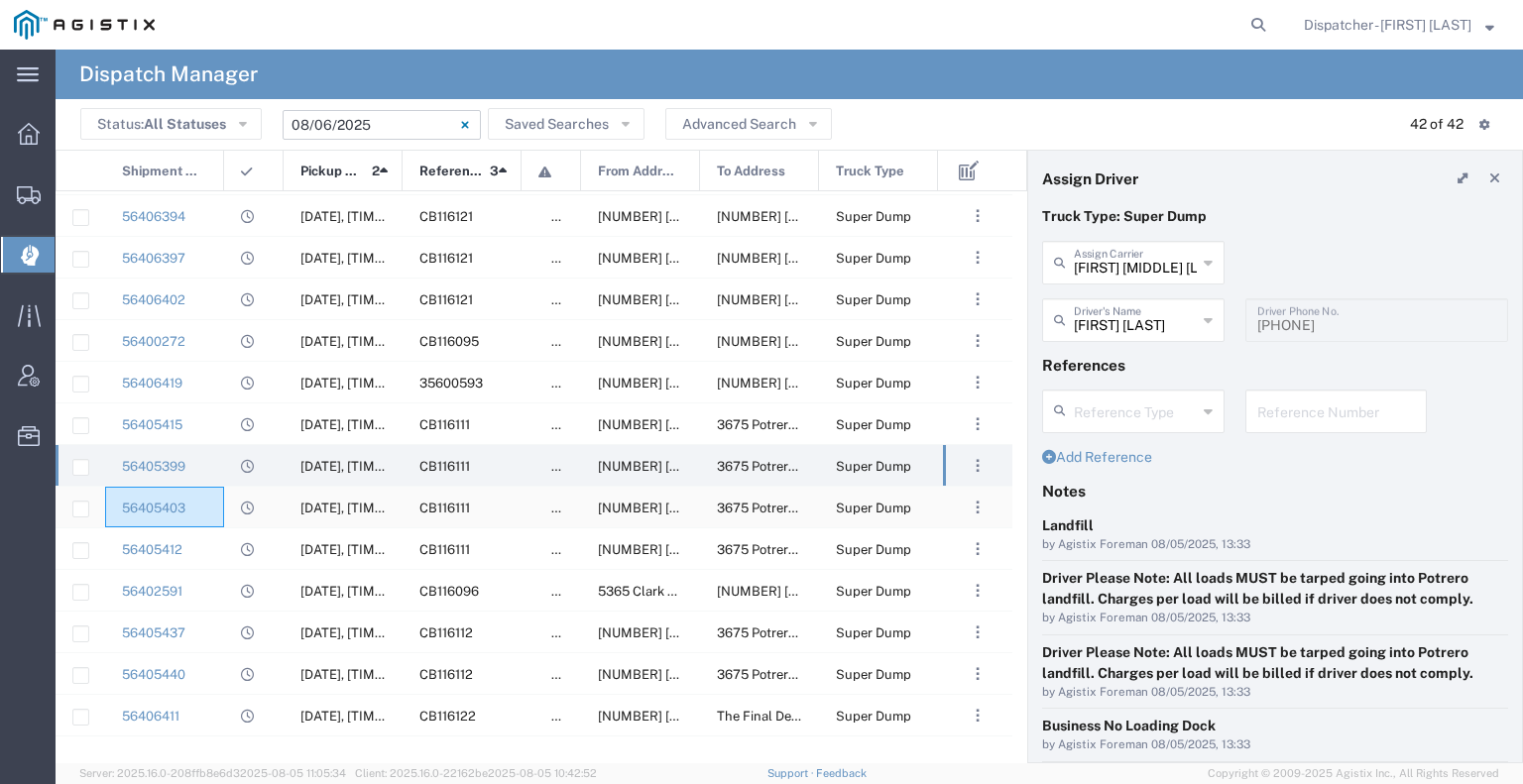 click on "56405403" 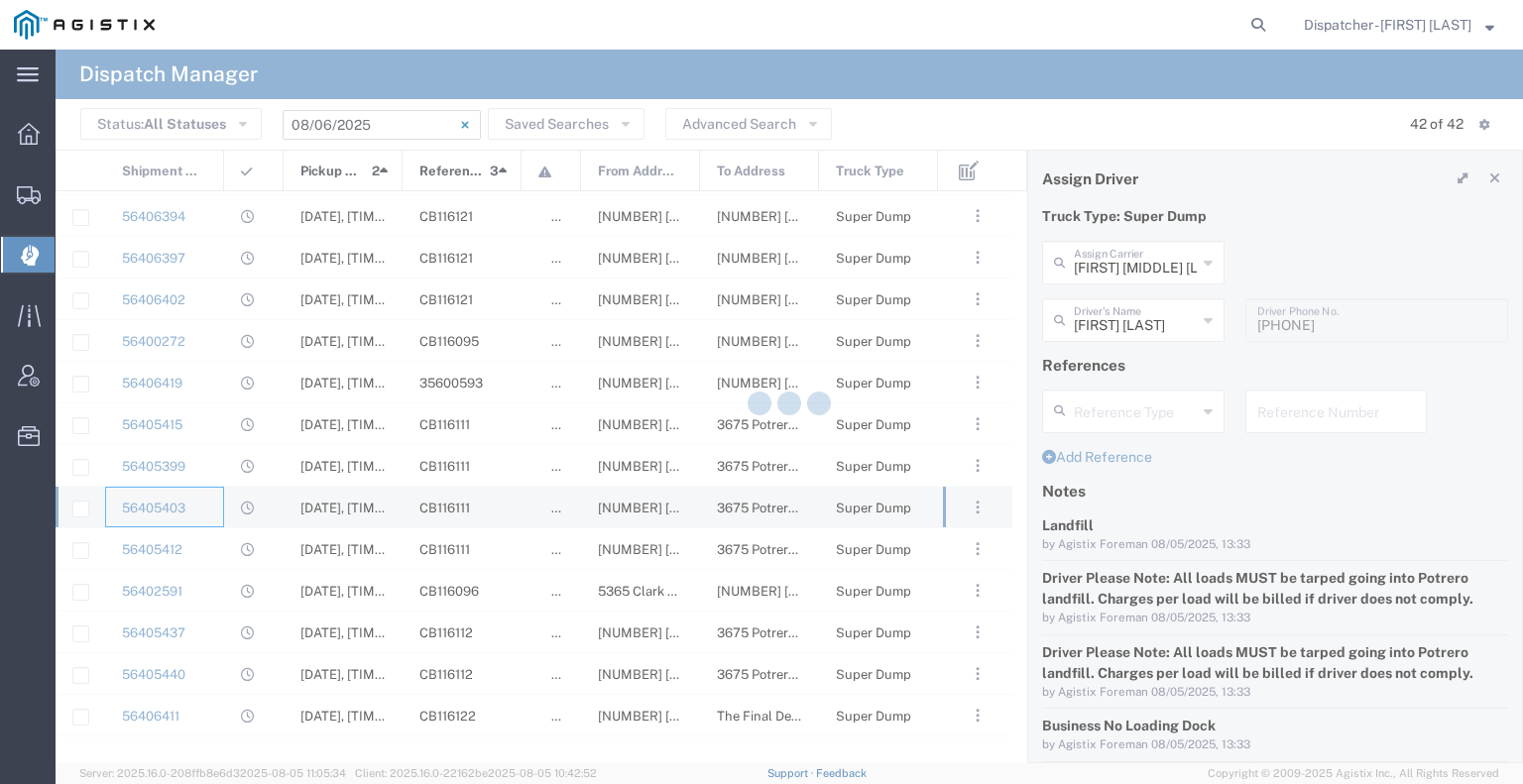 type 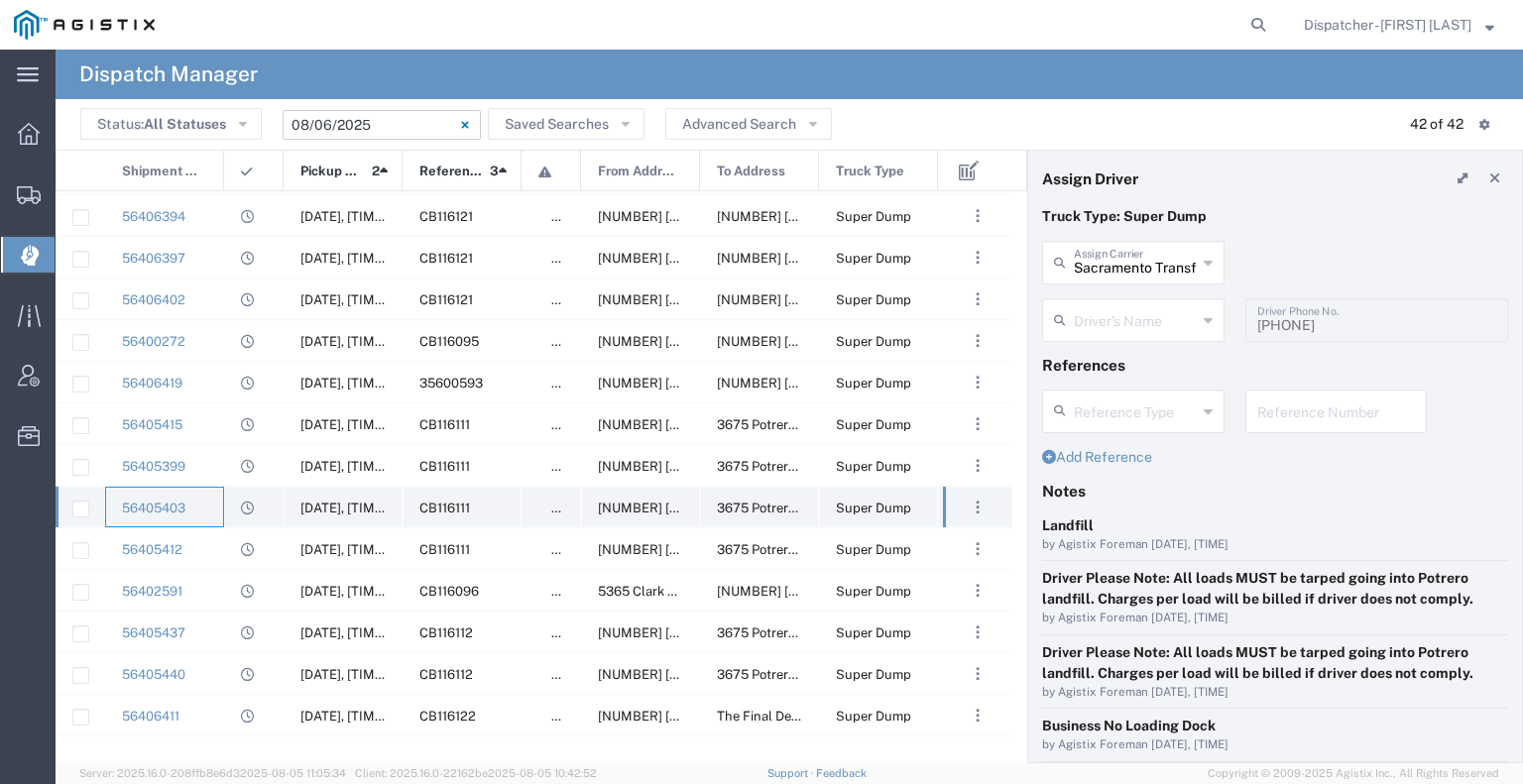 type on "[FIRST] [LAST]" 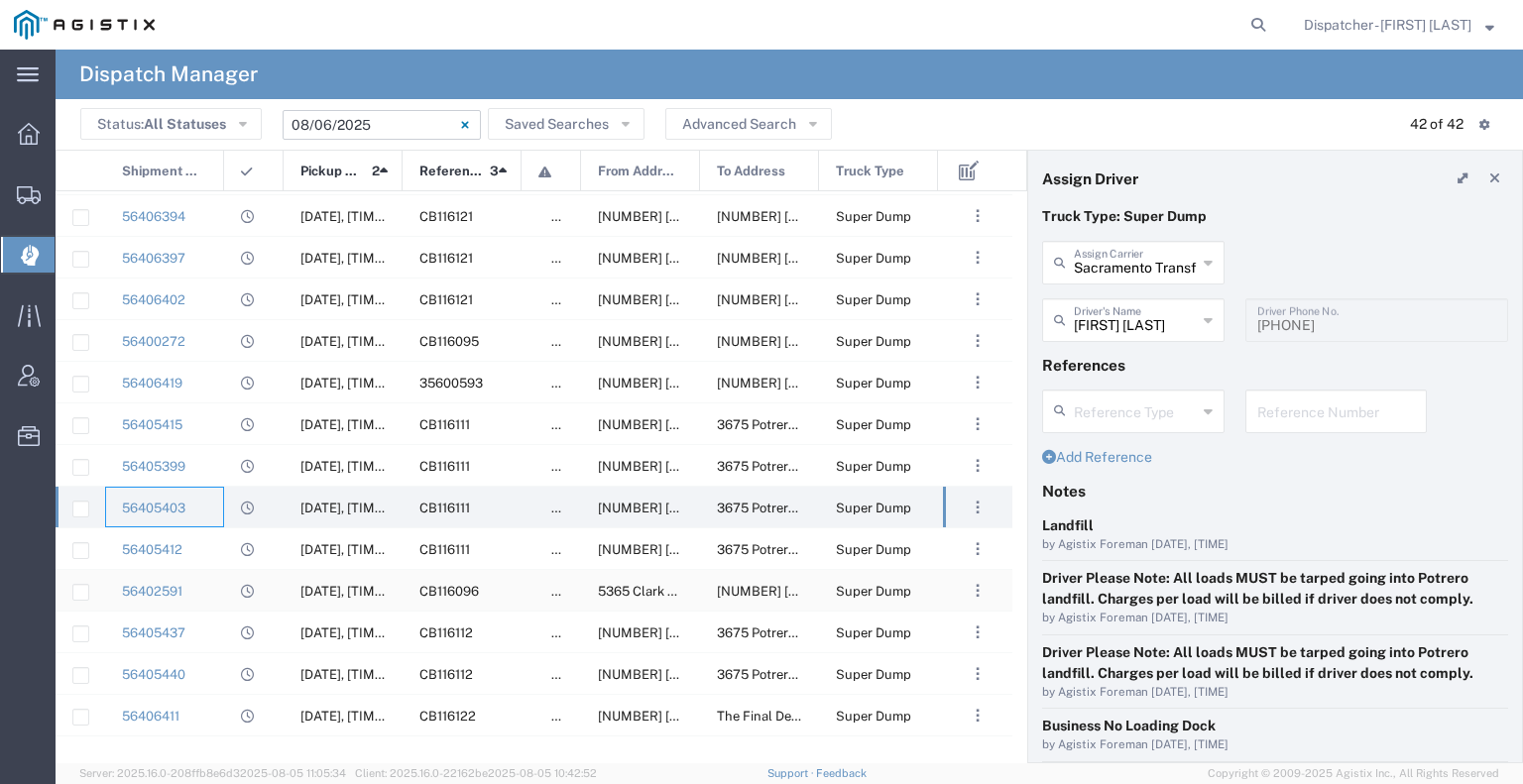 click 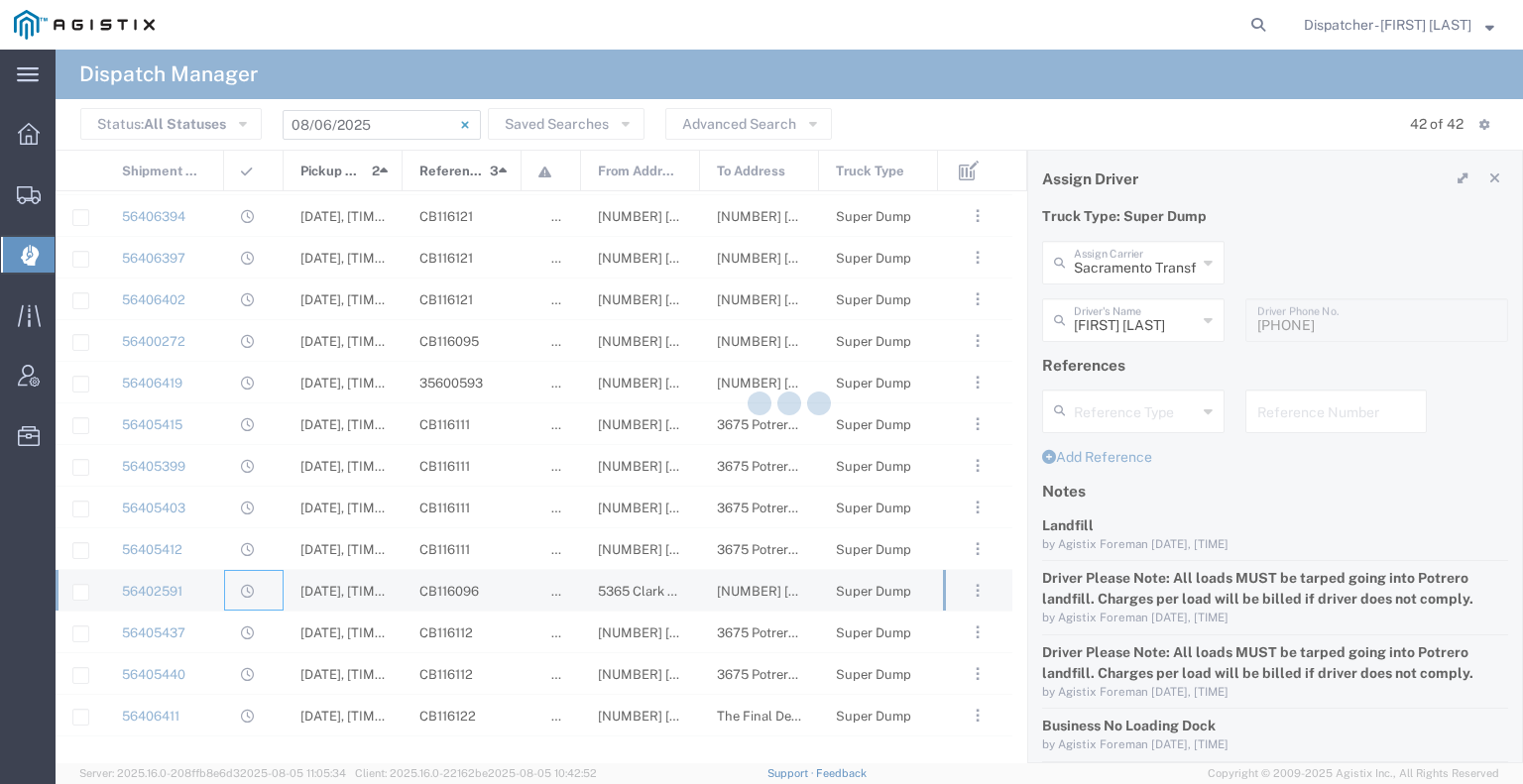 click 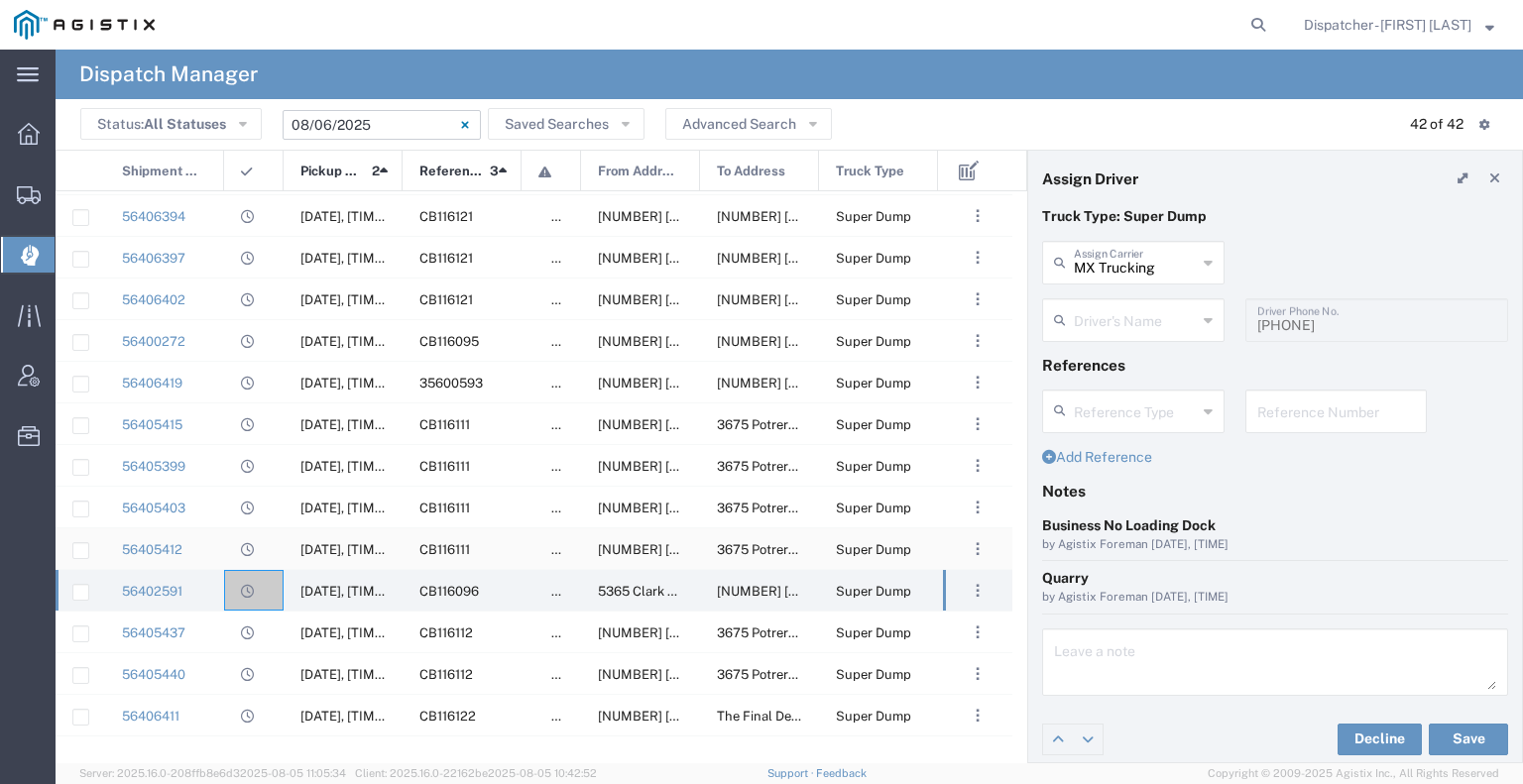 type on "[FIRST] [LAST]" 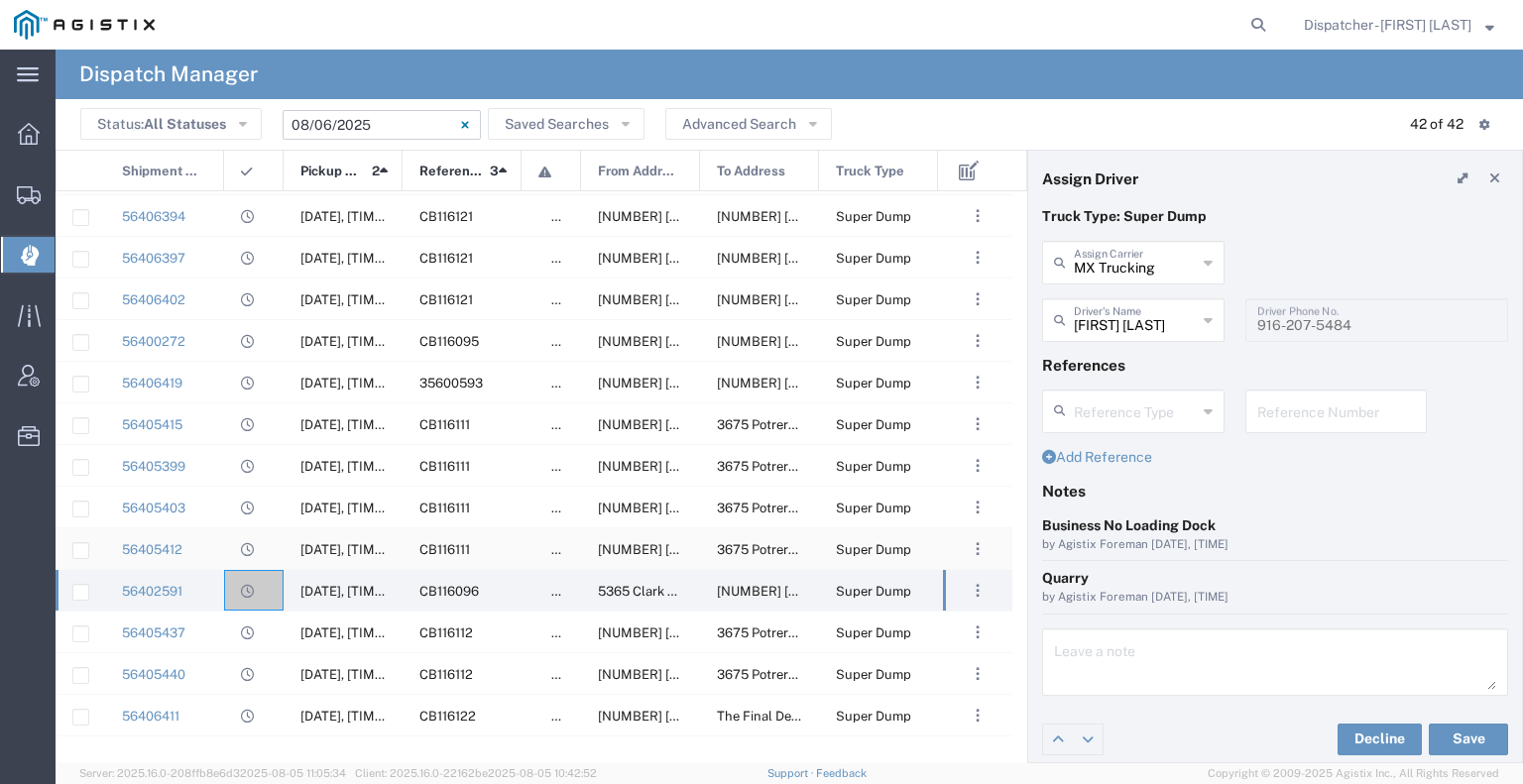 click on "56405412" 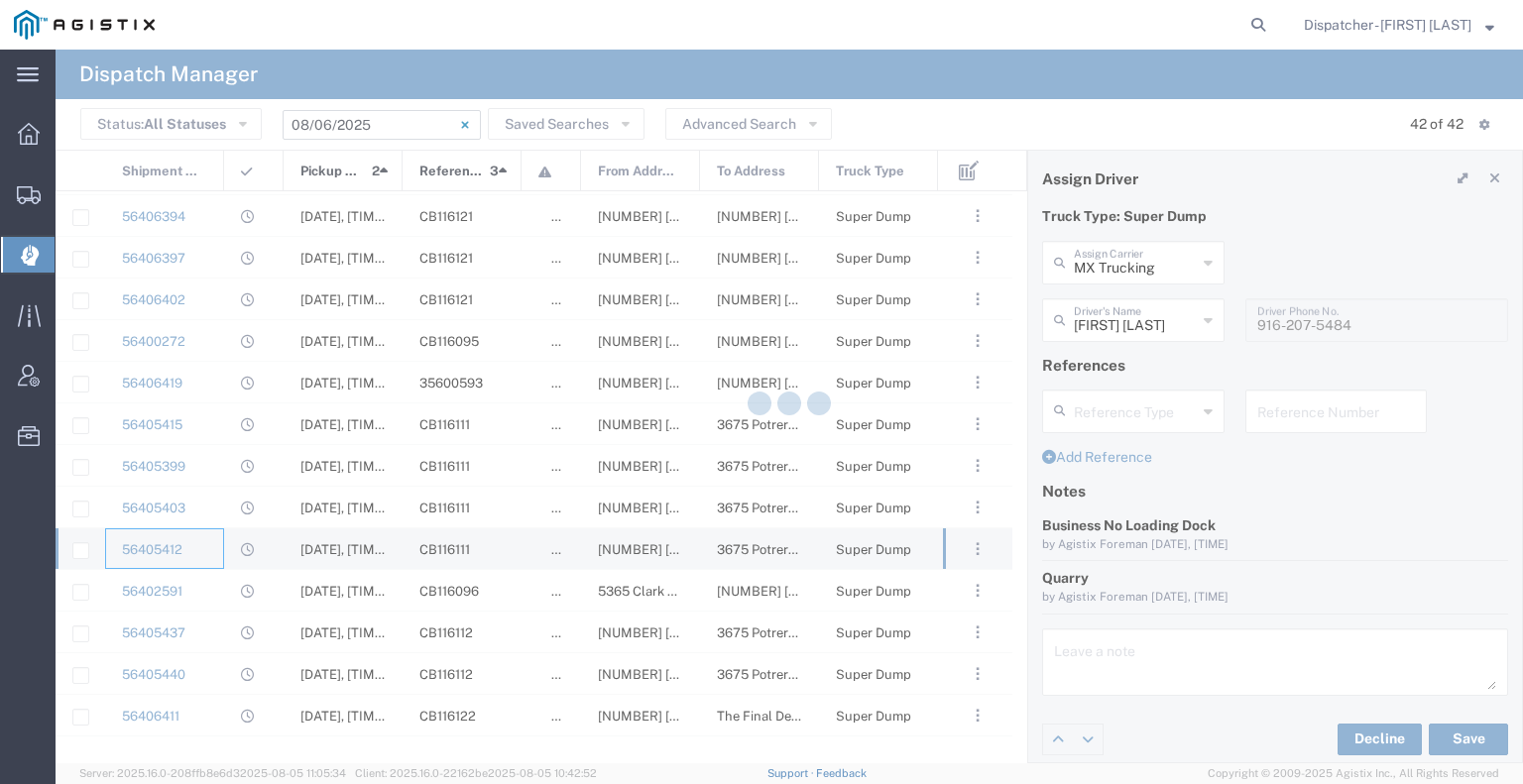 type 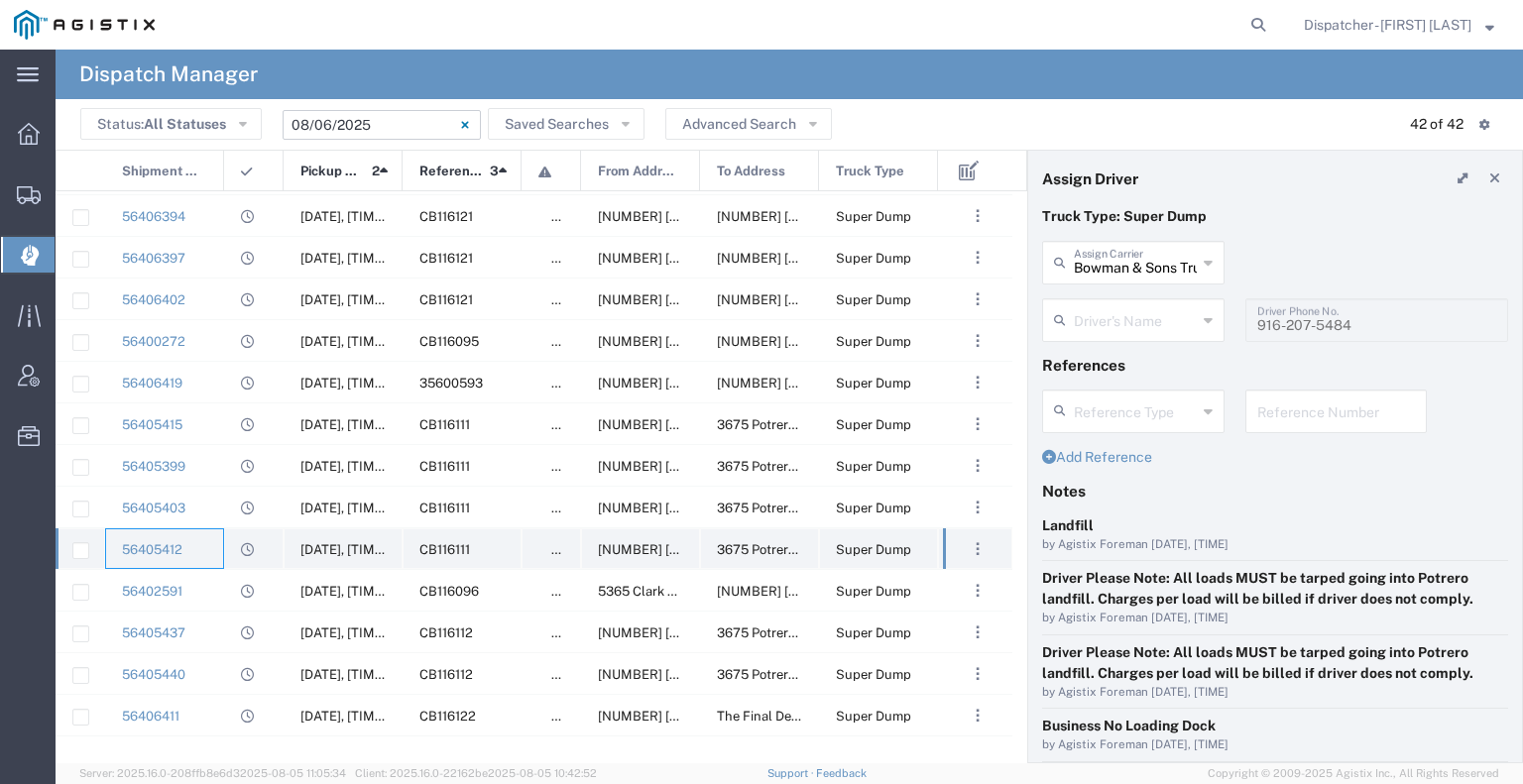 type on "Aqil Khan" 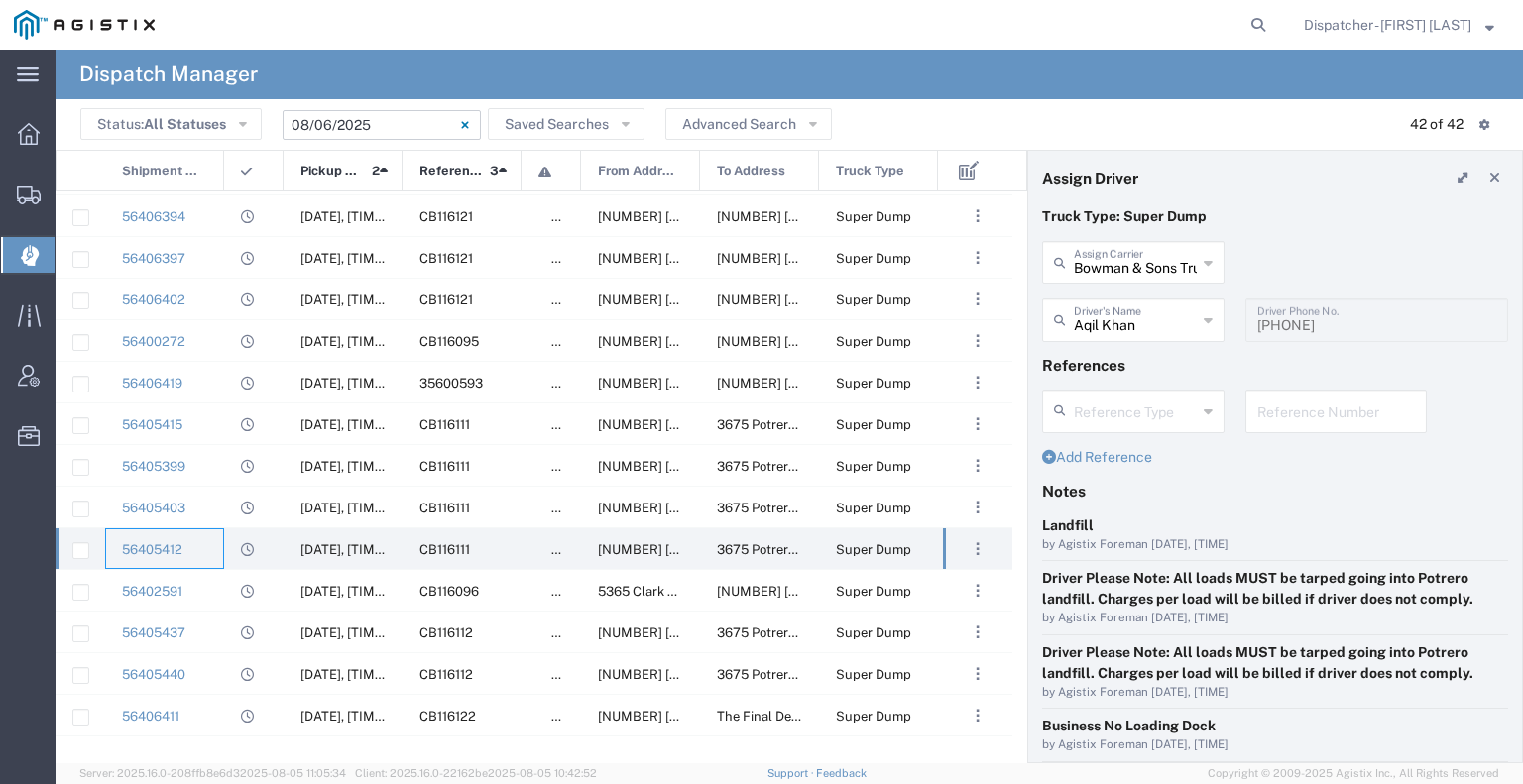 type 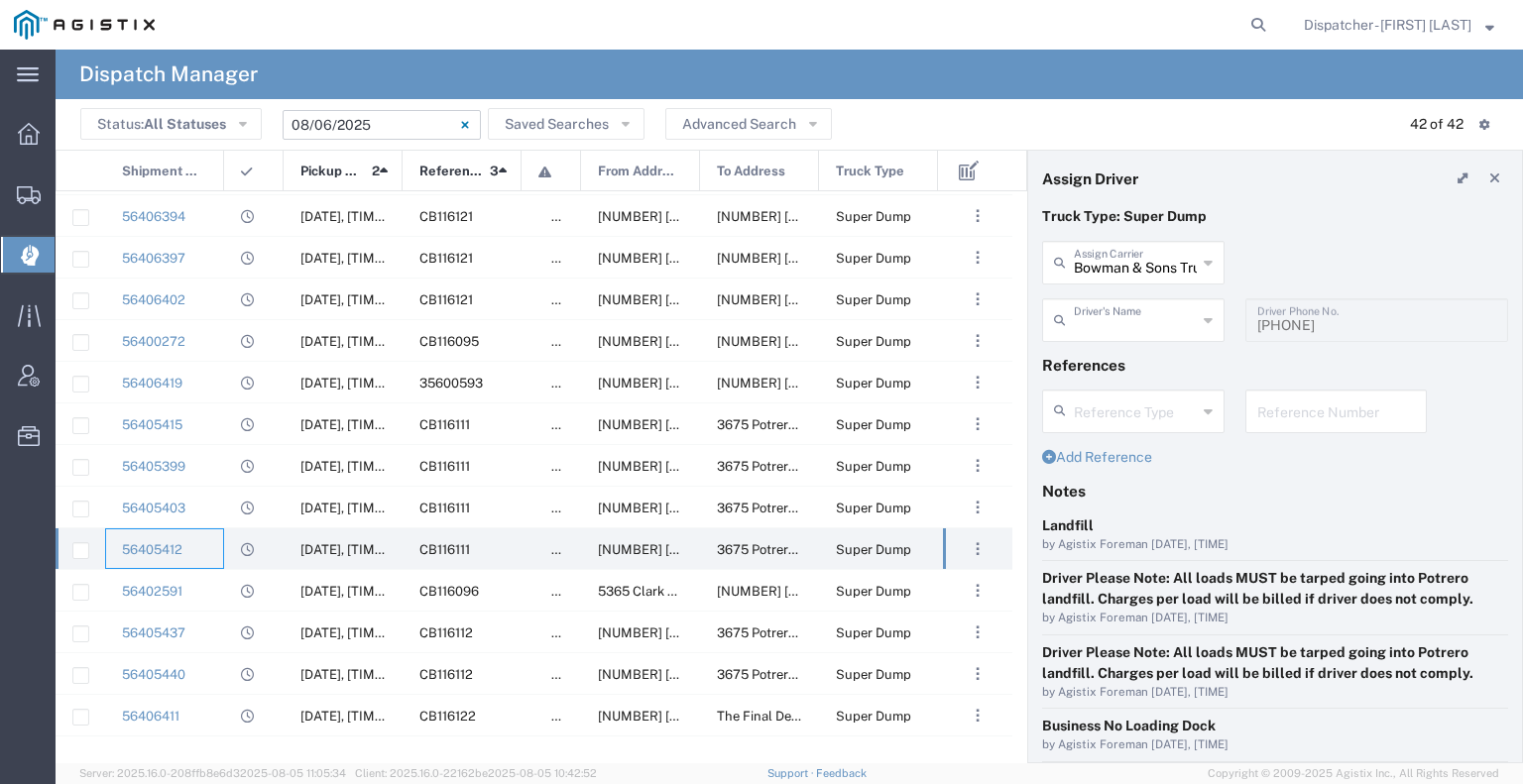 click at bounding box center (1135, 318) 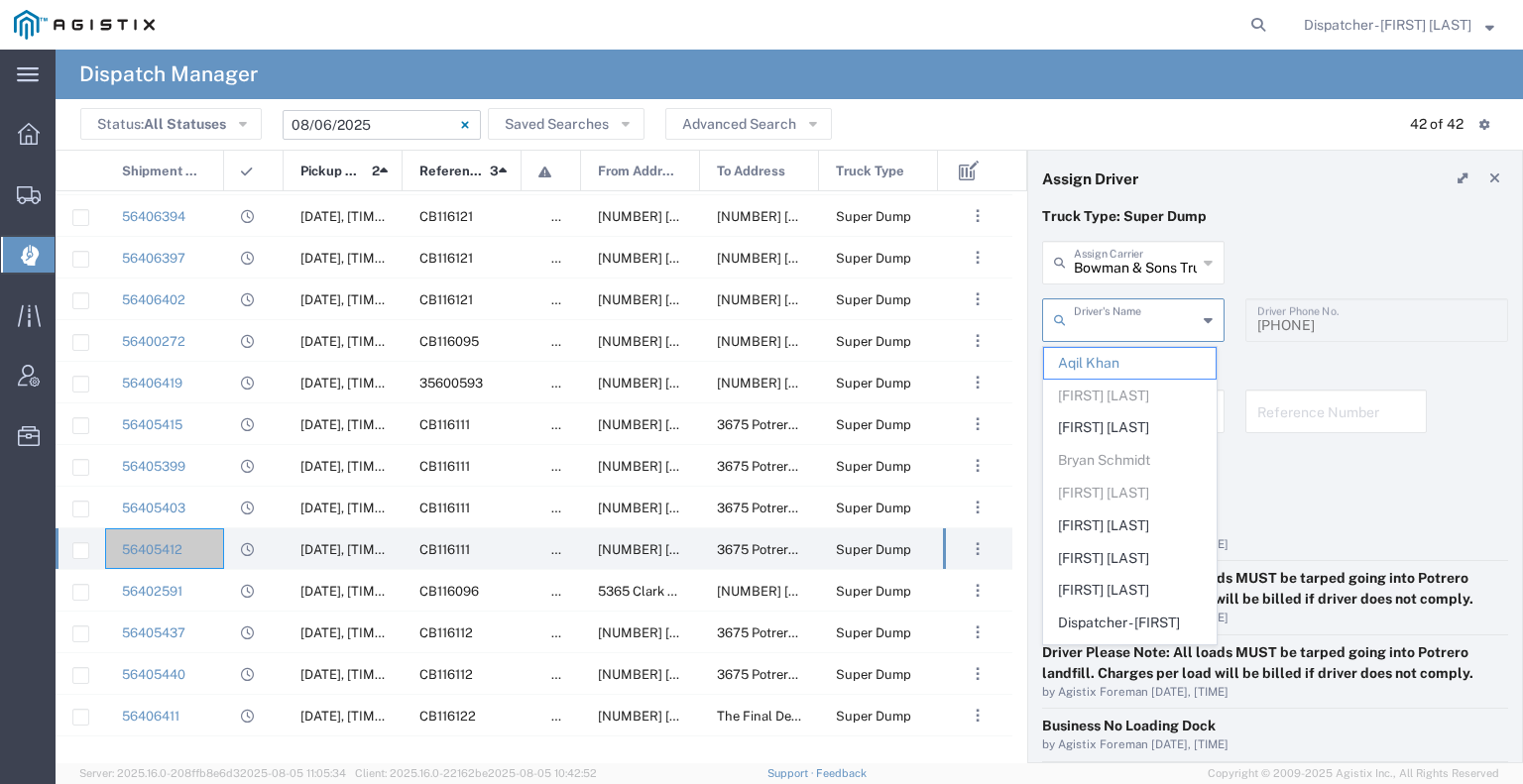 type 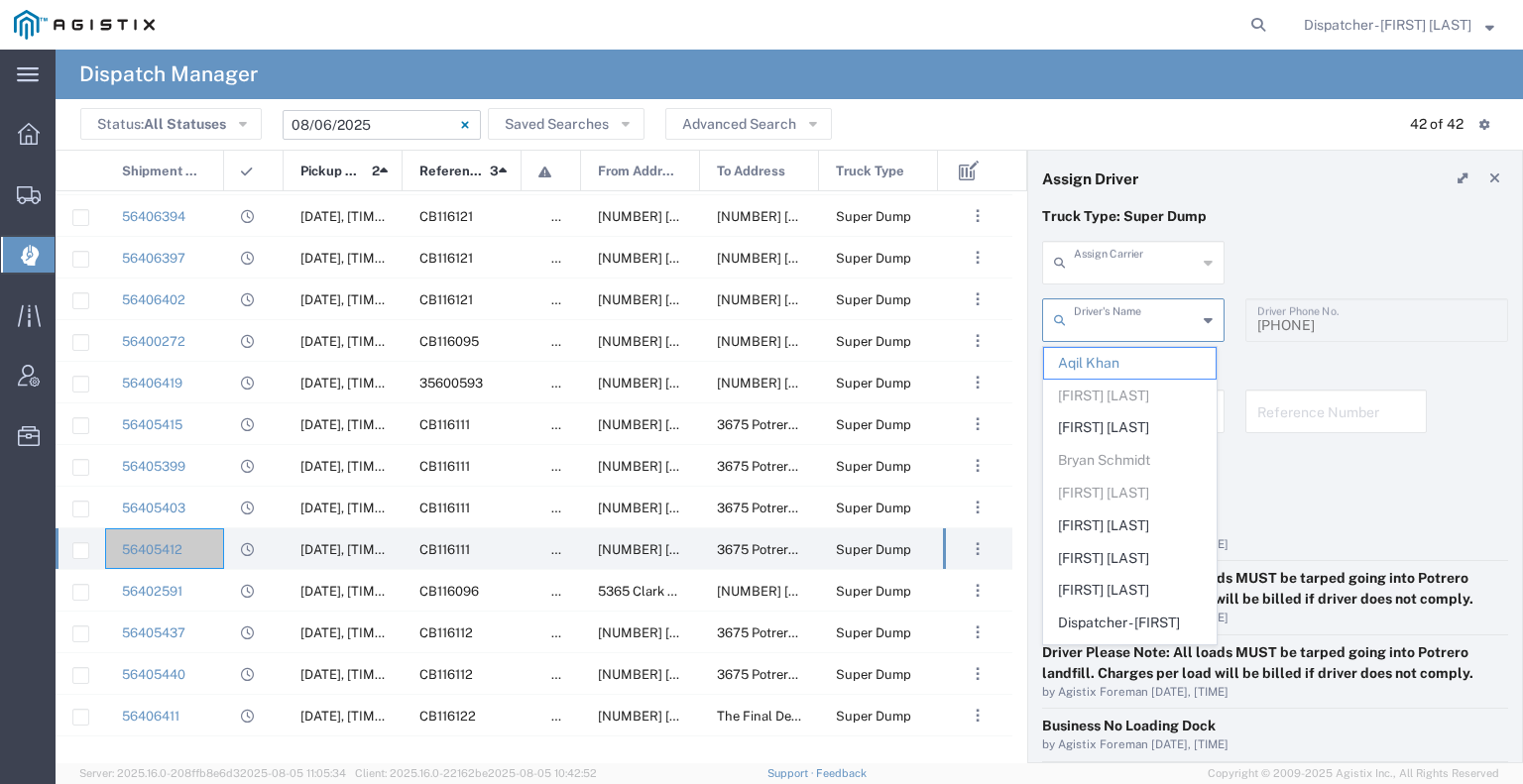 click at bounding box center [1135, 261] 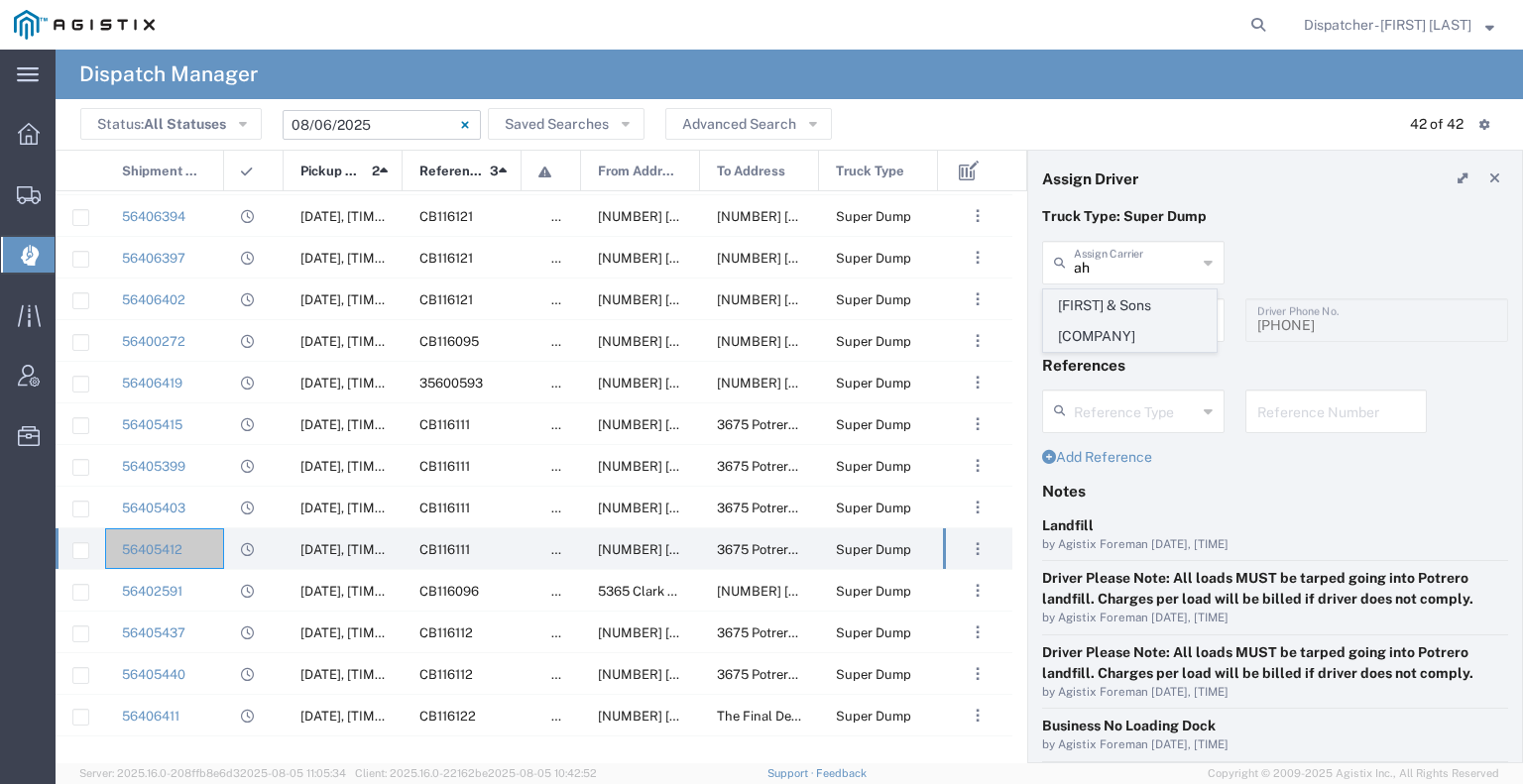 click on "[FIRST] & Sons [COMPANY]" 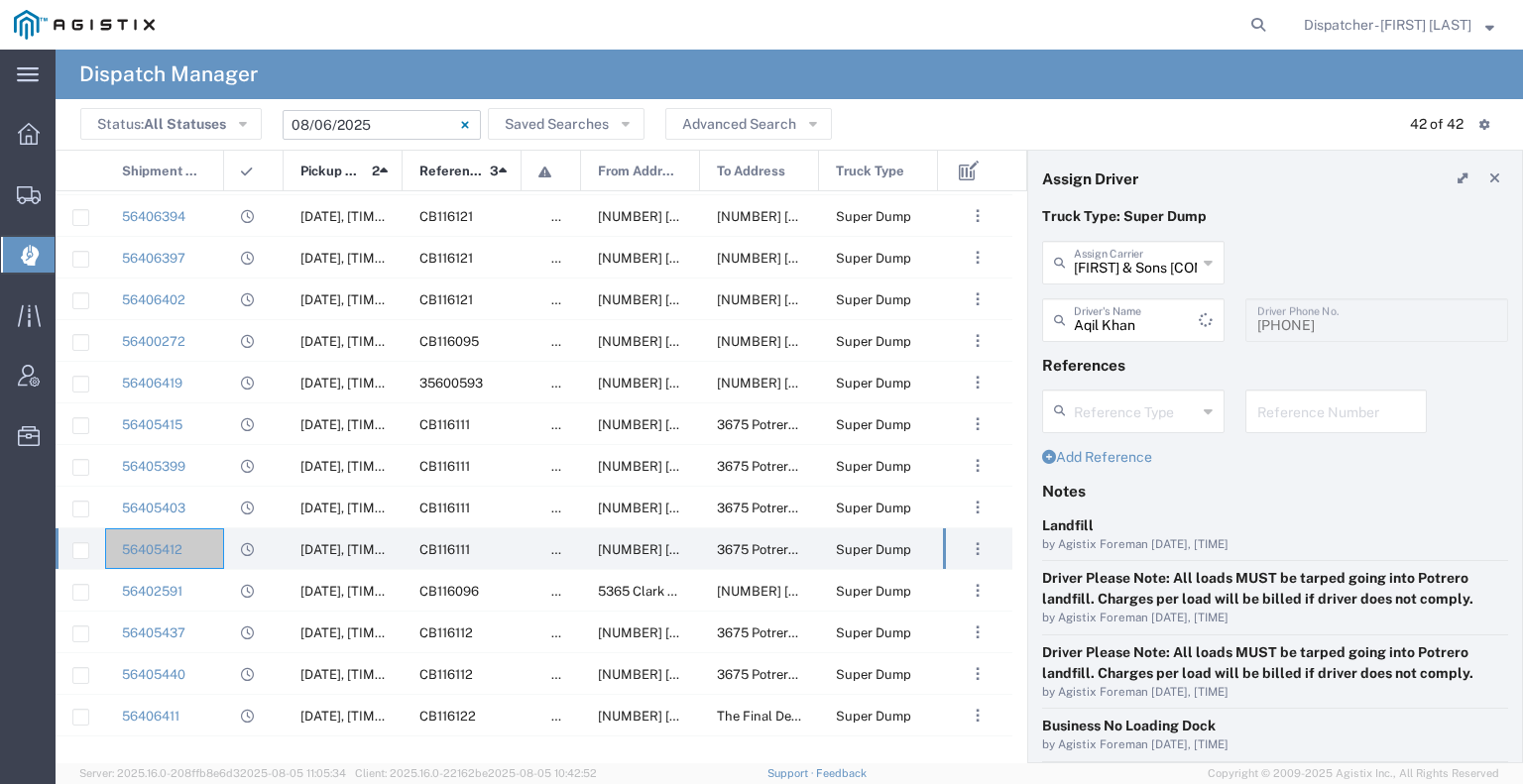 type 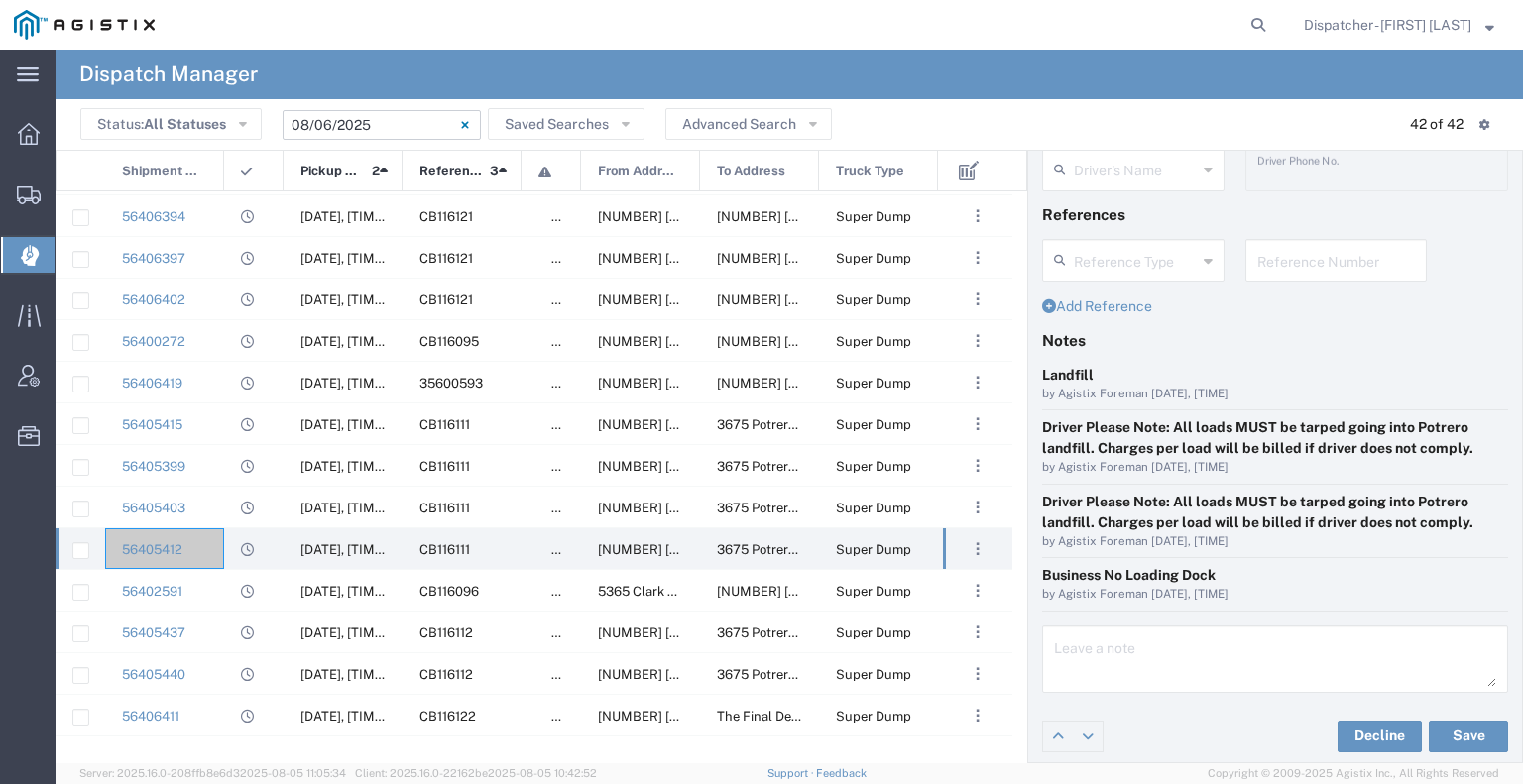 scroll, scrollTop: 151, scrollLeft: 0, axis: vertical 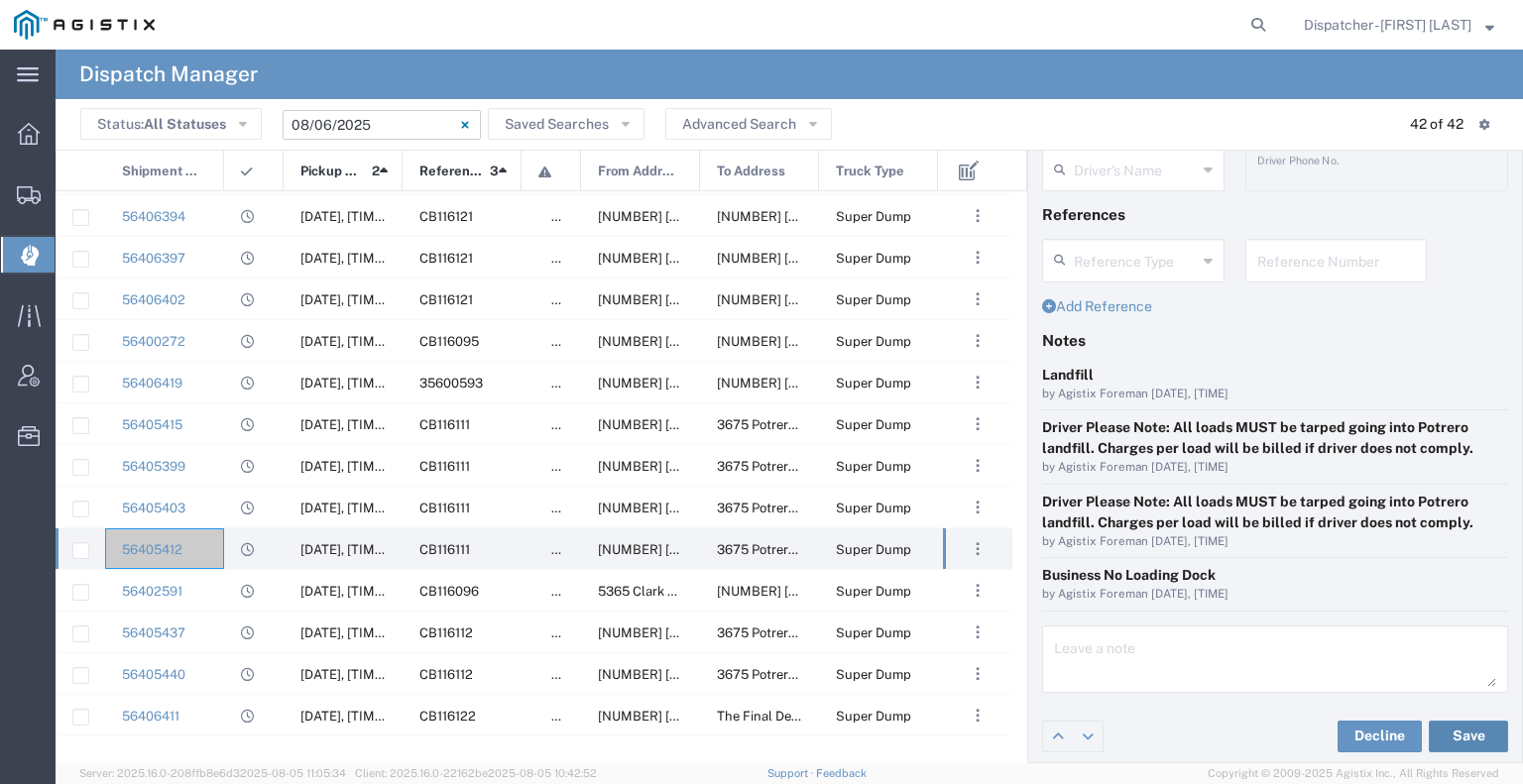 click on "Save" 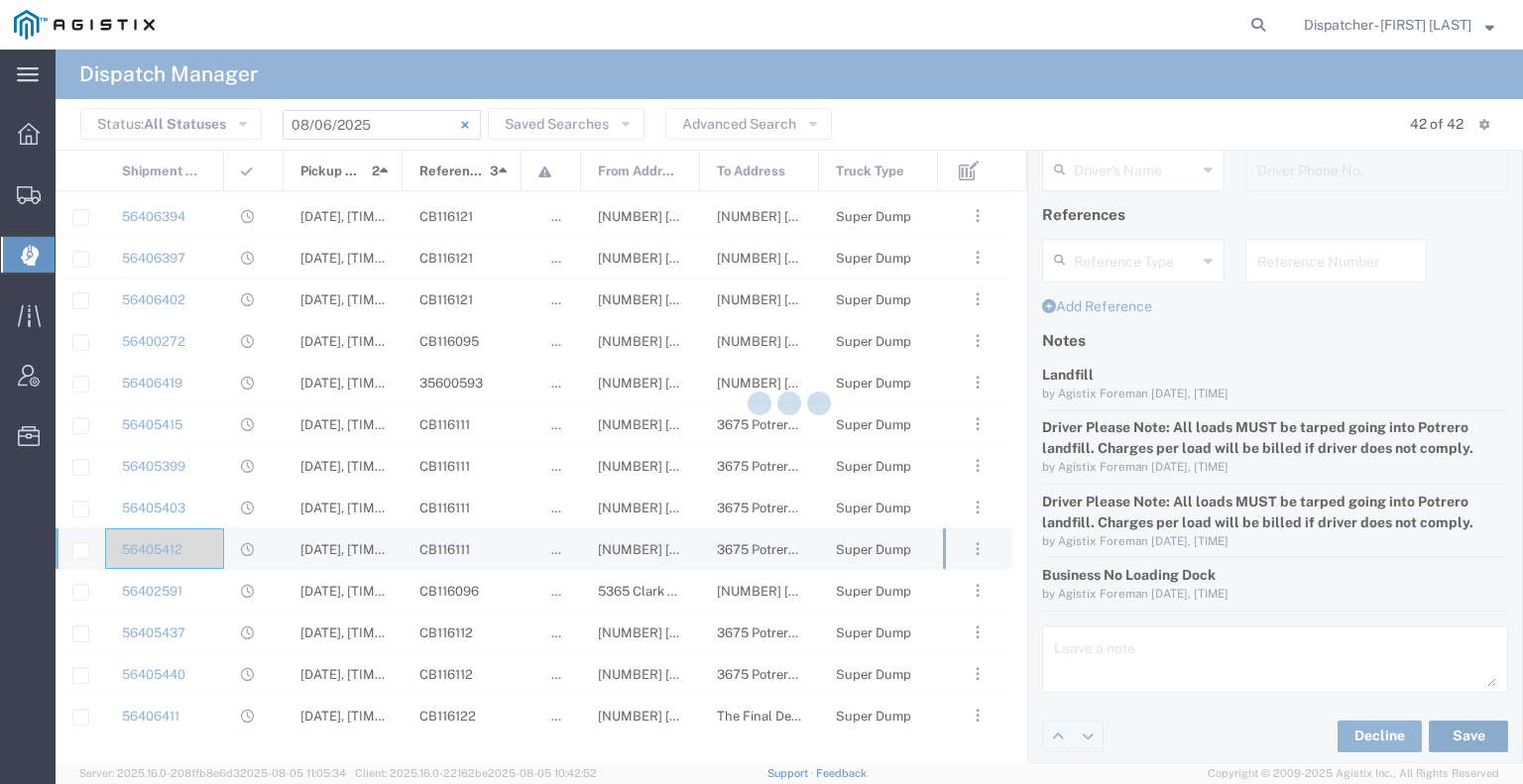 type on "[FIRST] & Sons [COMPANY]" 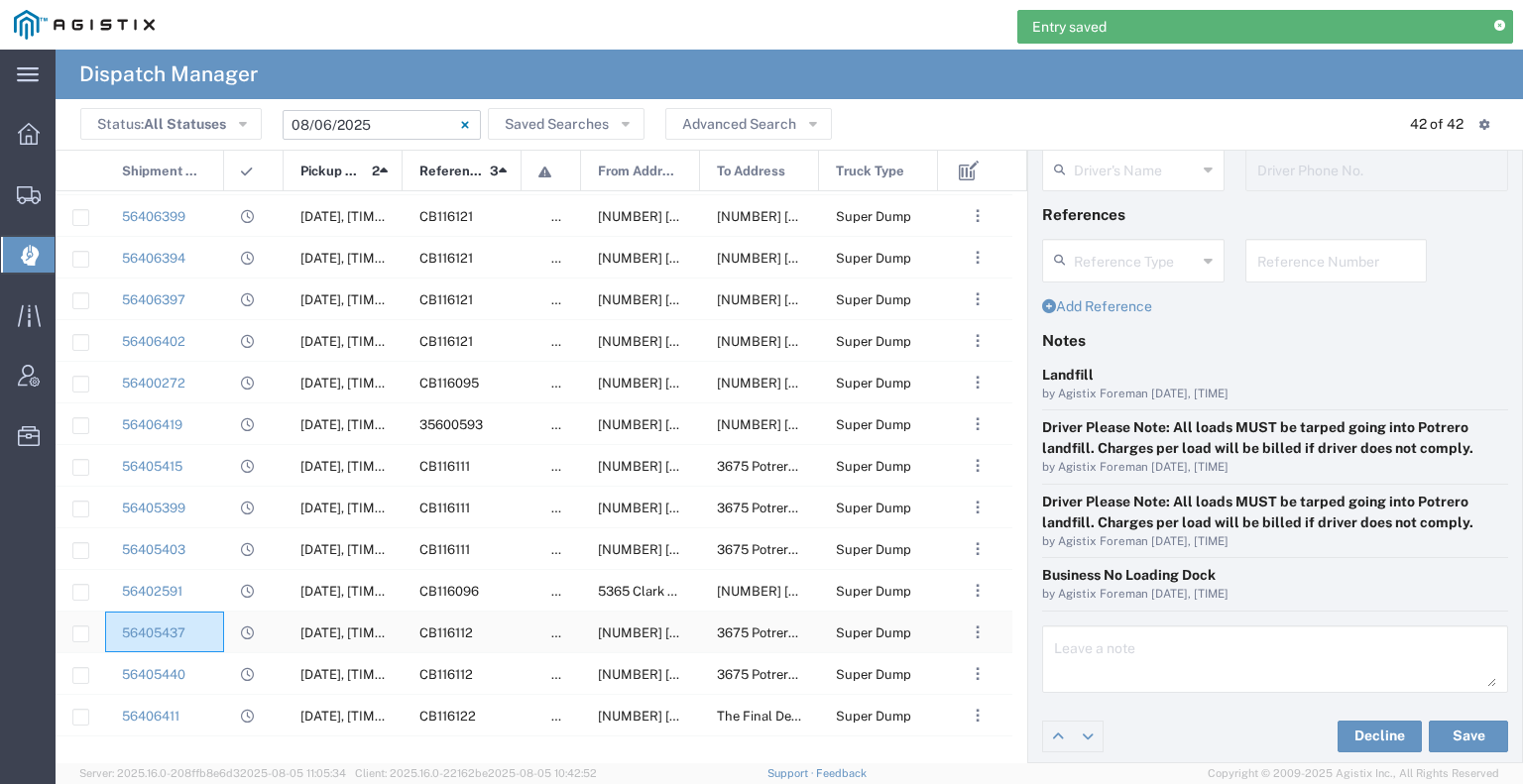 click on "56405437" 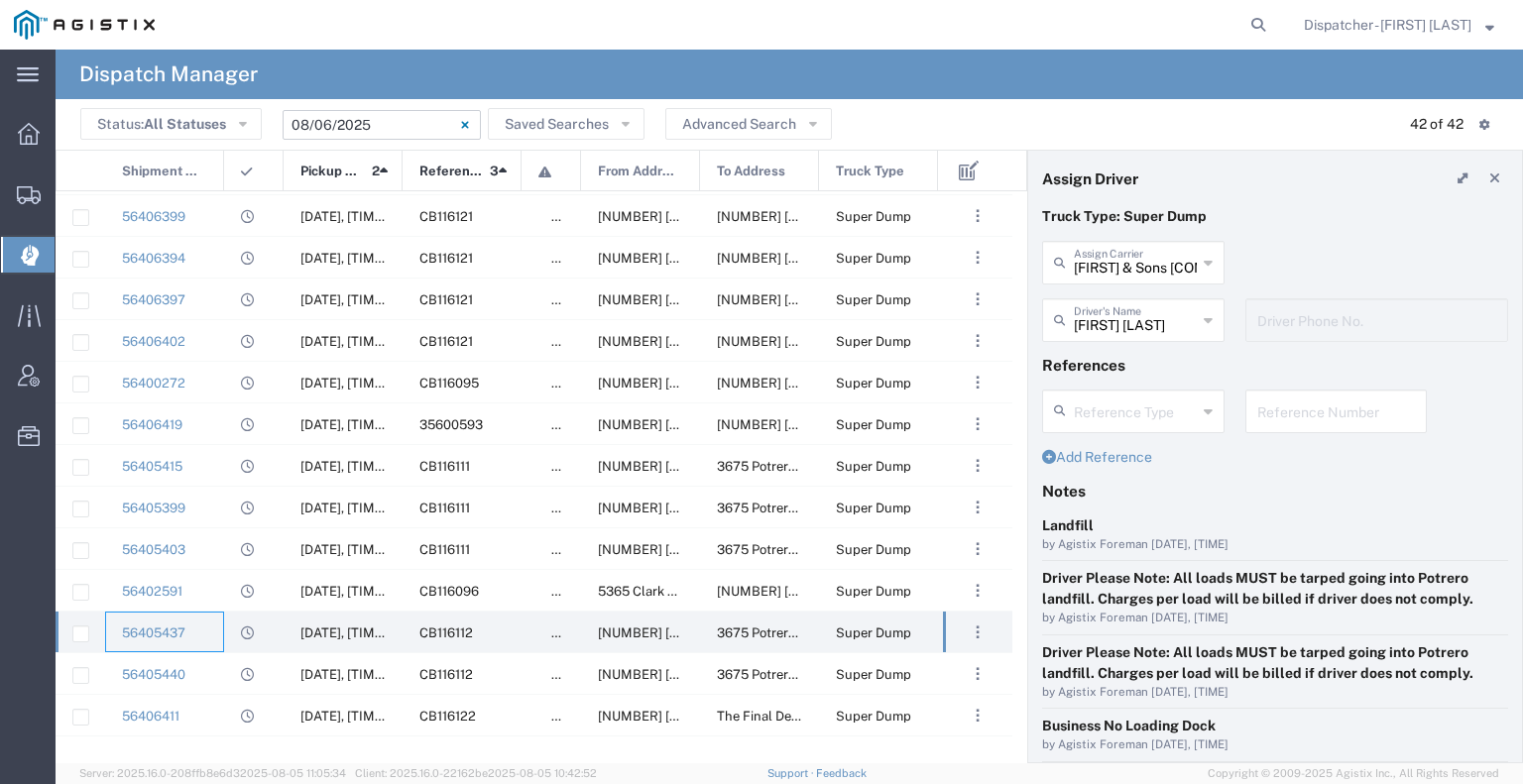 scroll, scrollTop: 99, scrollLeft: 0, axis: vertical 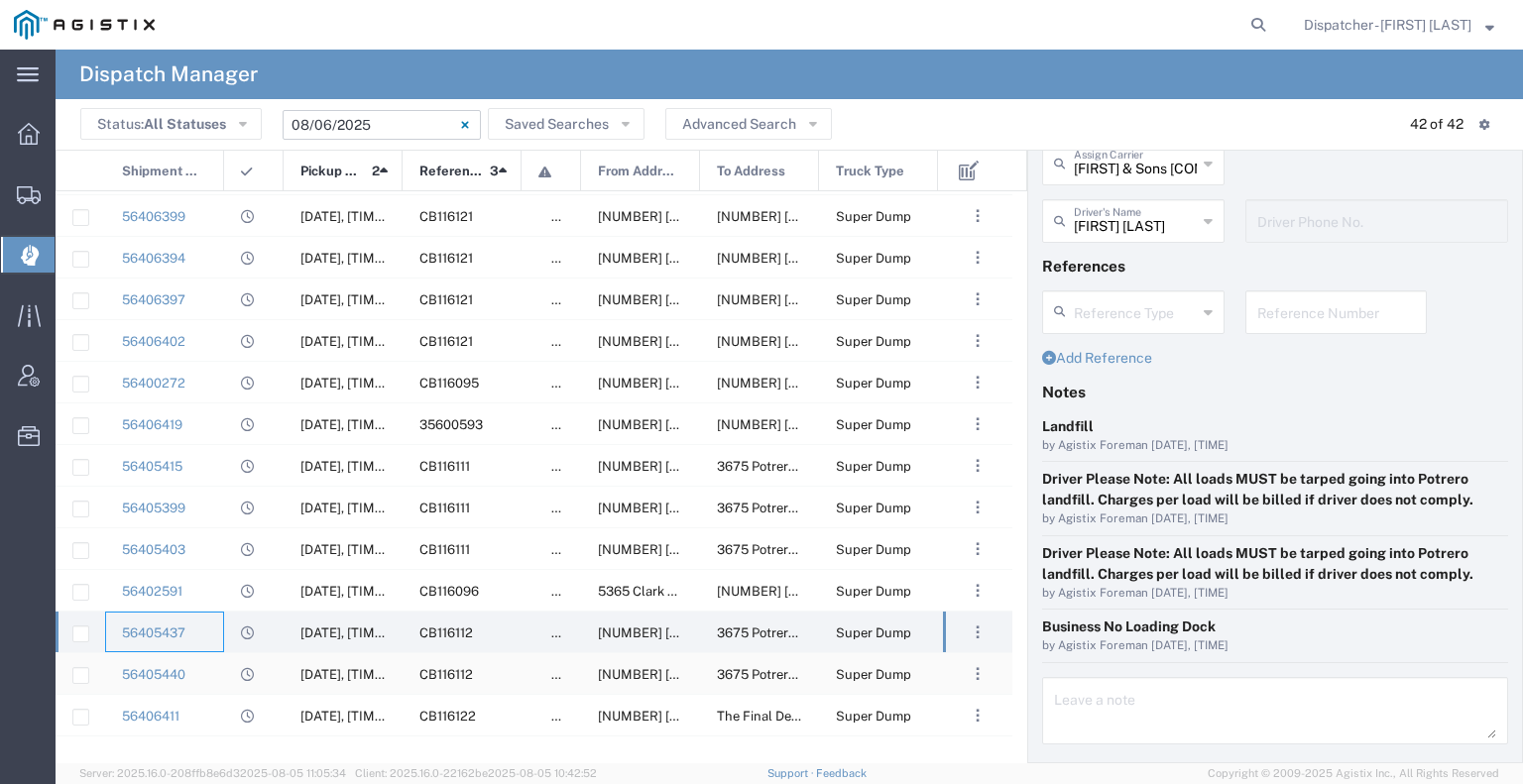 click on "56405440" 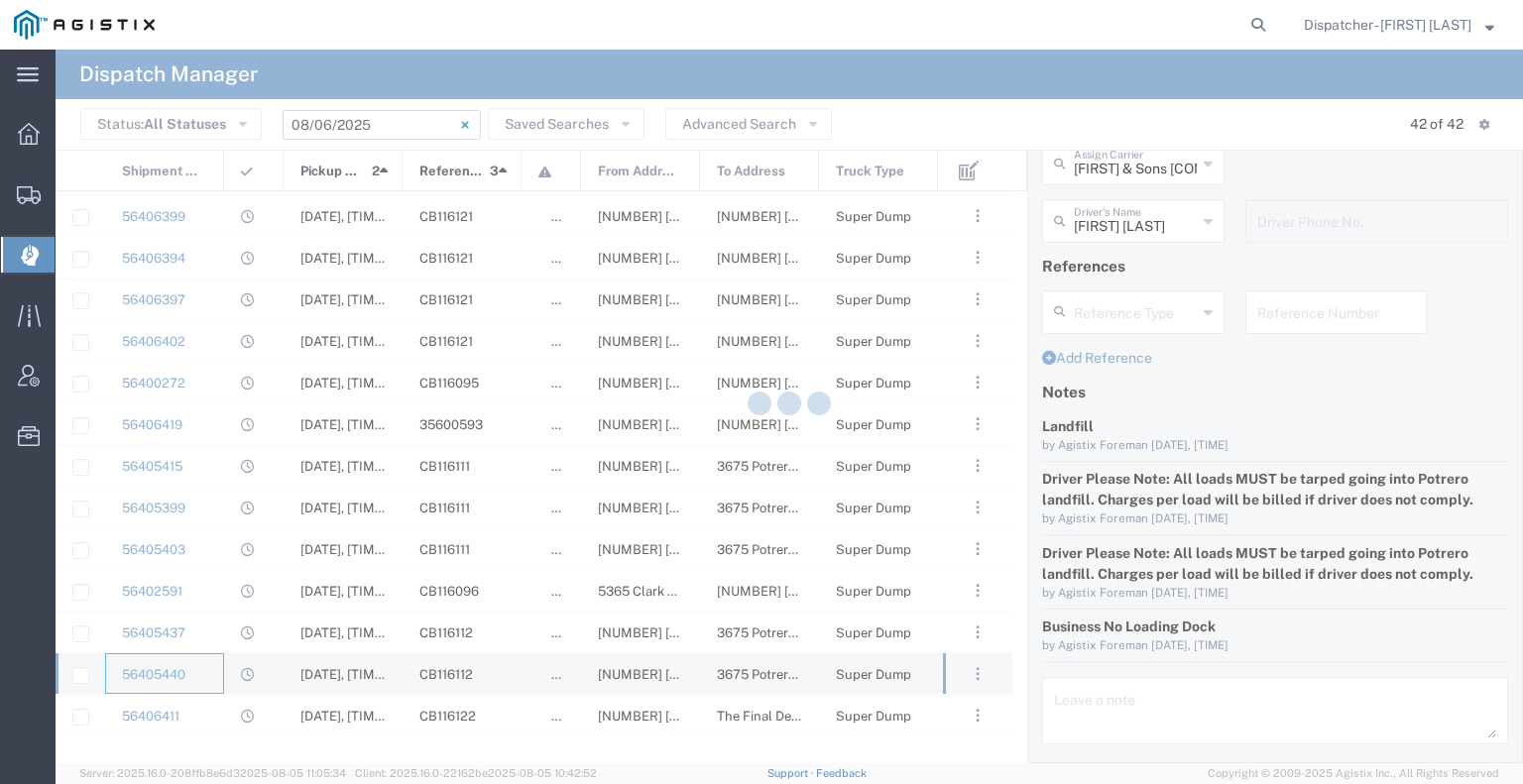type on "[FIRST] [LAST]" 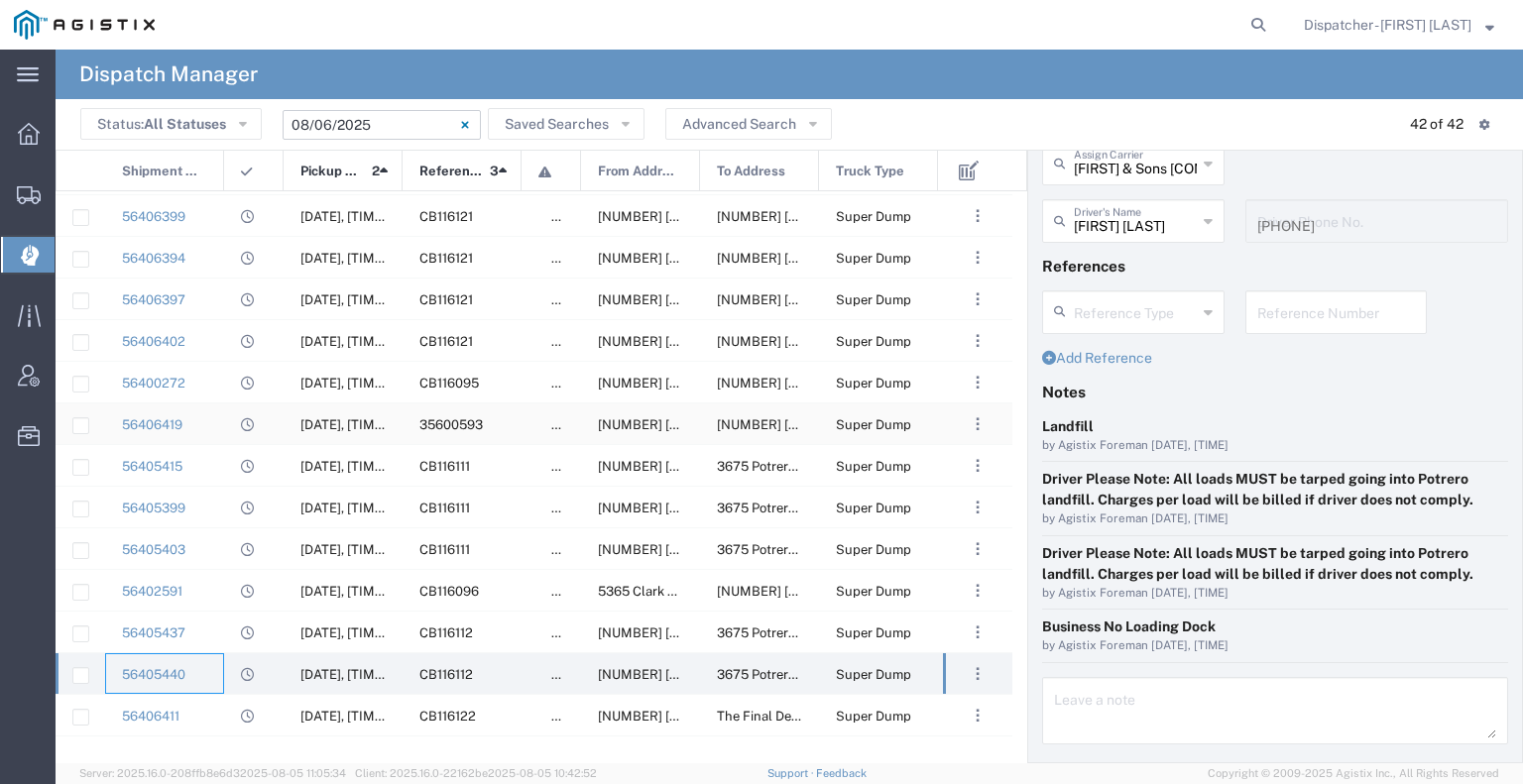 scroll, scrollTop: 0, scrollLeft: 0, axis: both 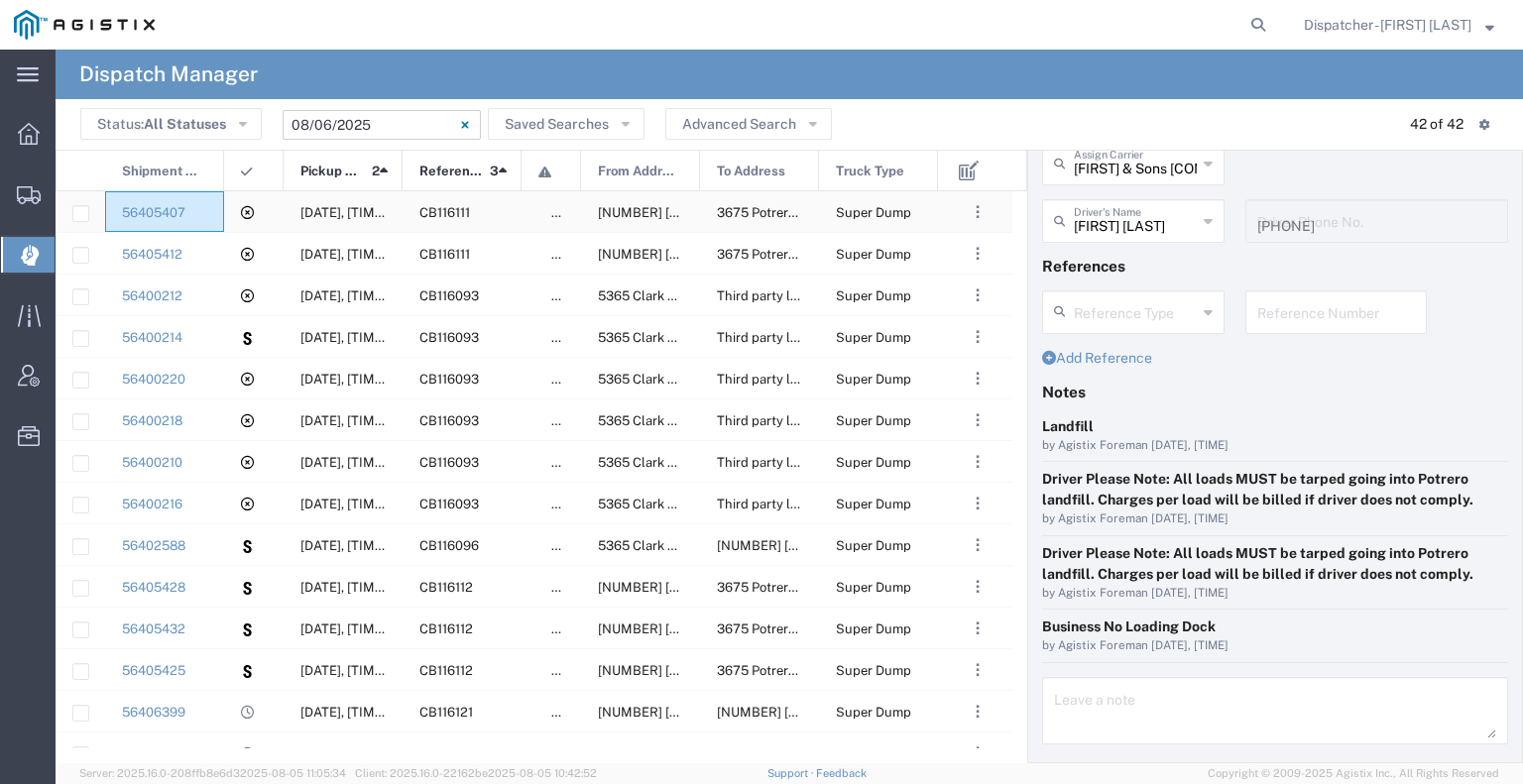 click on "56405407" 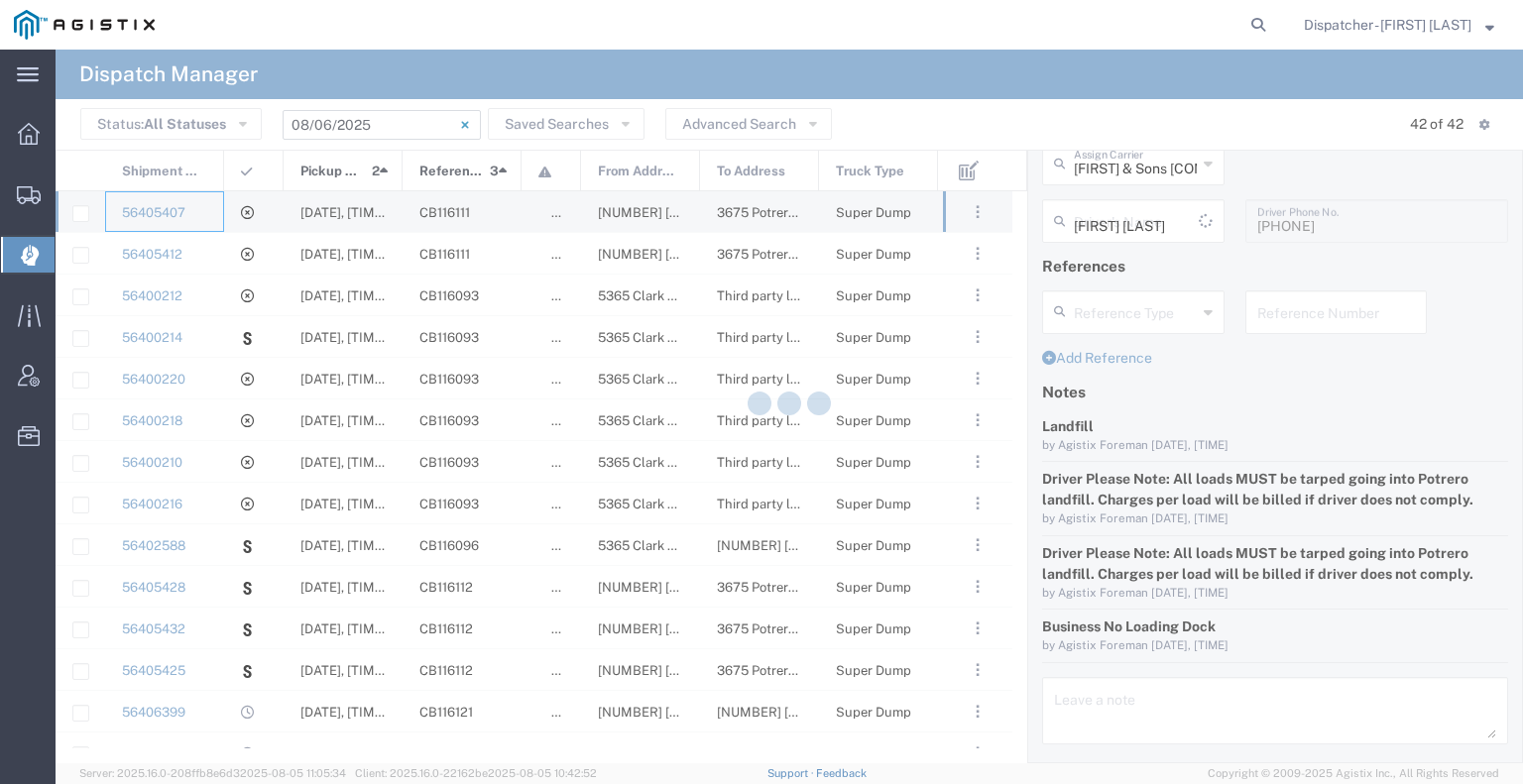 type 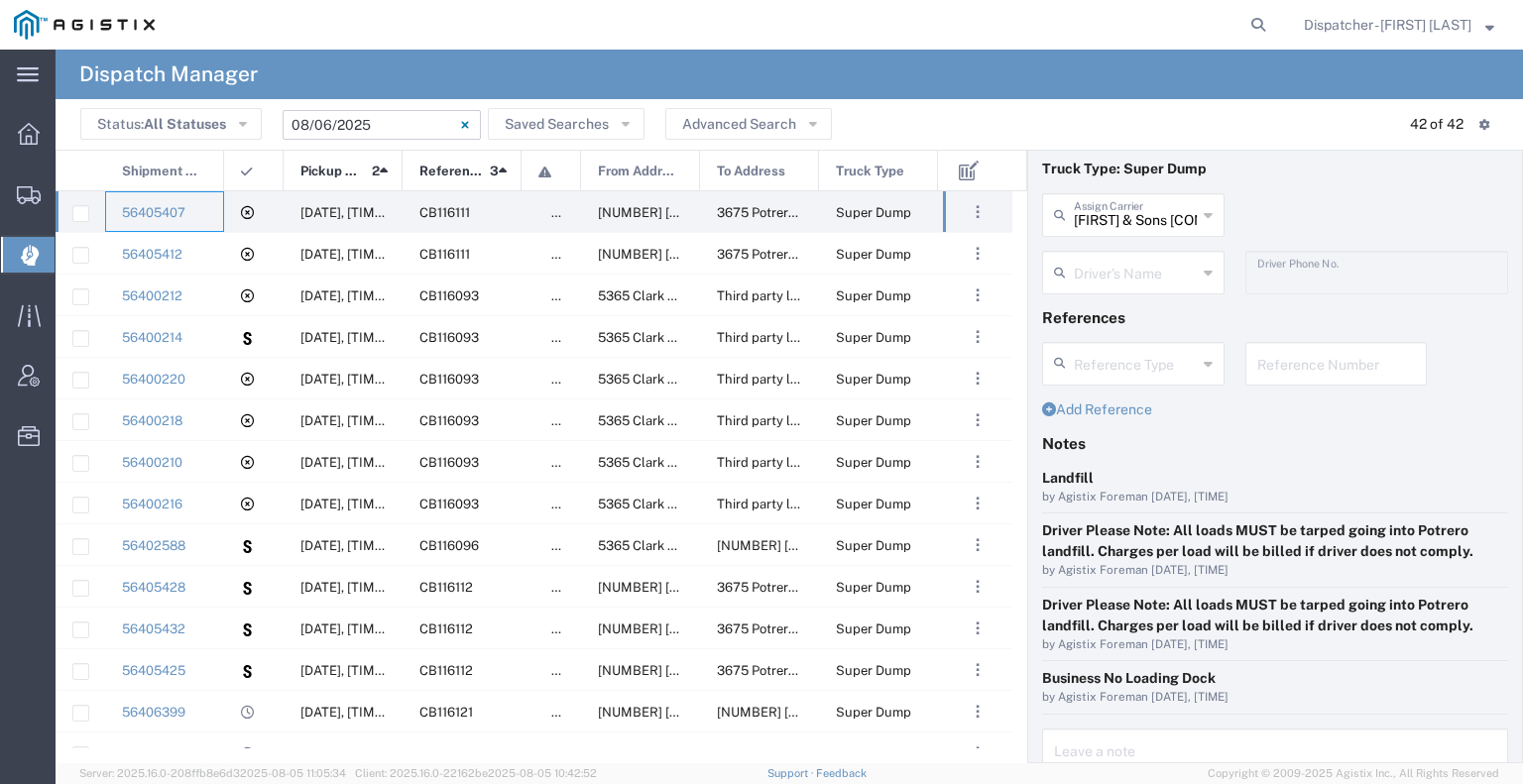 scroll, scrollTop: 0, scrollLeft: 0, axis: both 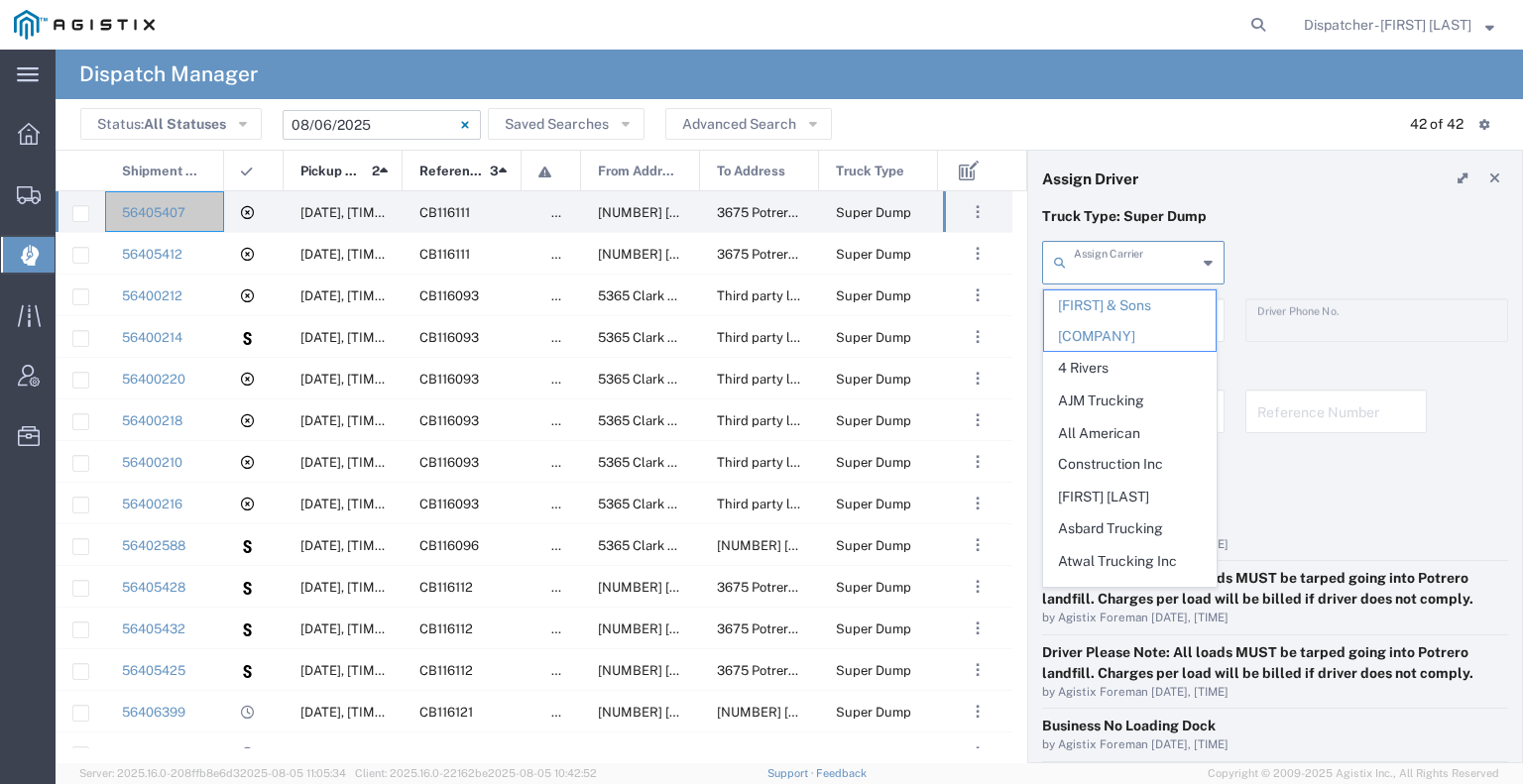 click at bounding box center [1135, 261] 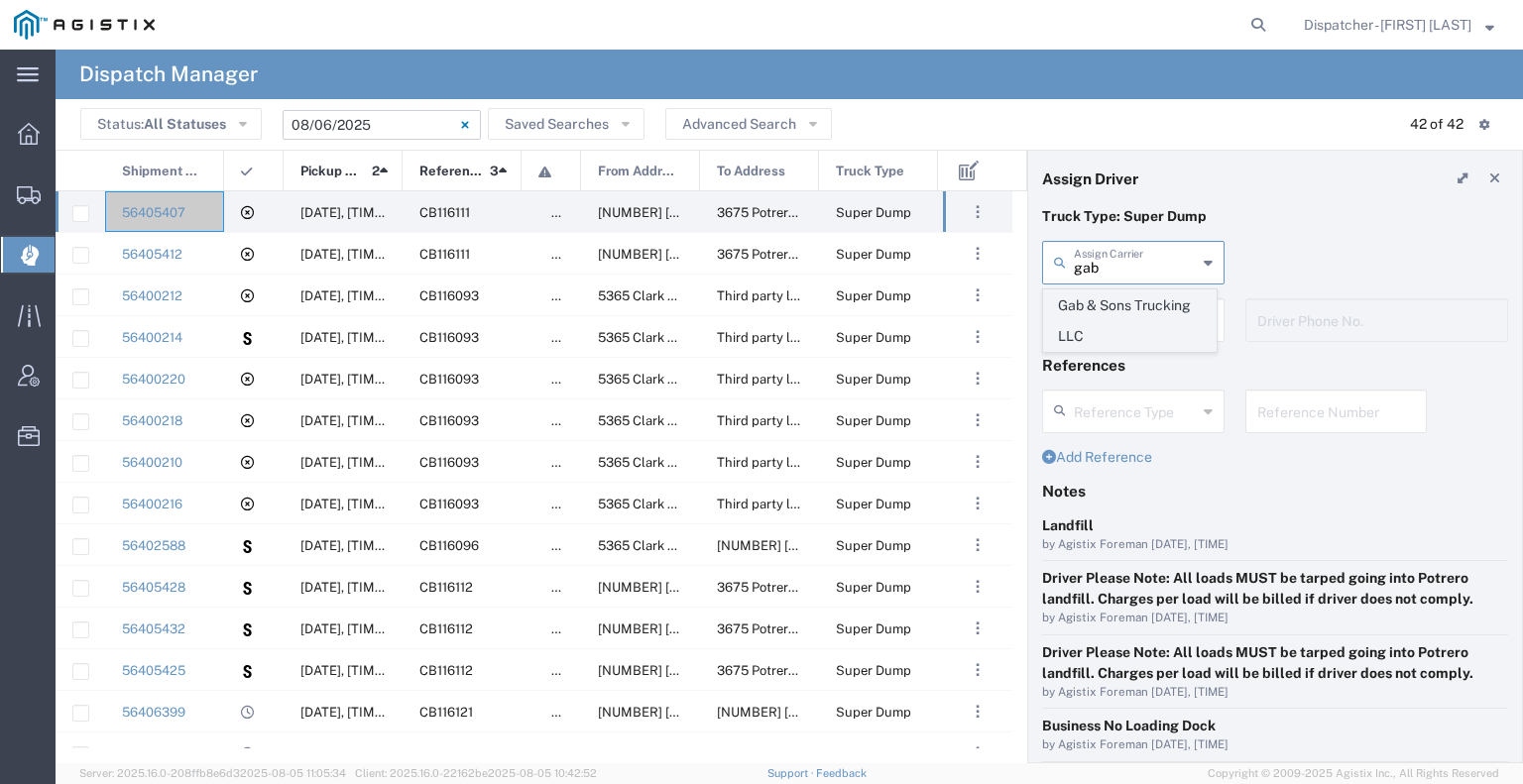 click on "Gab & Sons Trucking LLC" 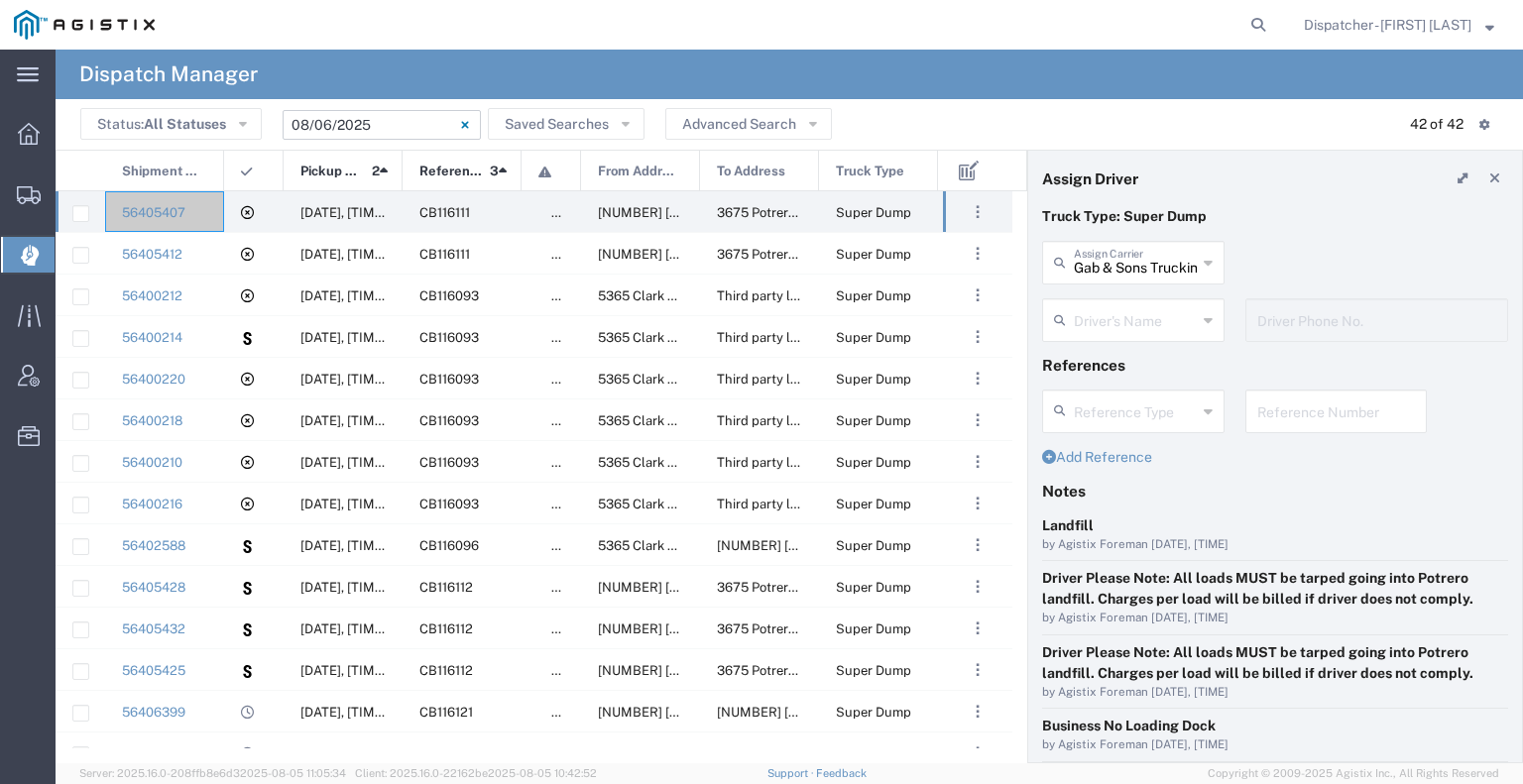 click at bounding box center [1135, 318] 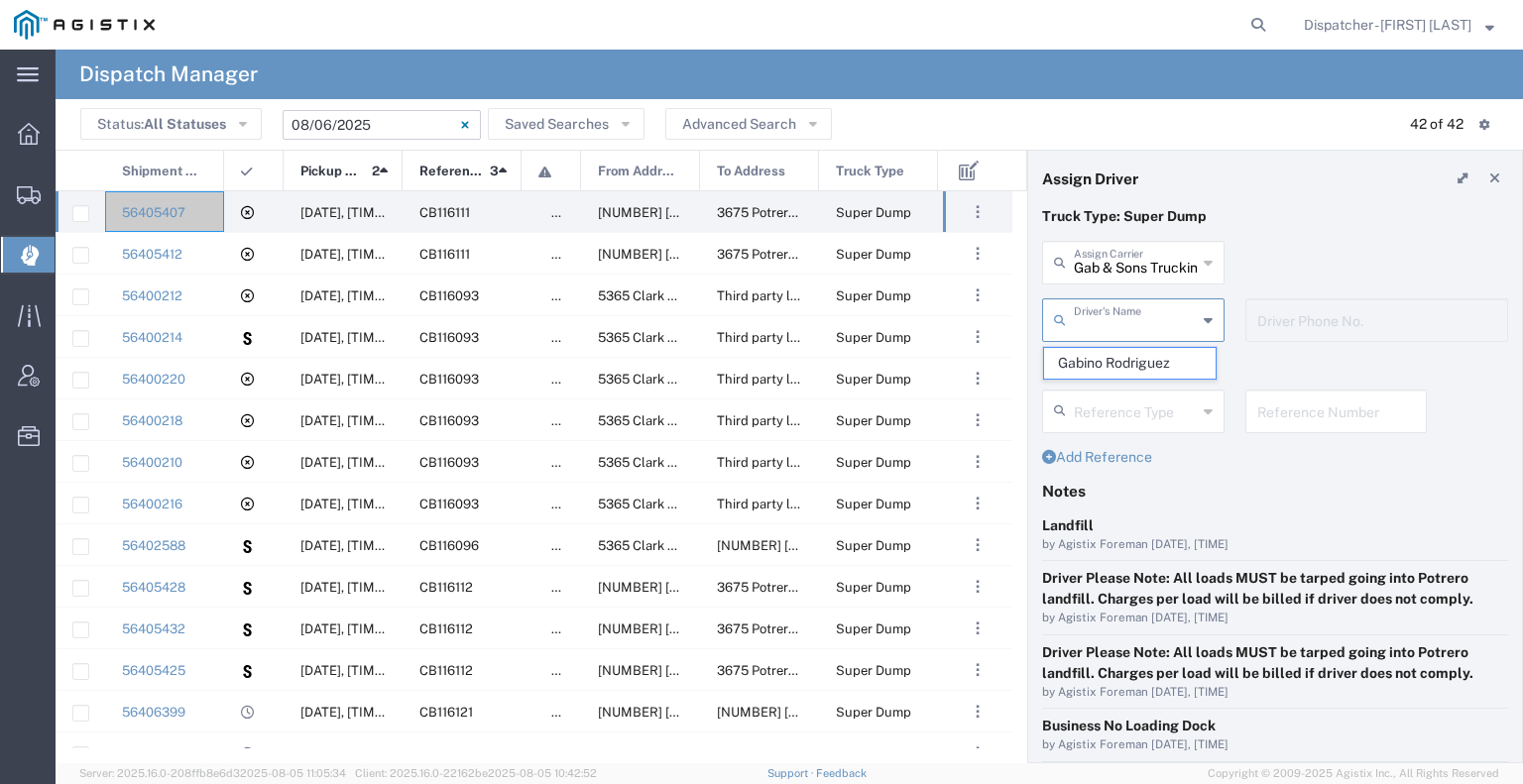 click on "Gabino Rodriguez" 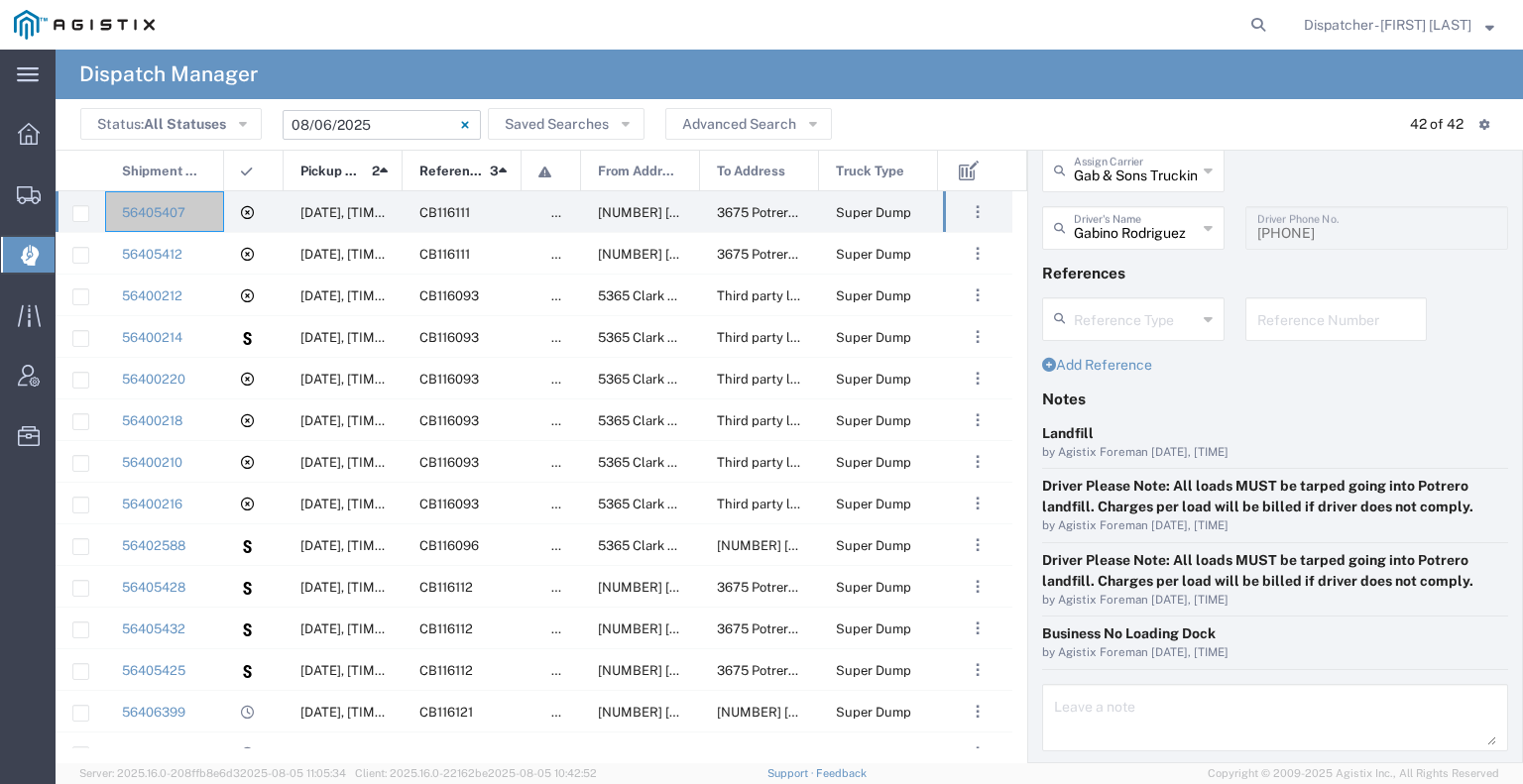 scroll, scrollTop: 151, scrollLeft: 0, axis: vertical 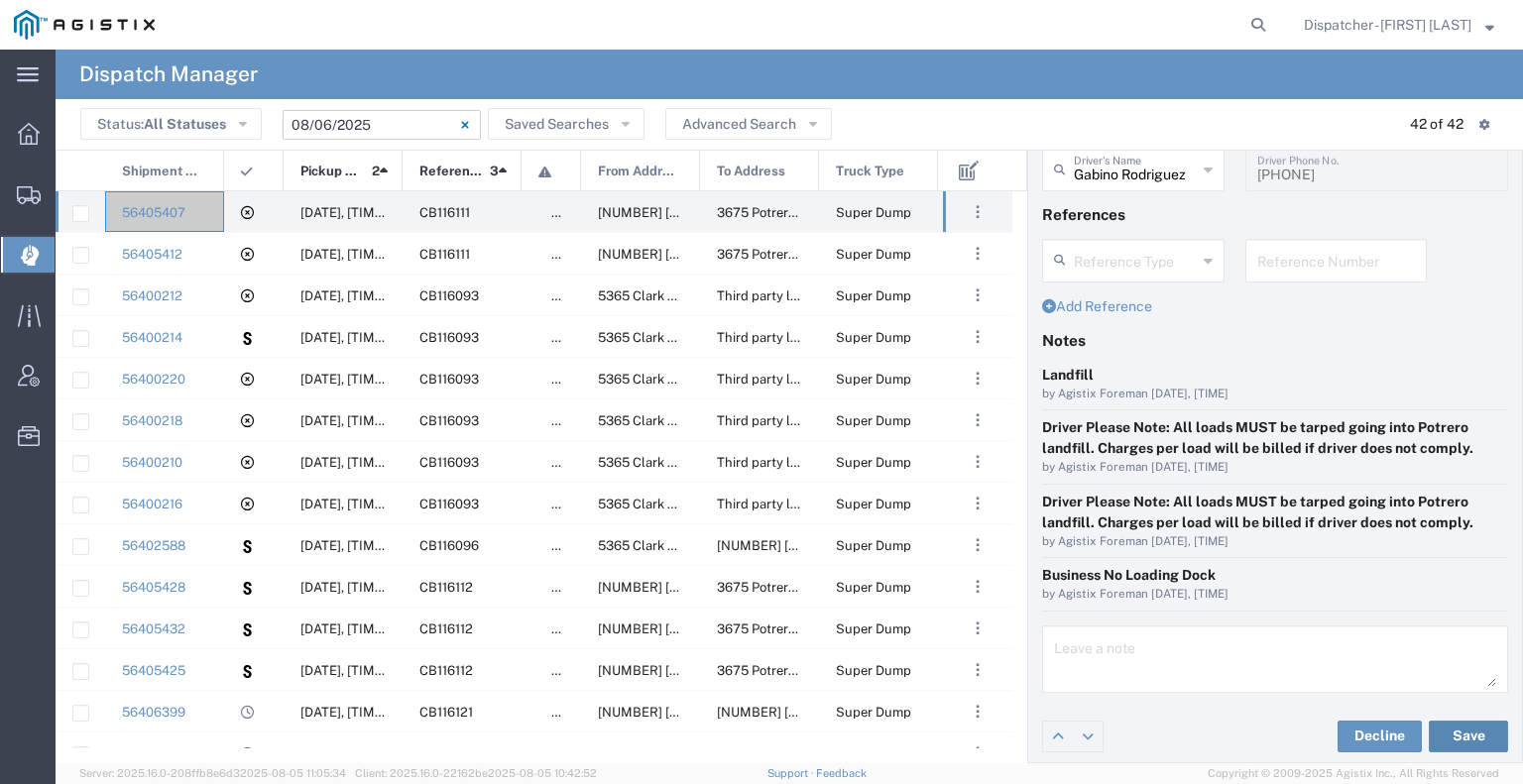 click on "Save" 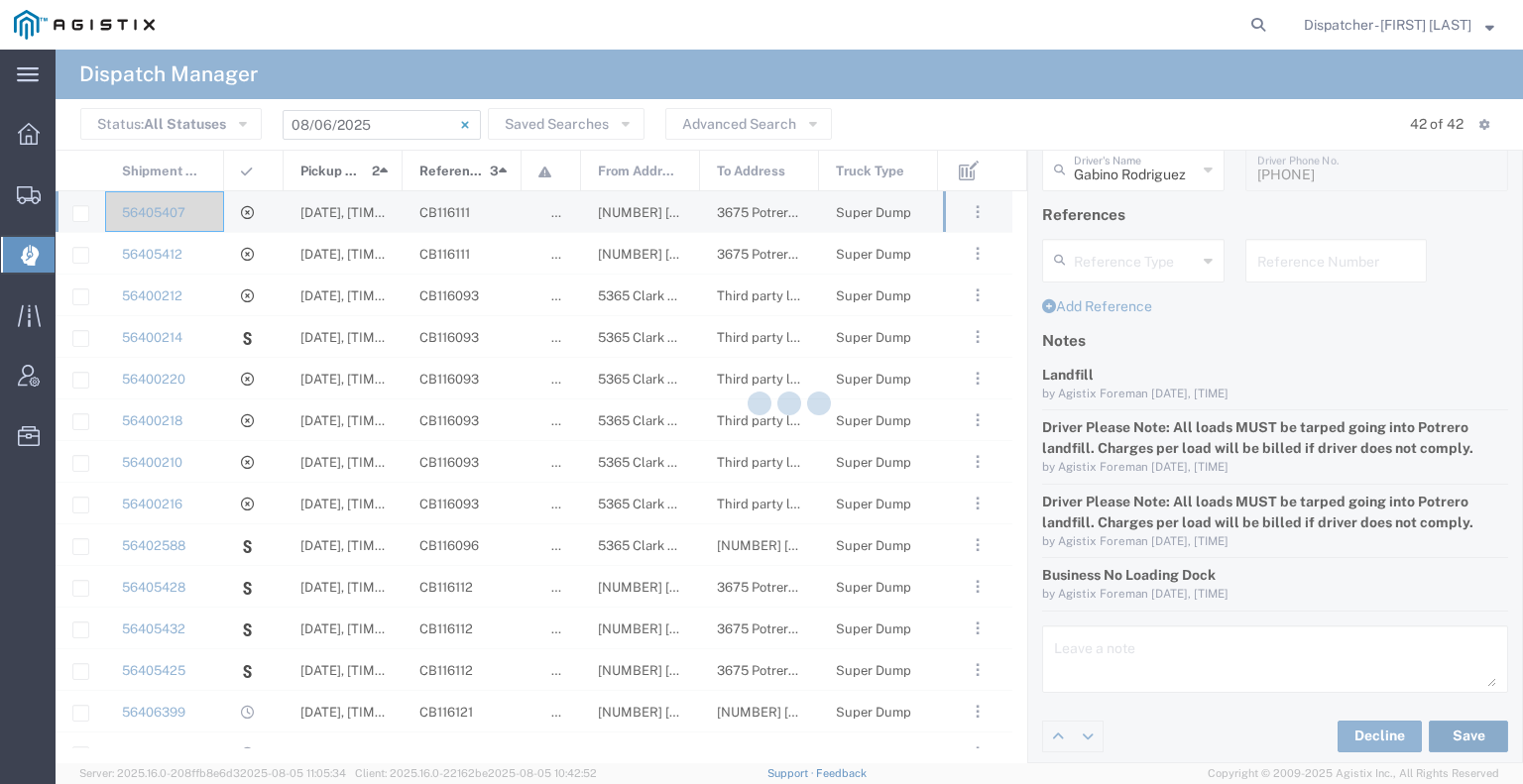 type on "Gabino Rodriguez" 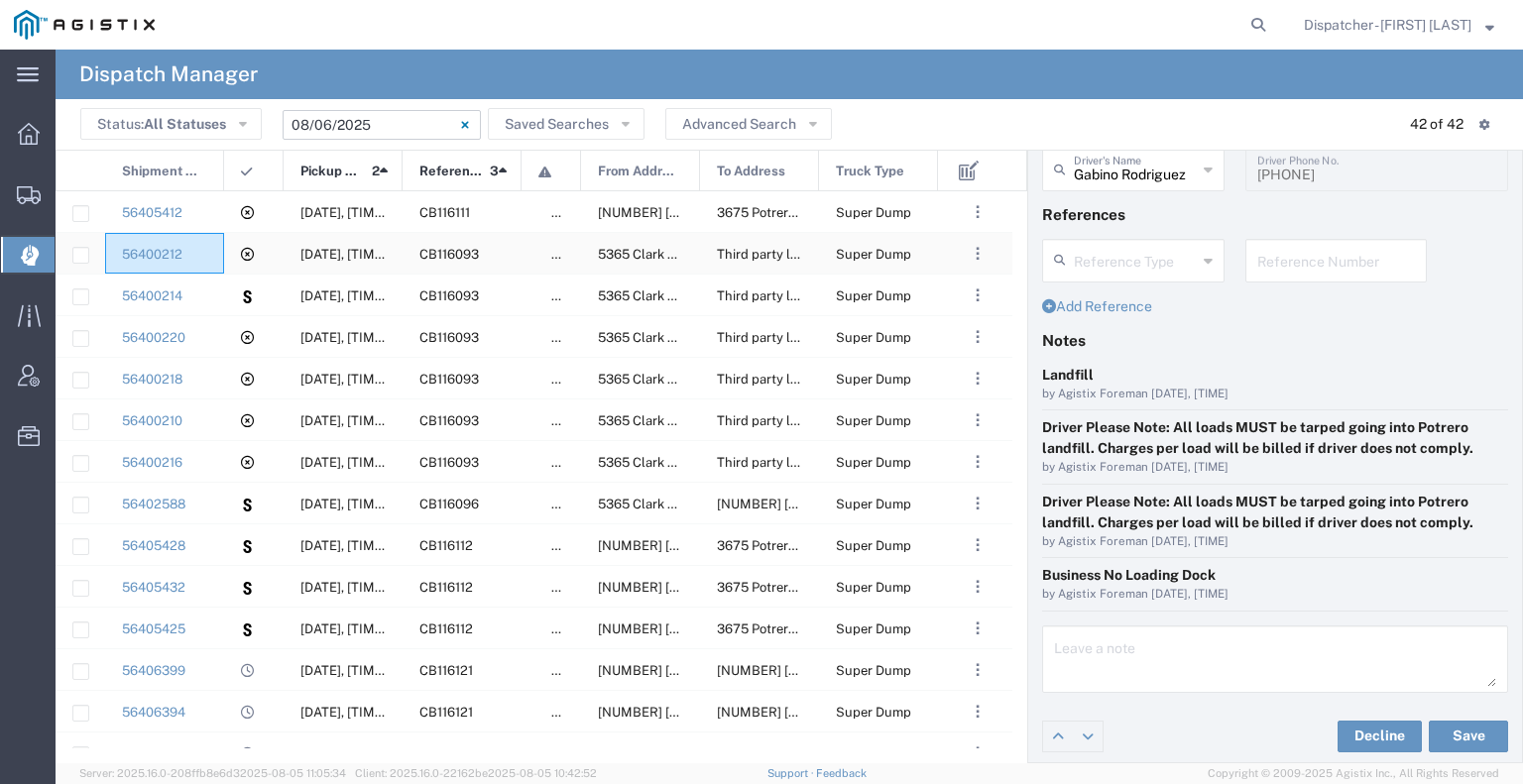 click on "56400212" 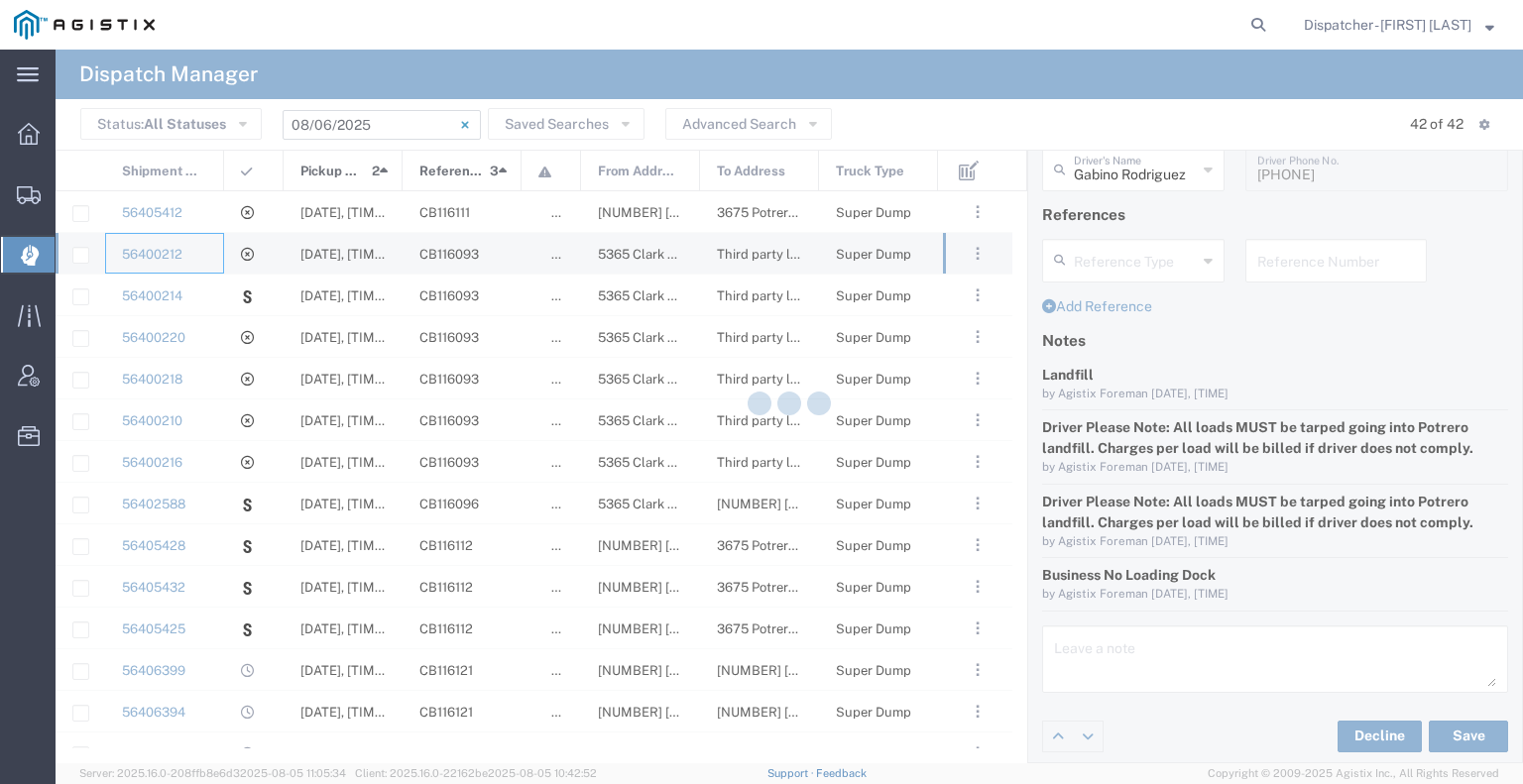 type on "4 Rivers" 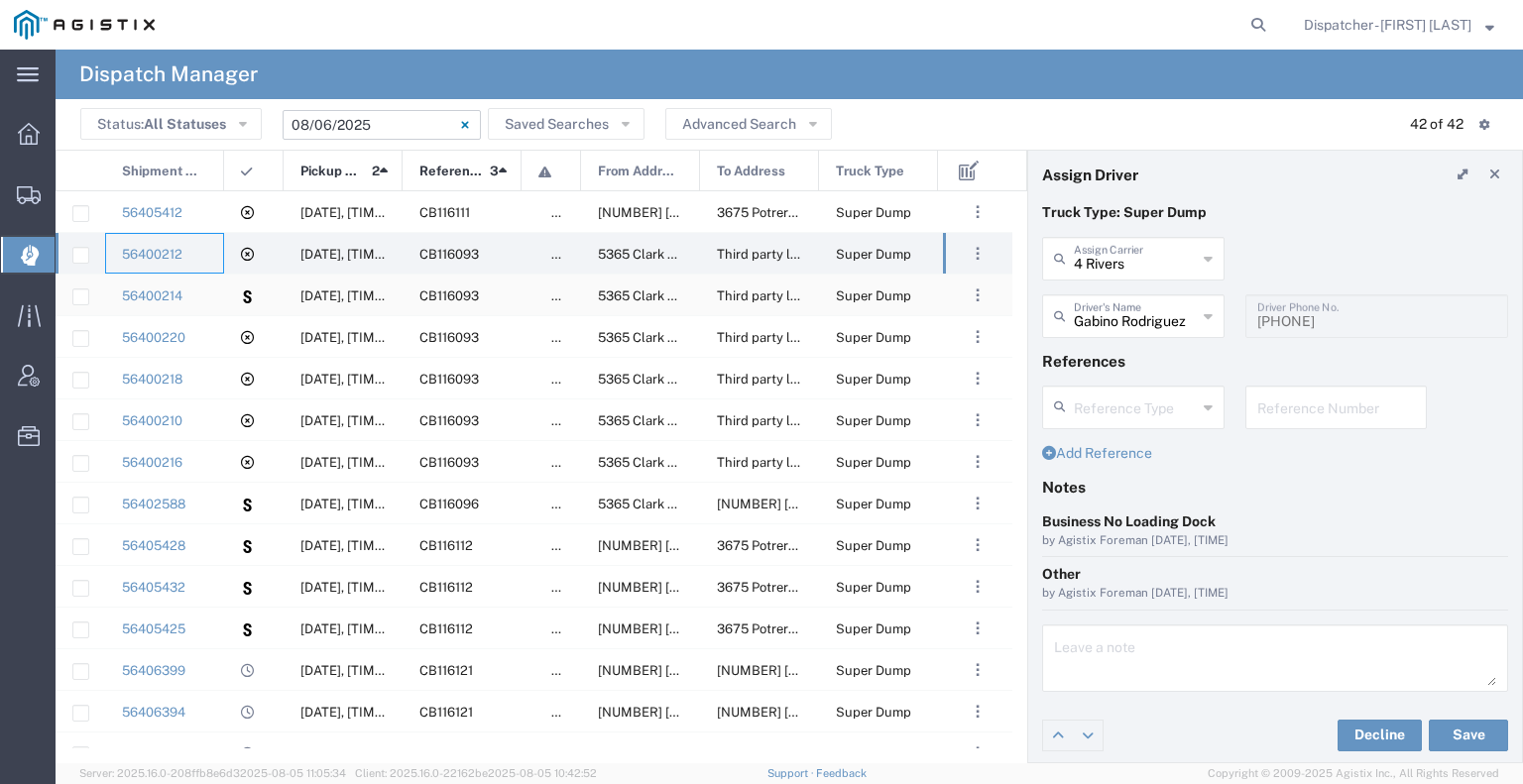 type 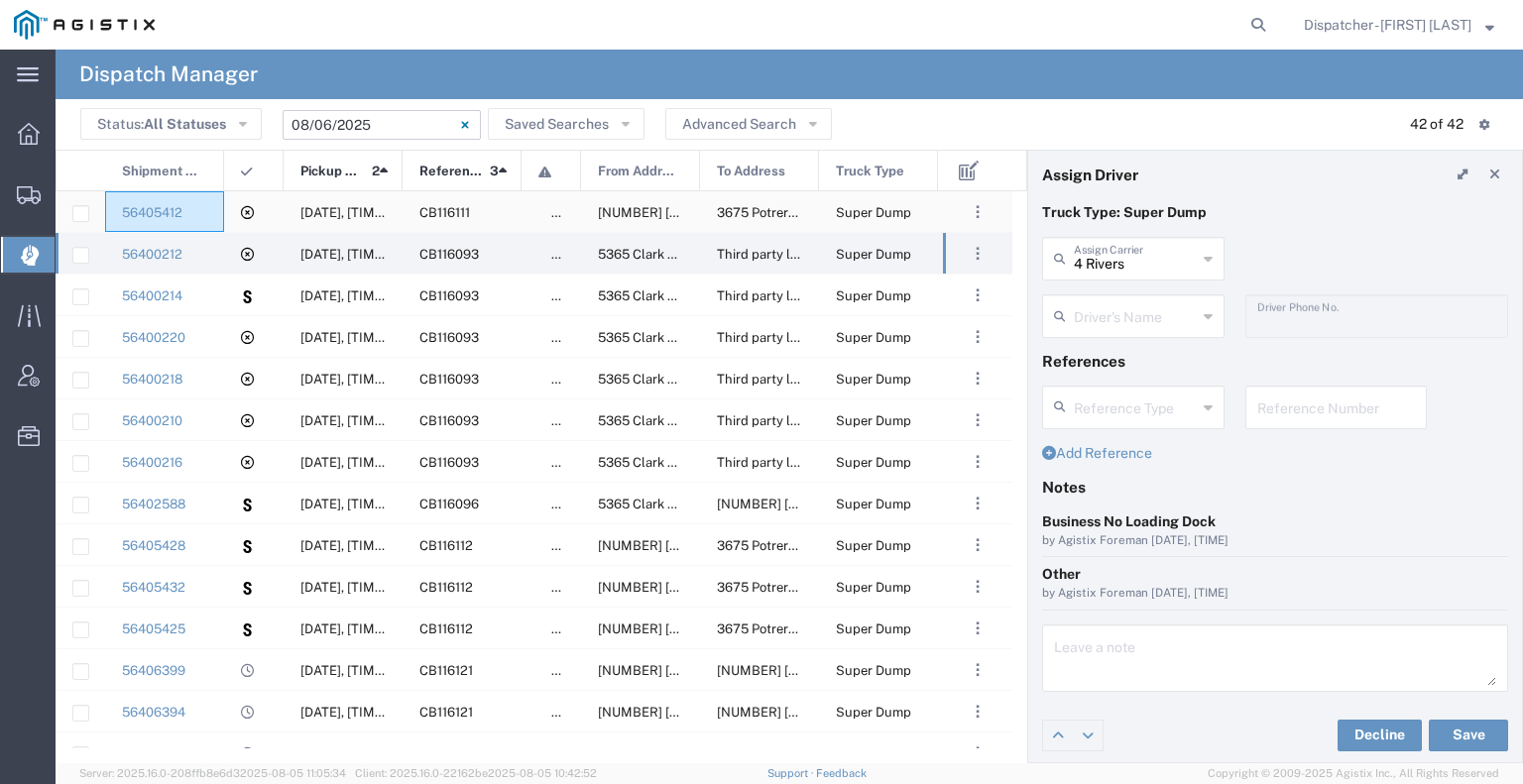 click on "56405412" 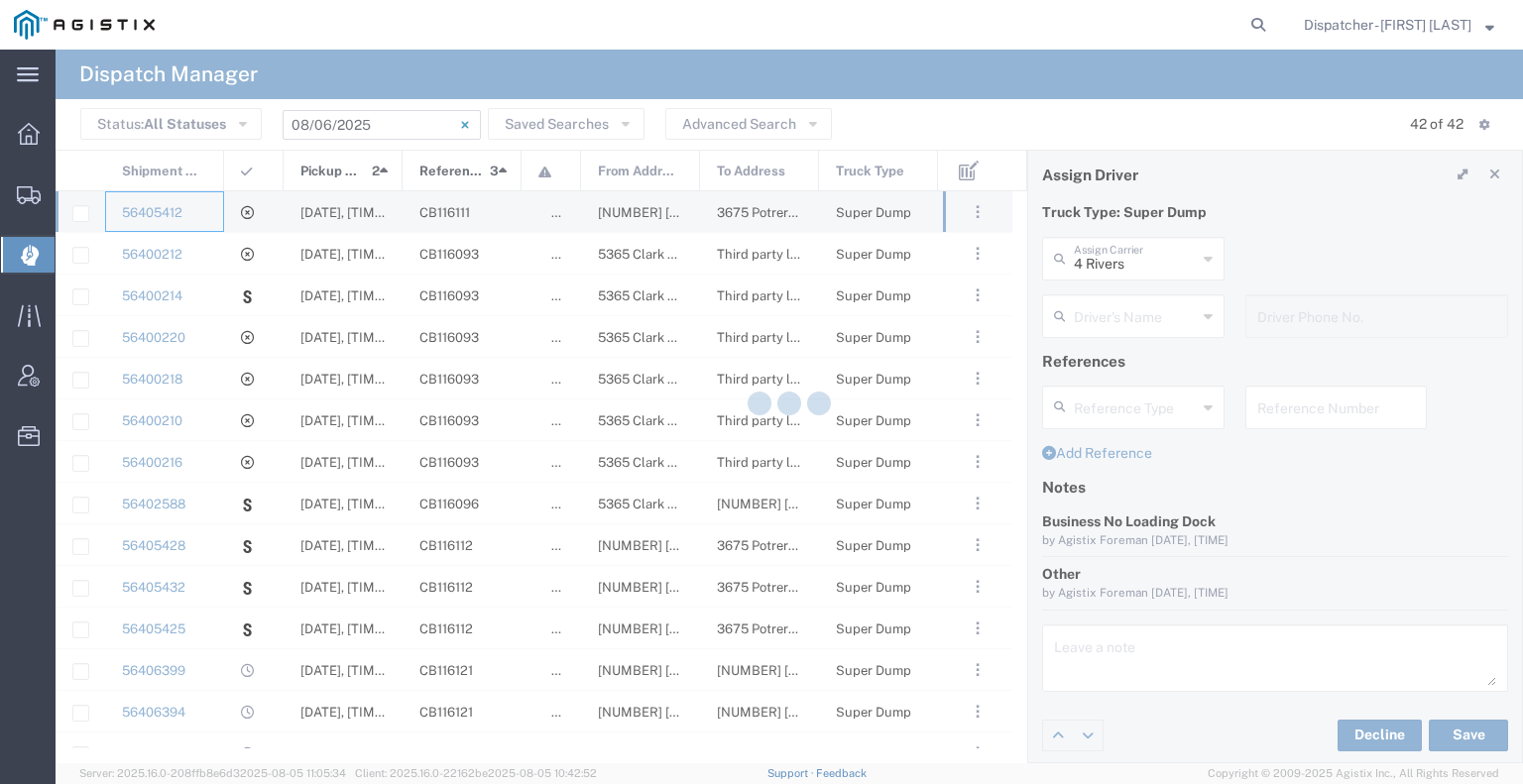 type on "[FIRST] & Sons [COMPANY]" 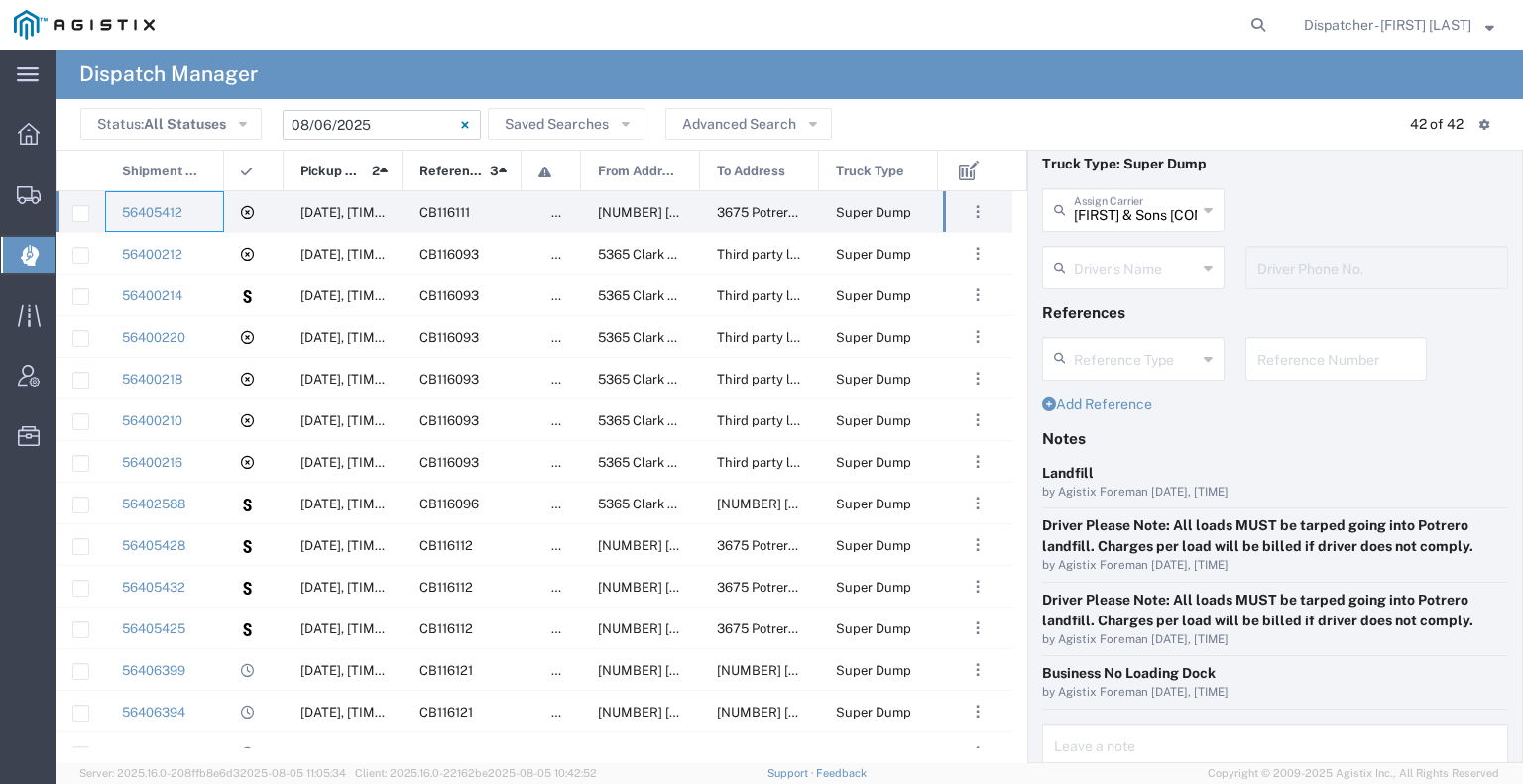 scroll, scrollTop: 52, scrollLeft: 0, axis: vertical 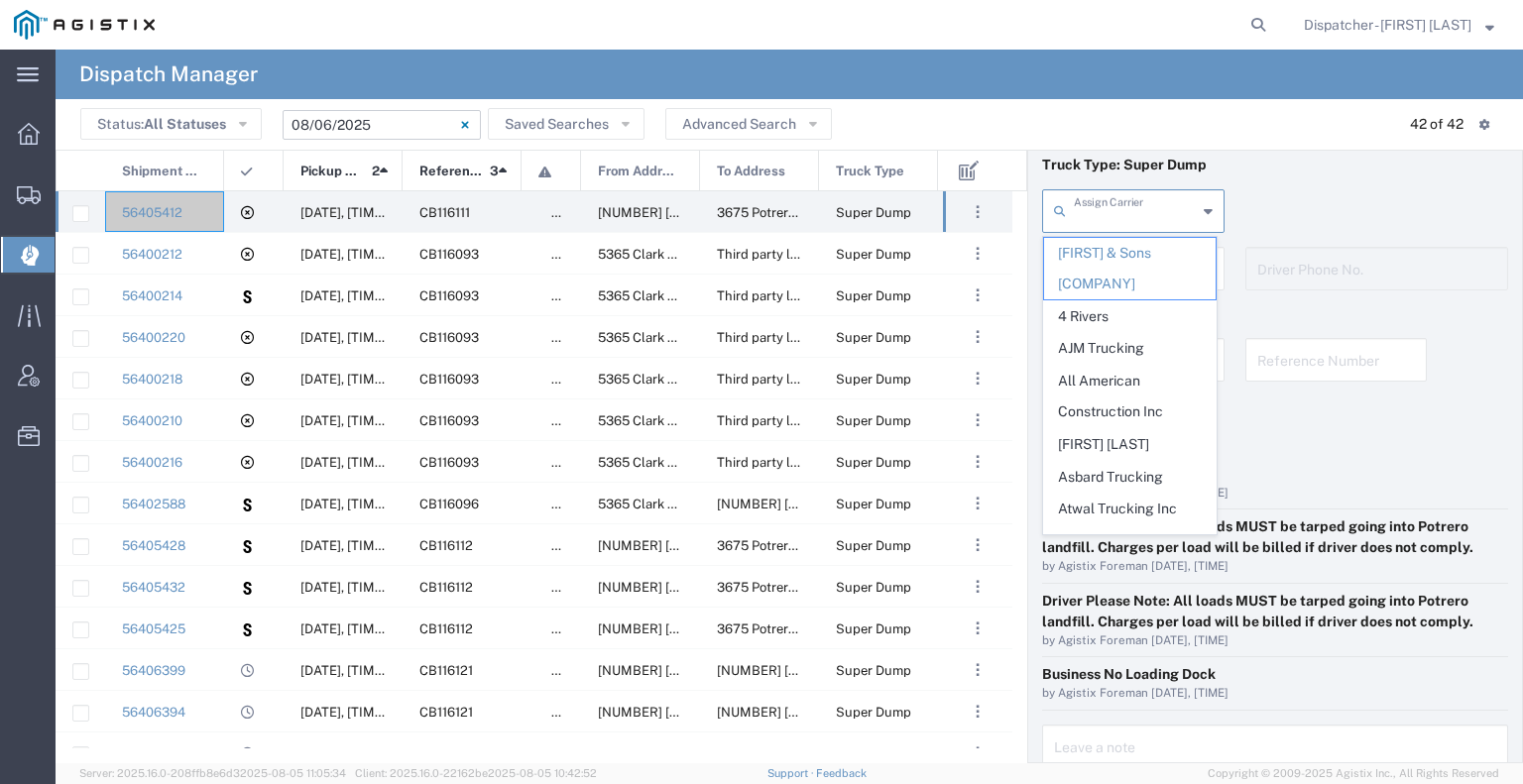 click at bounding box center (1135, 209) 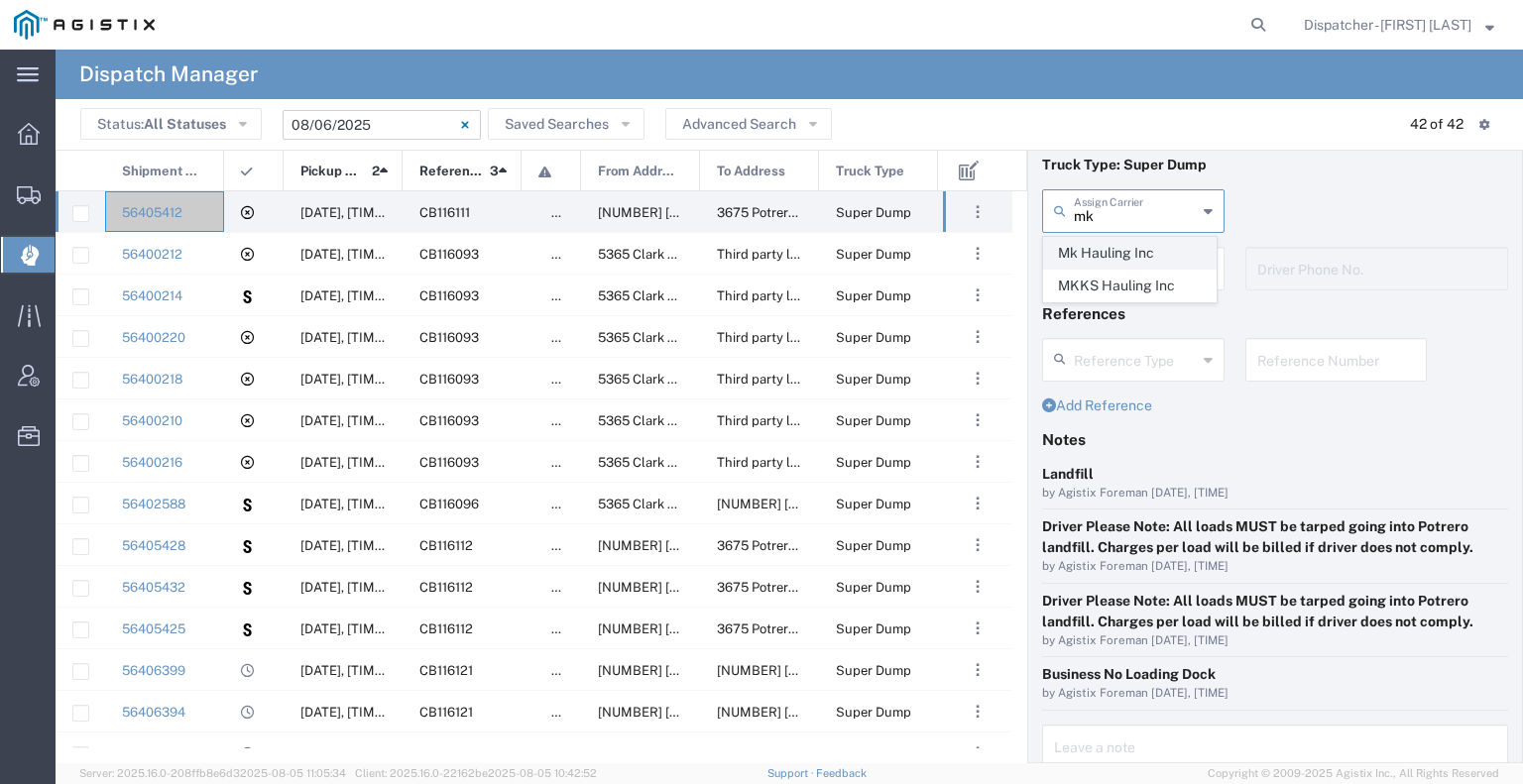 click on "Mk Hauling Inc" 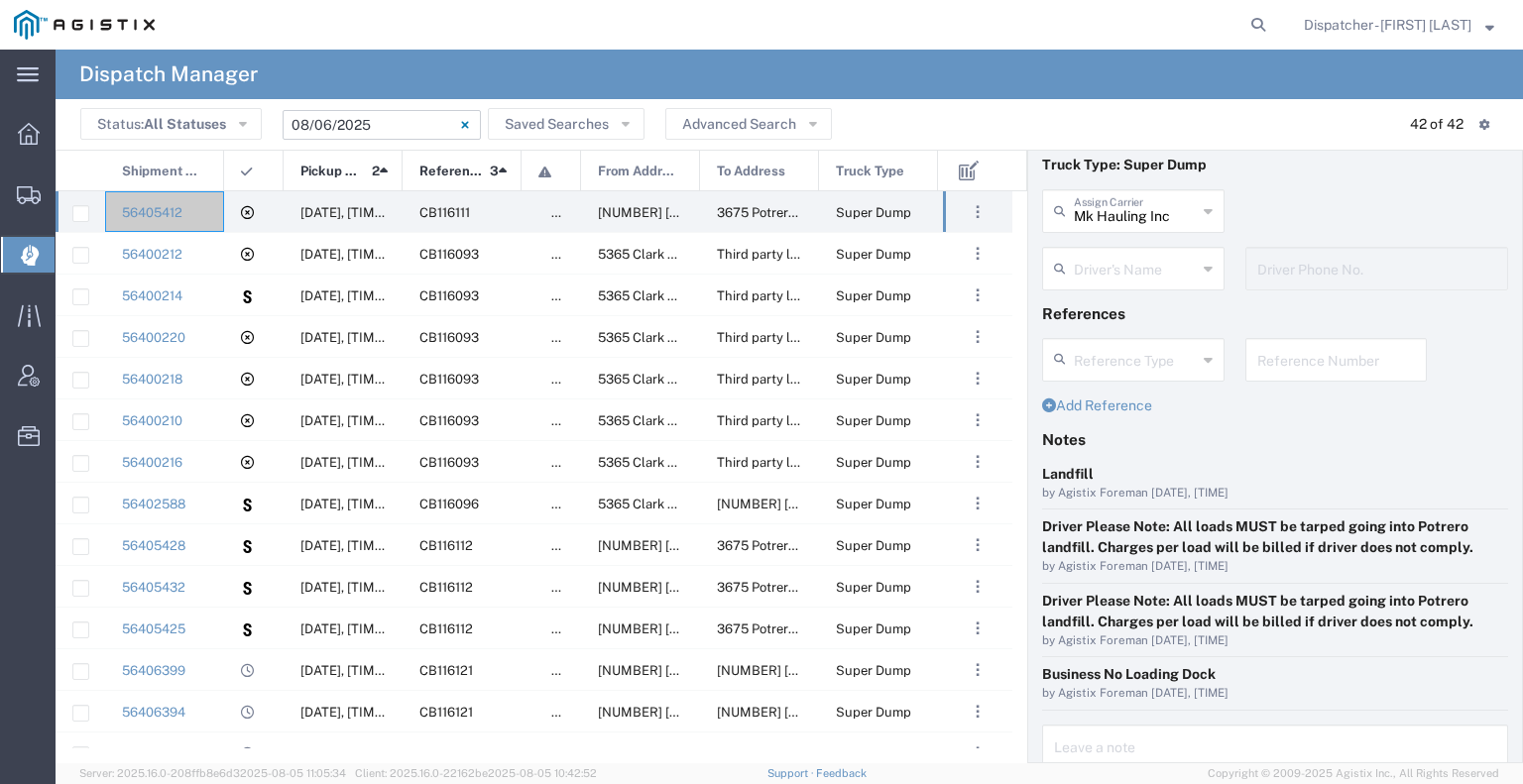 click on "Driver's Name" 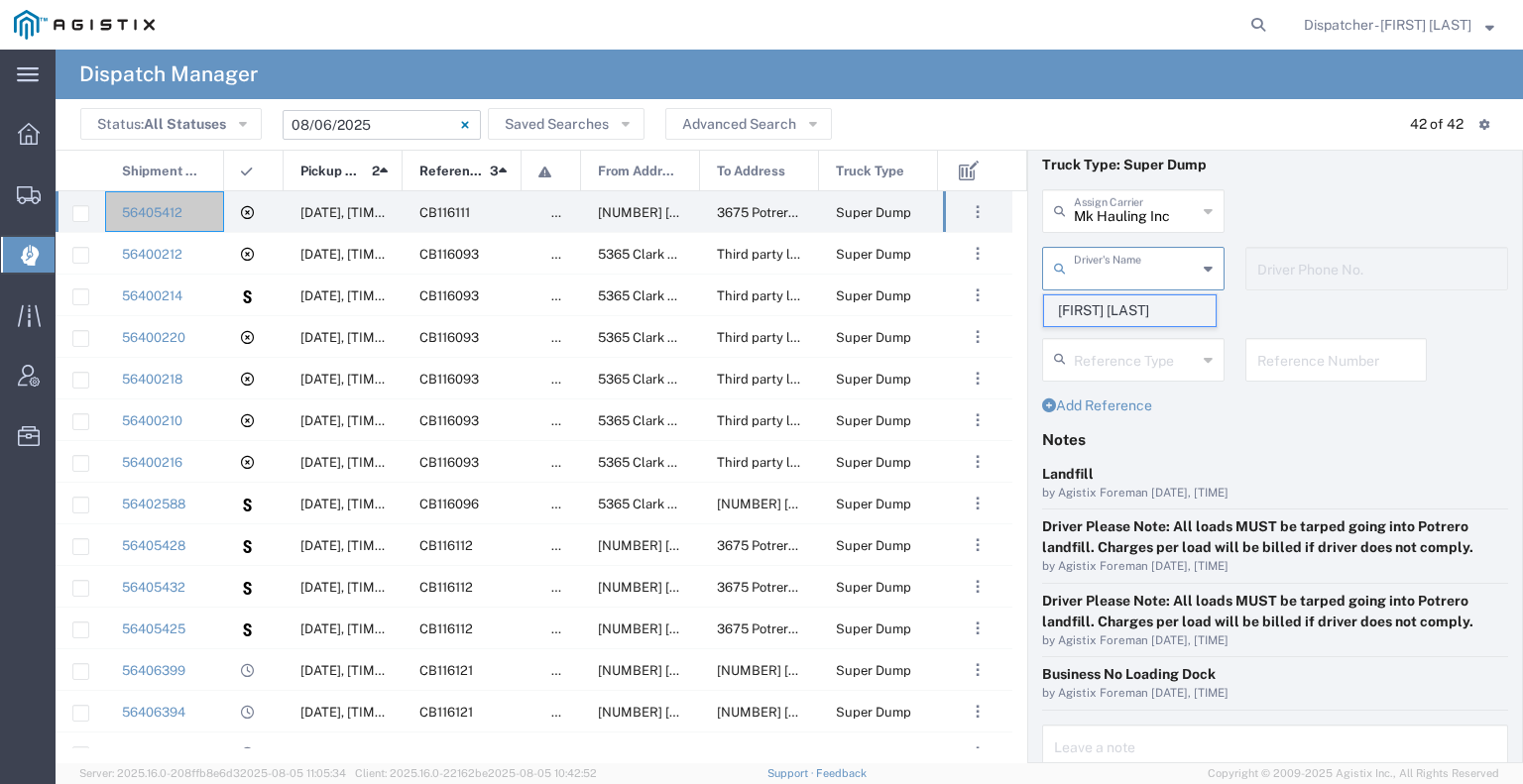 click on "[FIRST] [LAST]" 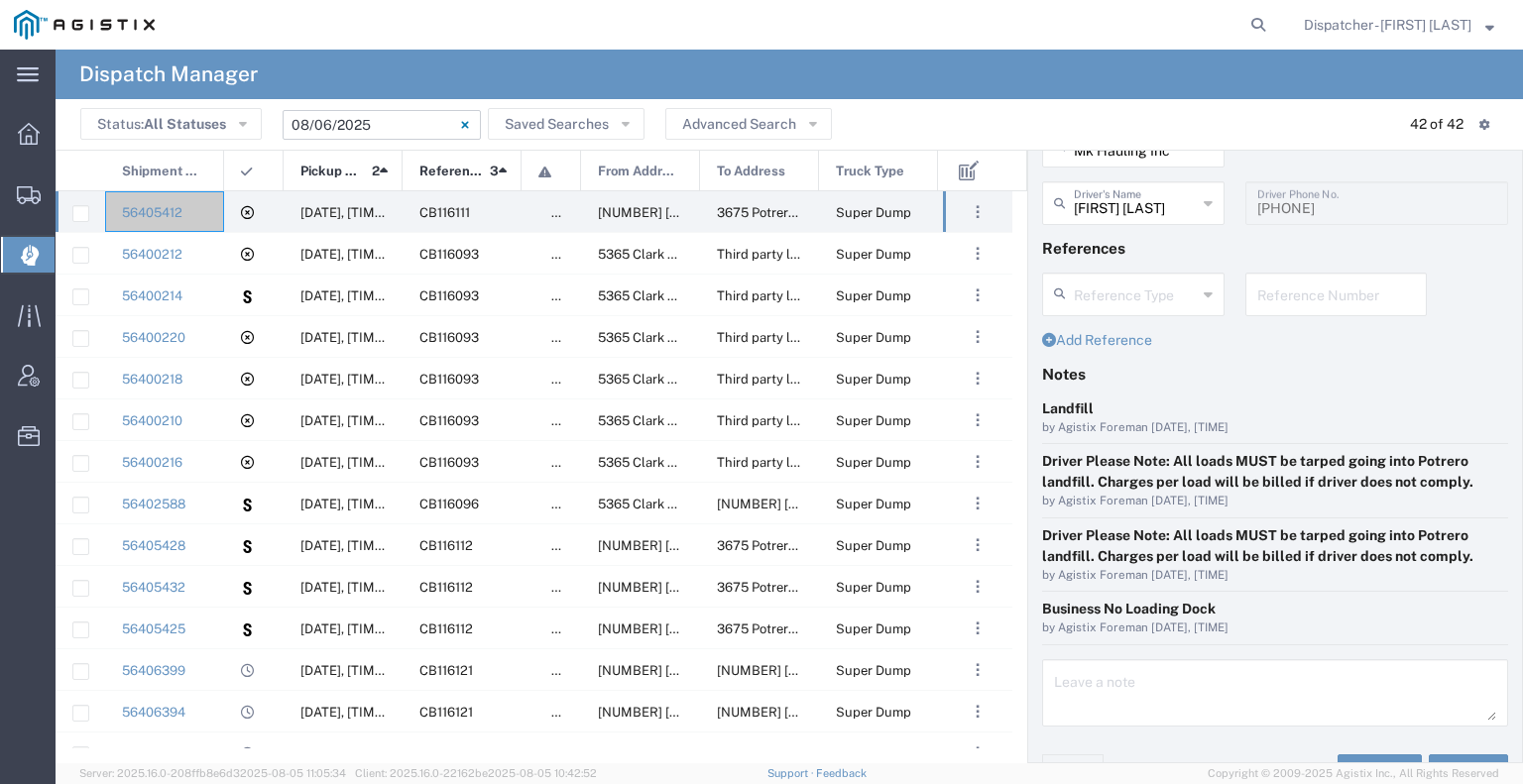 scroll, scrollTop: 151, scrollLeft: 0, axis: vertical 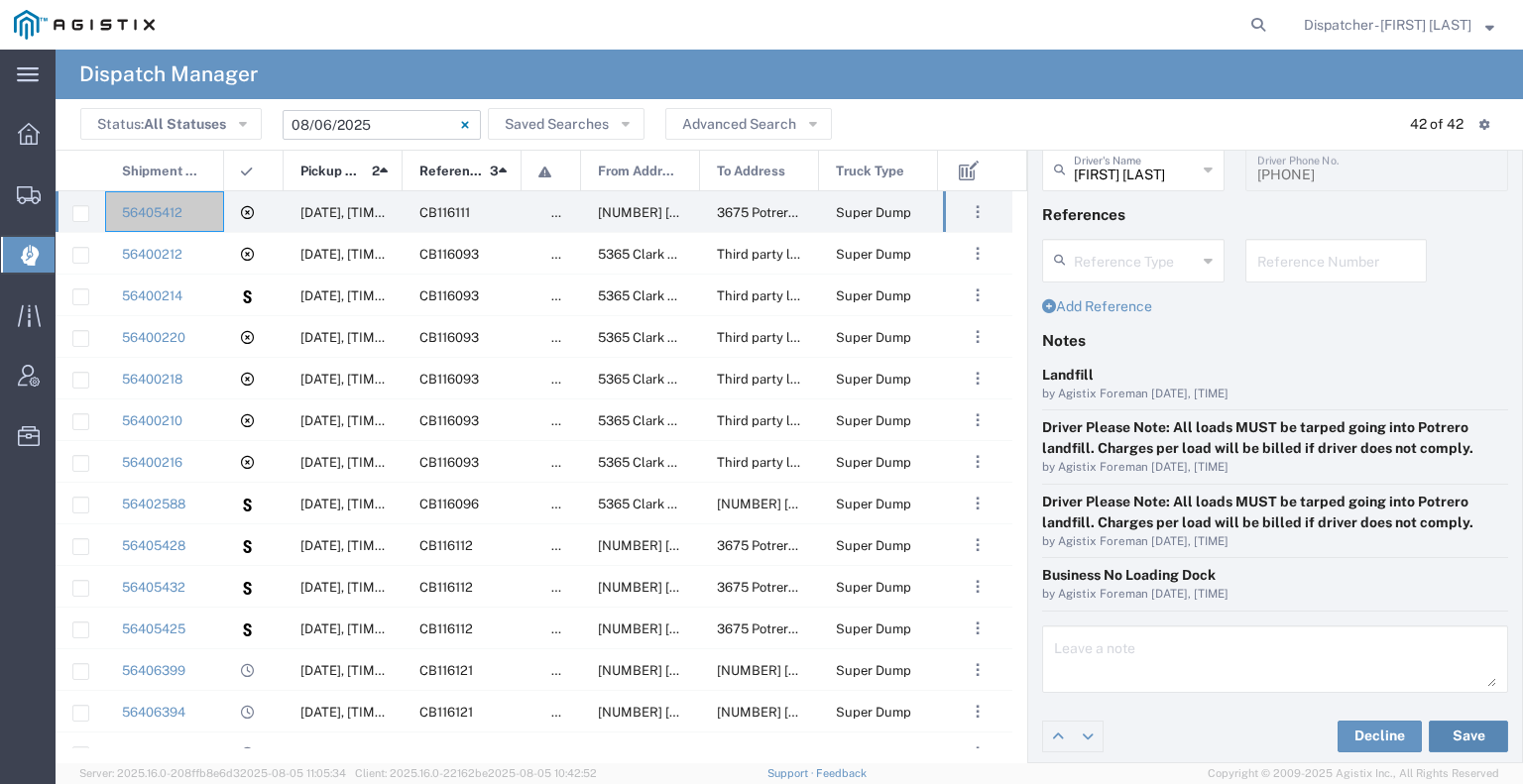 click on "Save" 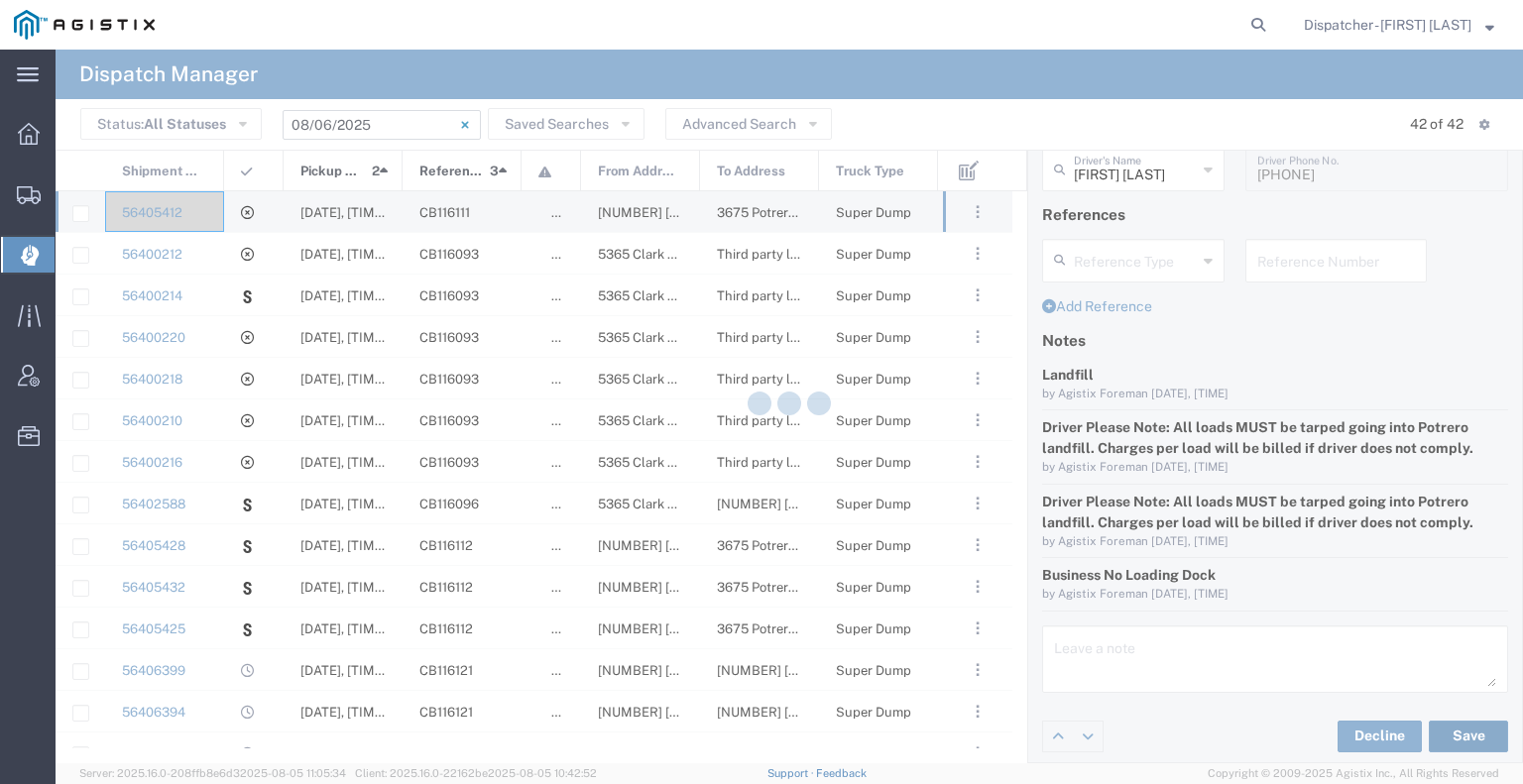 type on "[FIRST] [LAST]" 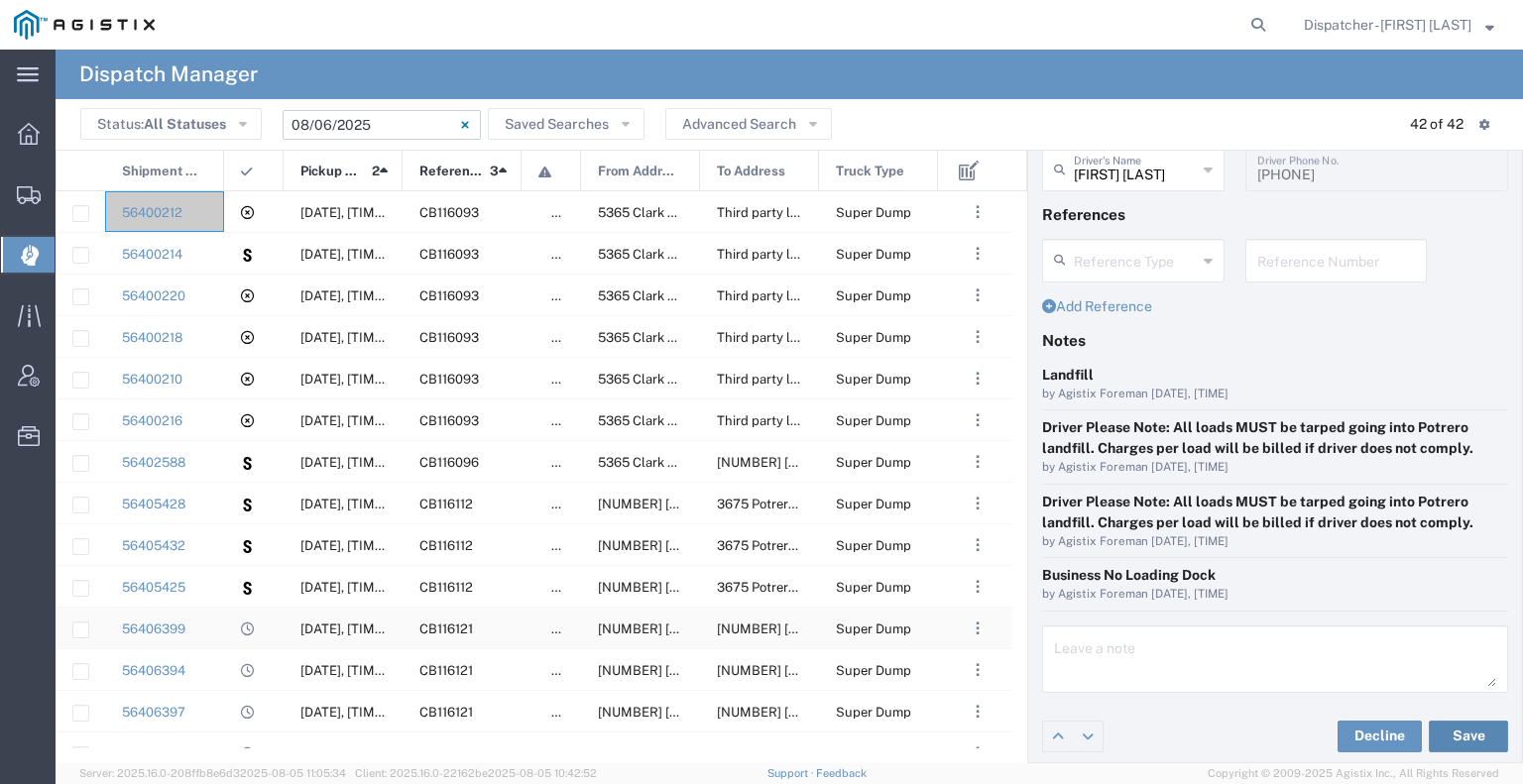 scroll, scrollTop: 198, scrollLeft: 0, axis: vertical 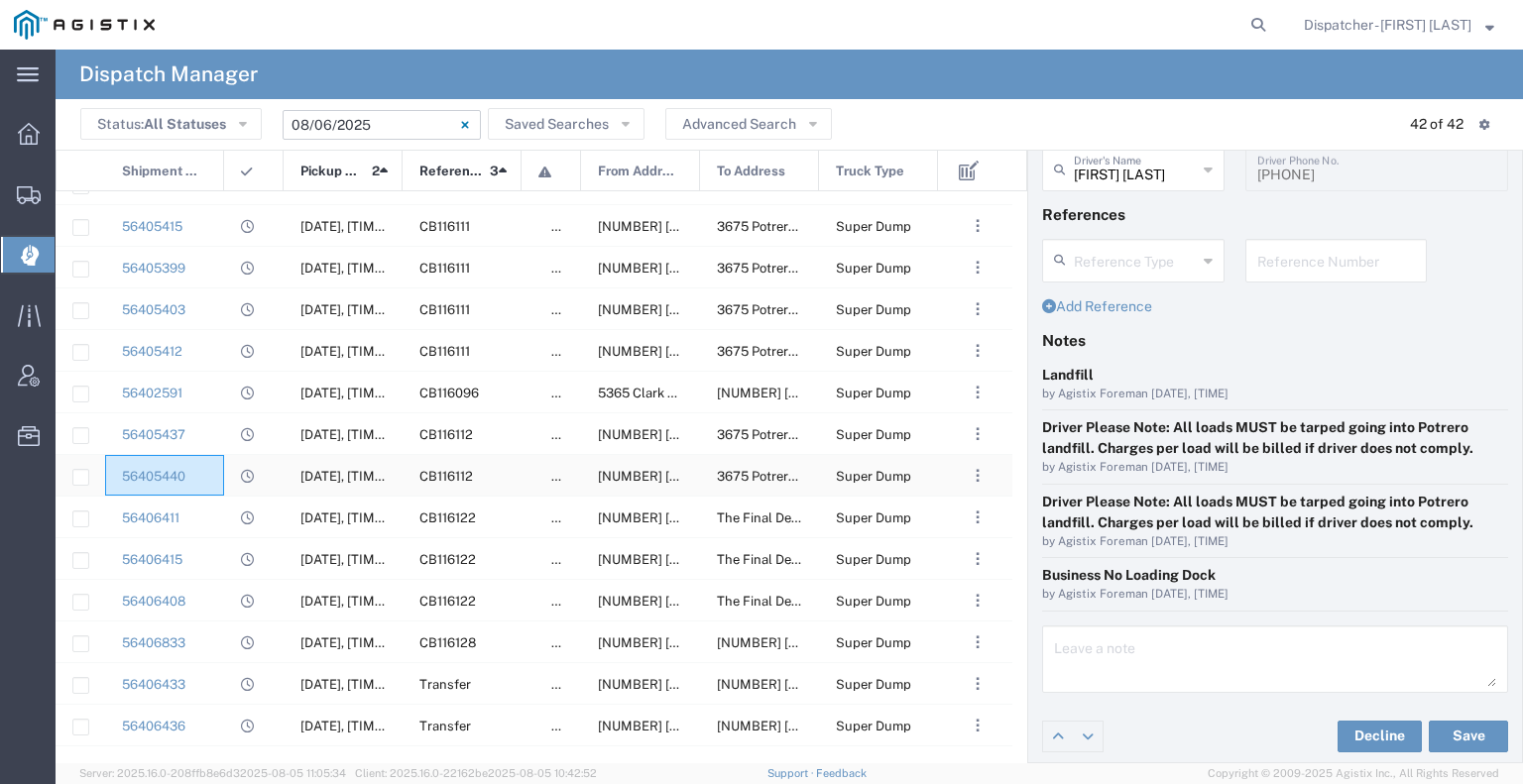 click on "56405440" 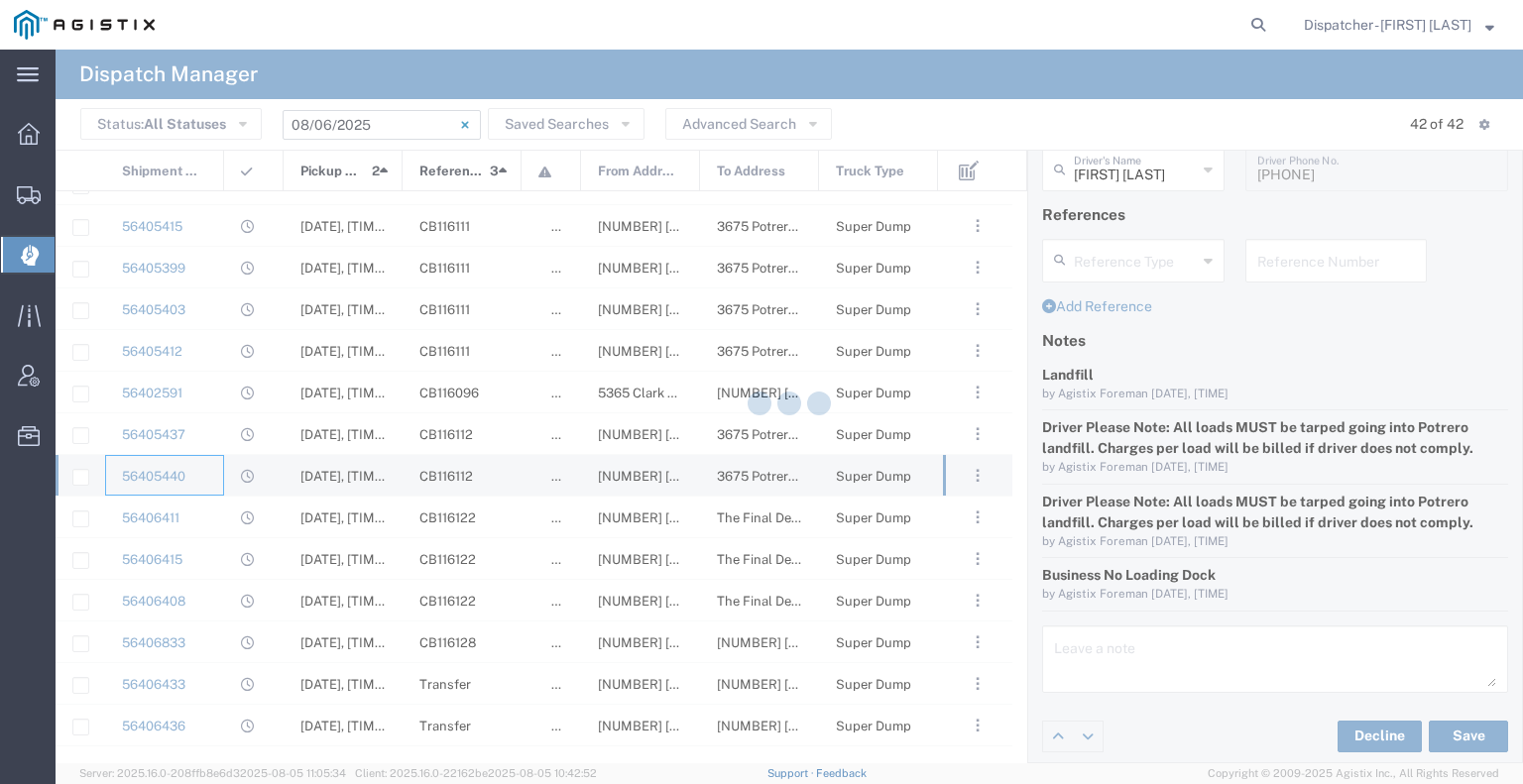 type 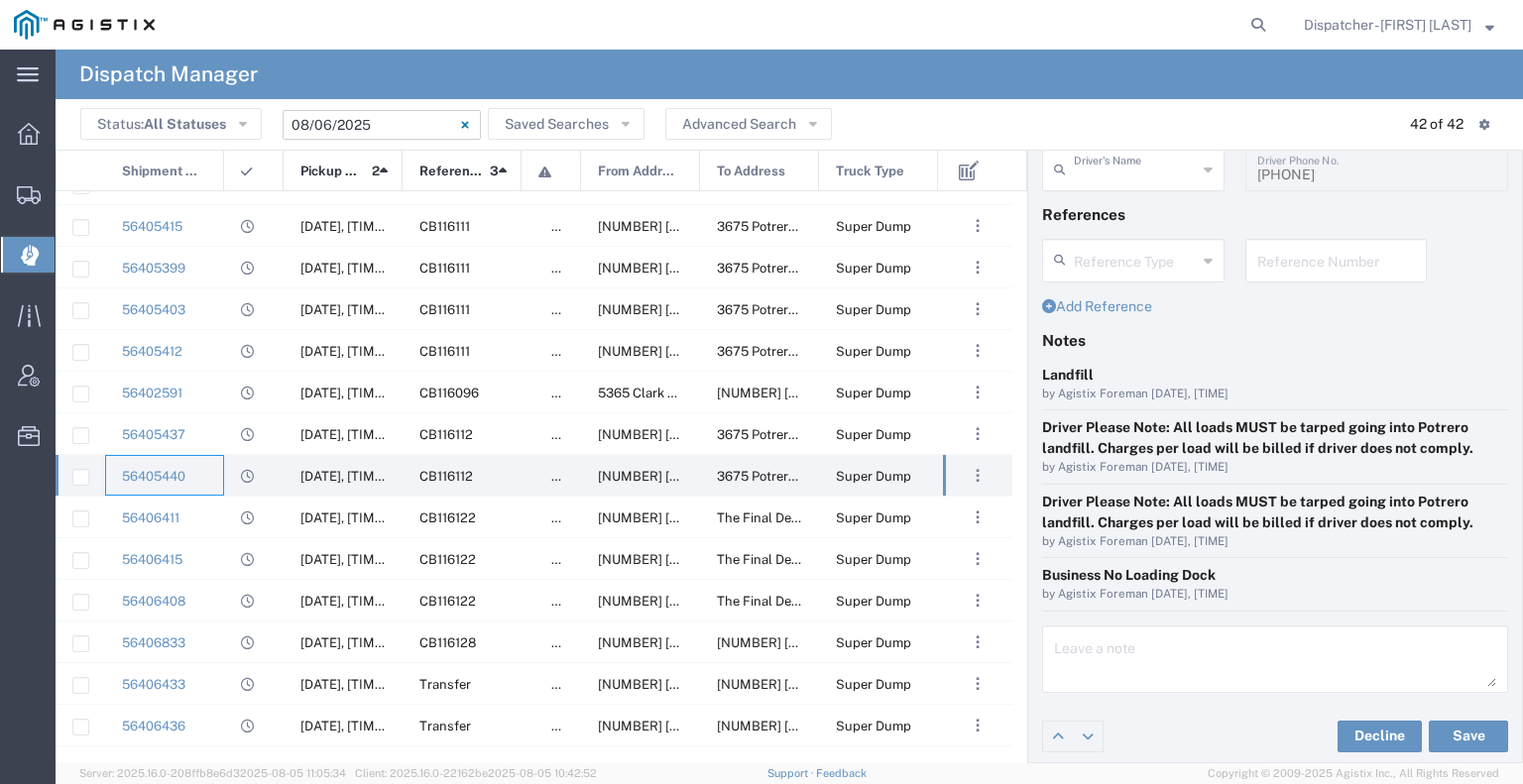 type on "[FIRST] [LAST]" 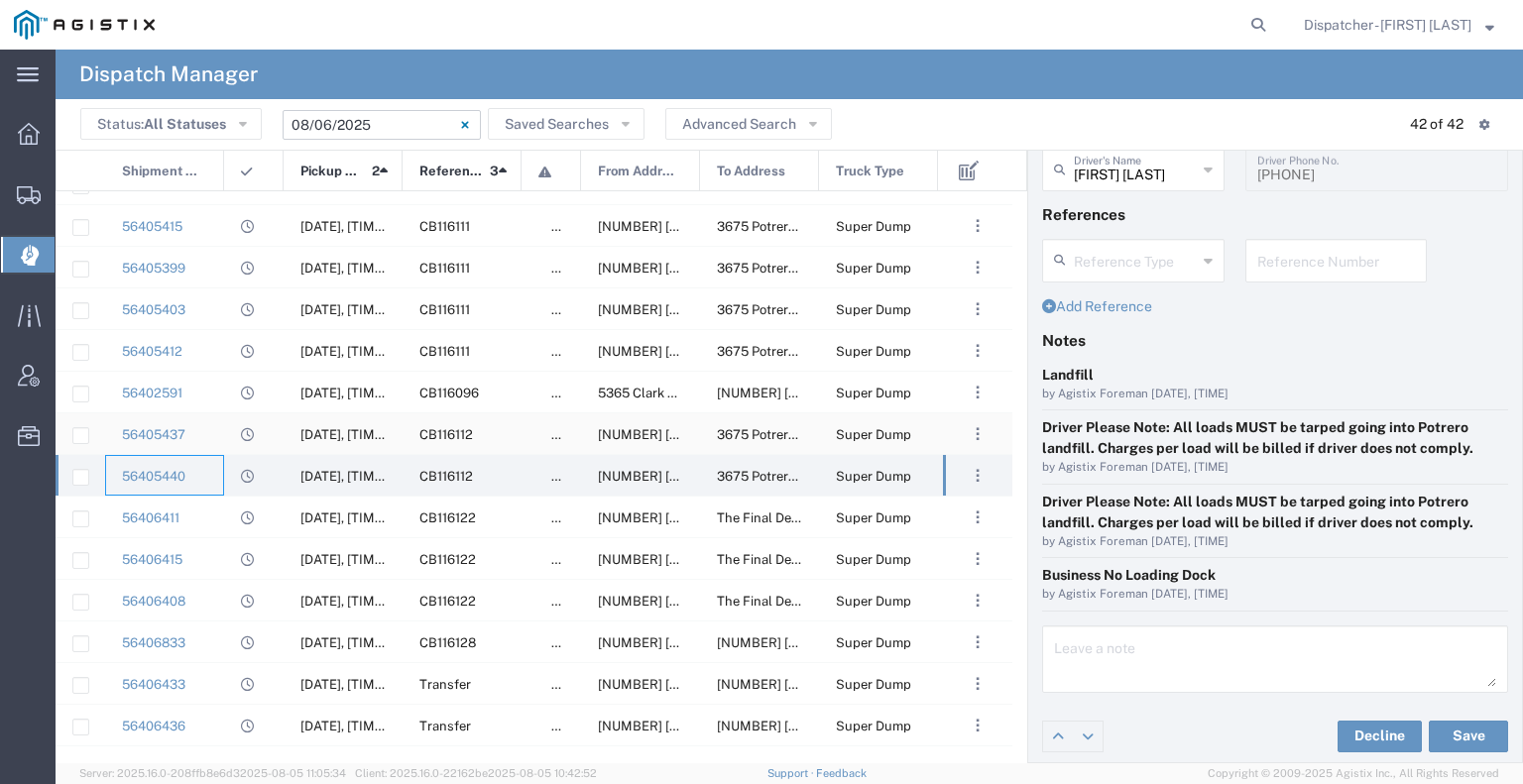 click on "56405437" 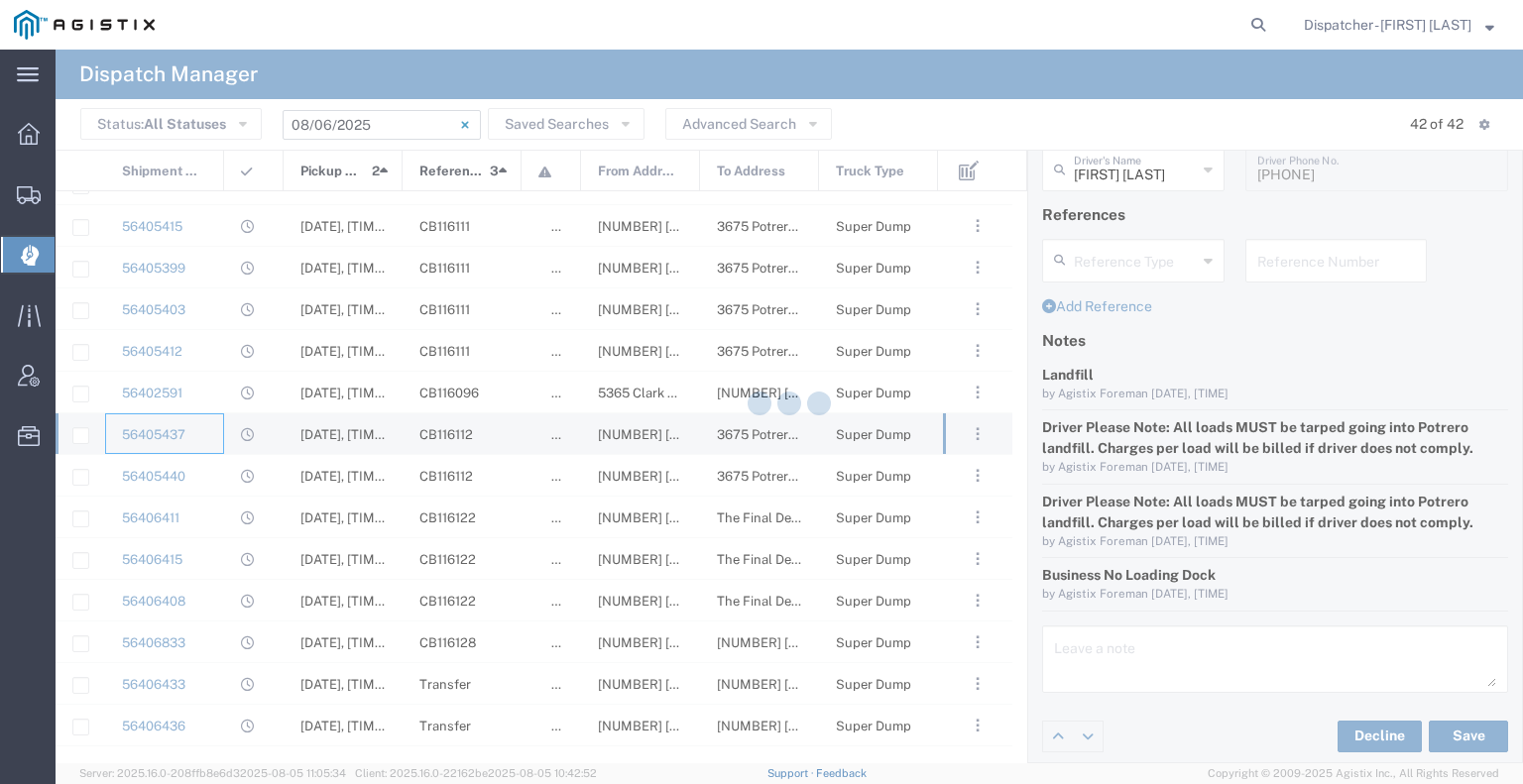 type on "[FIRST] [LAST]" 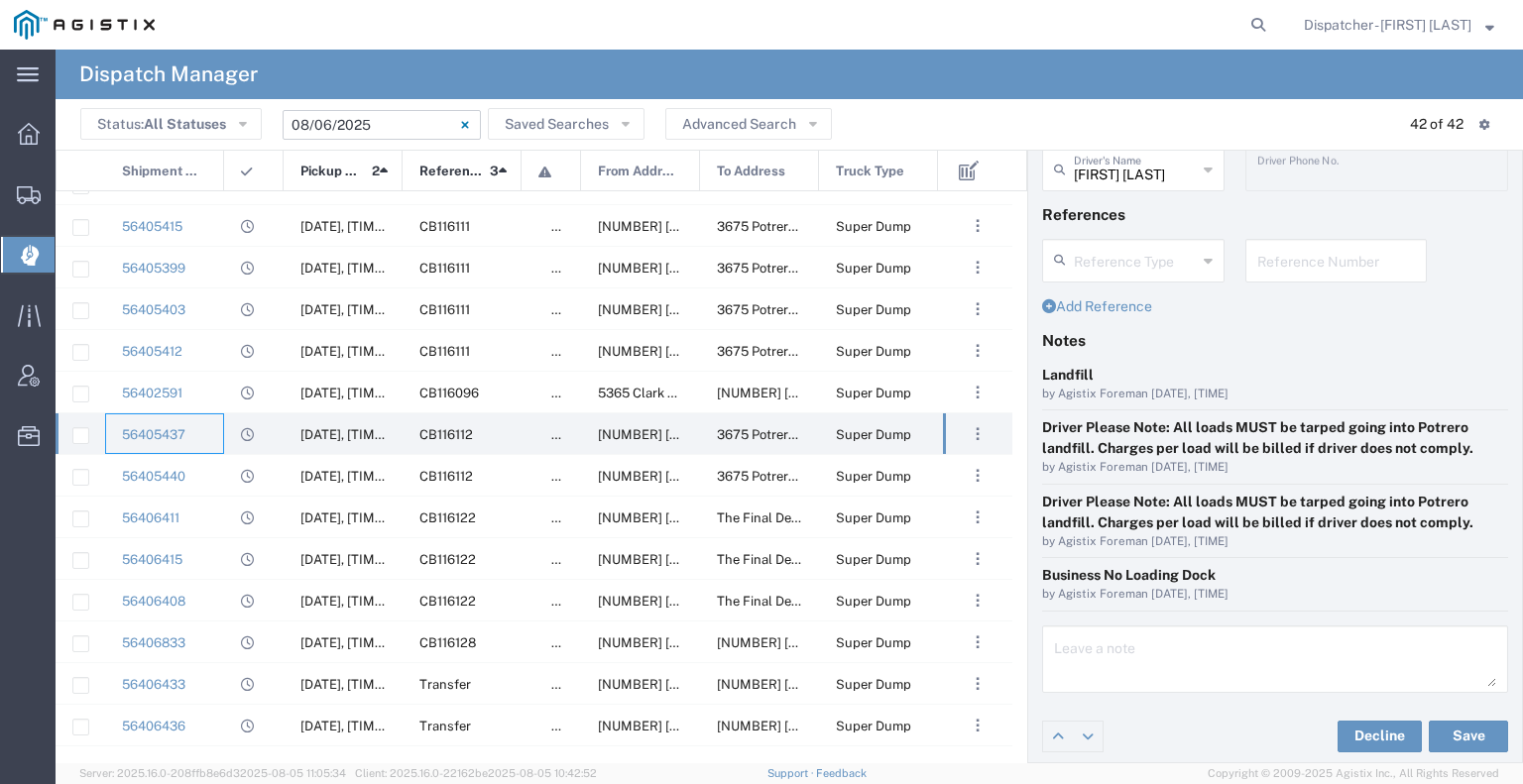 scroll, scrollTop: 0, scrollLeft: 0, axis: both 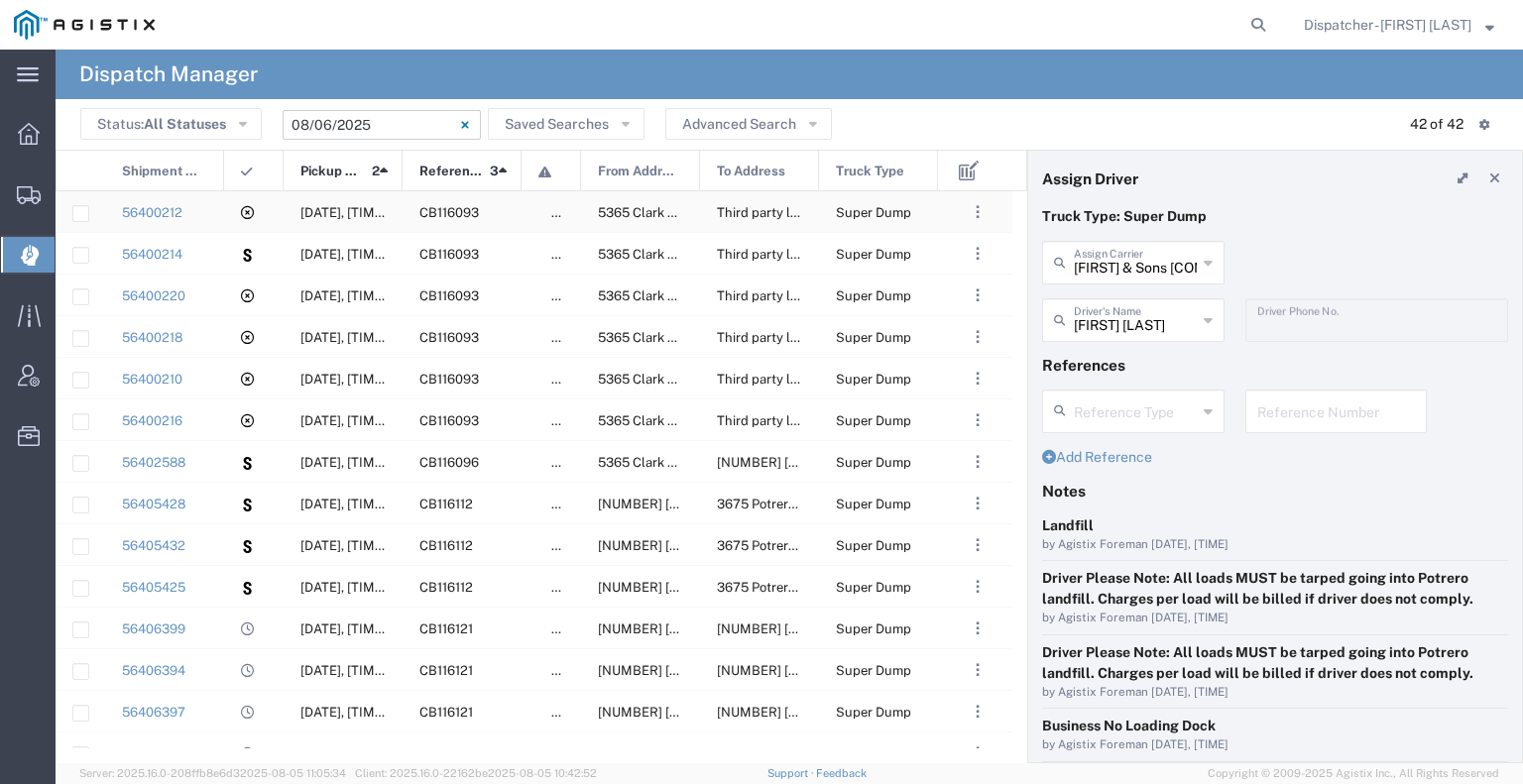 click on "56400212" 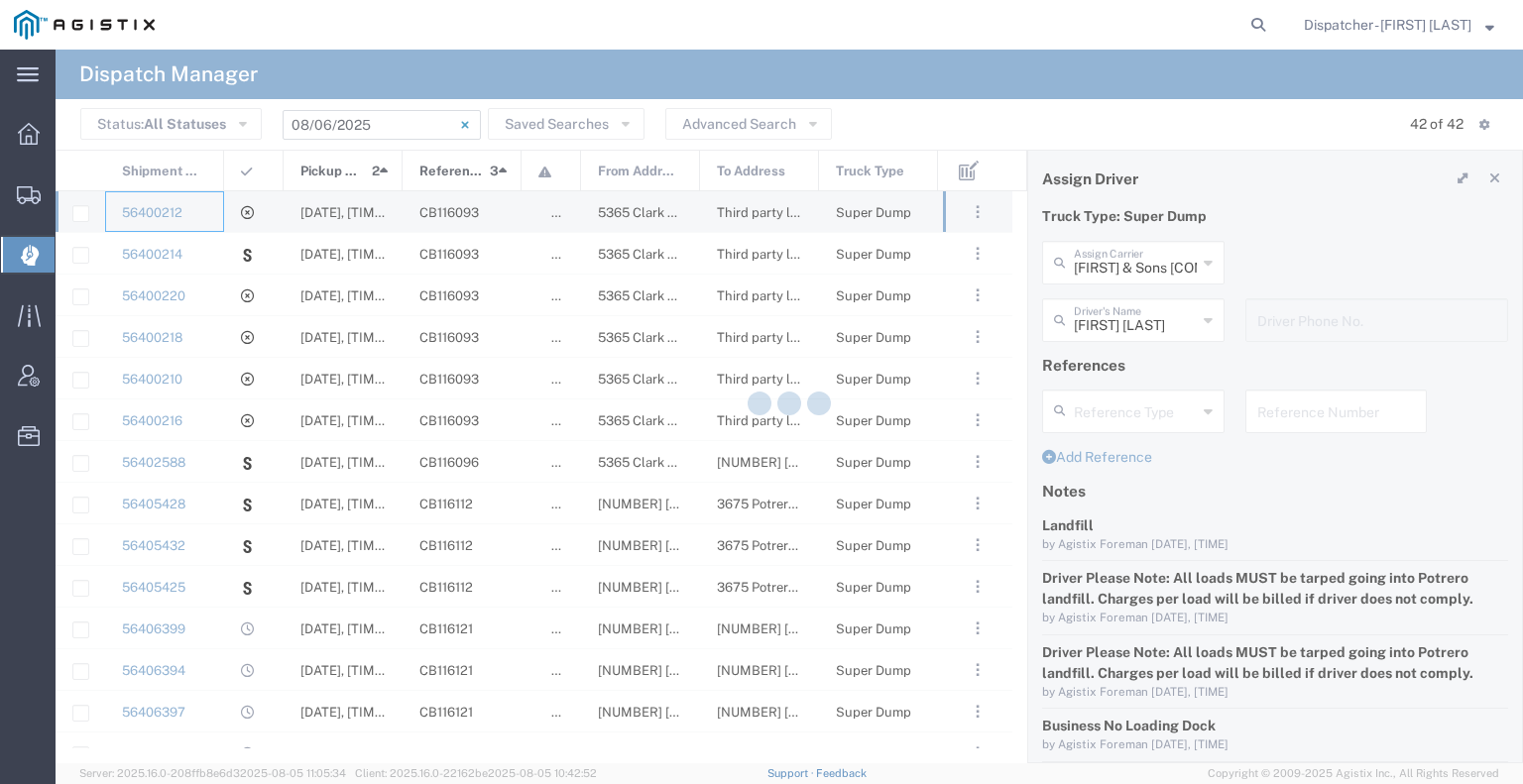 type 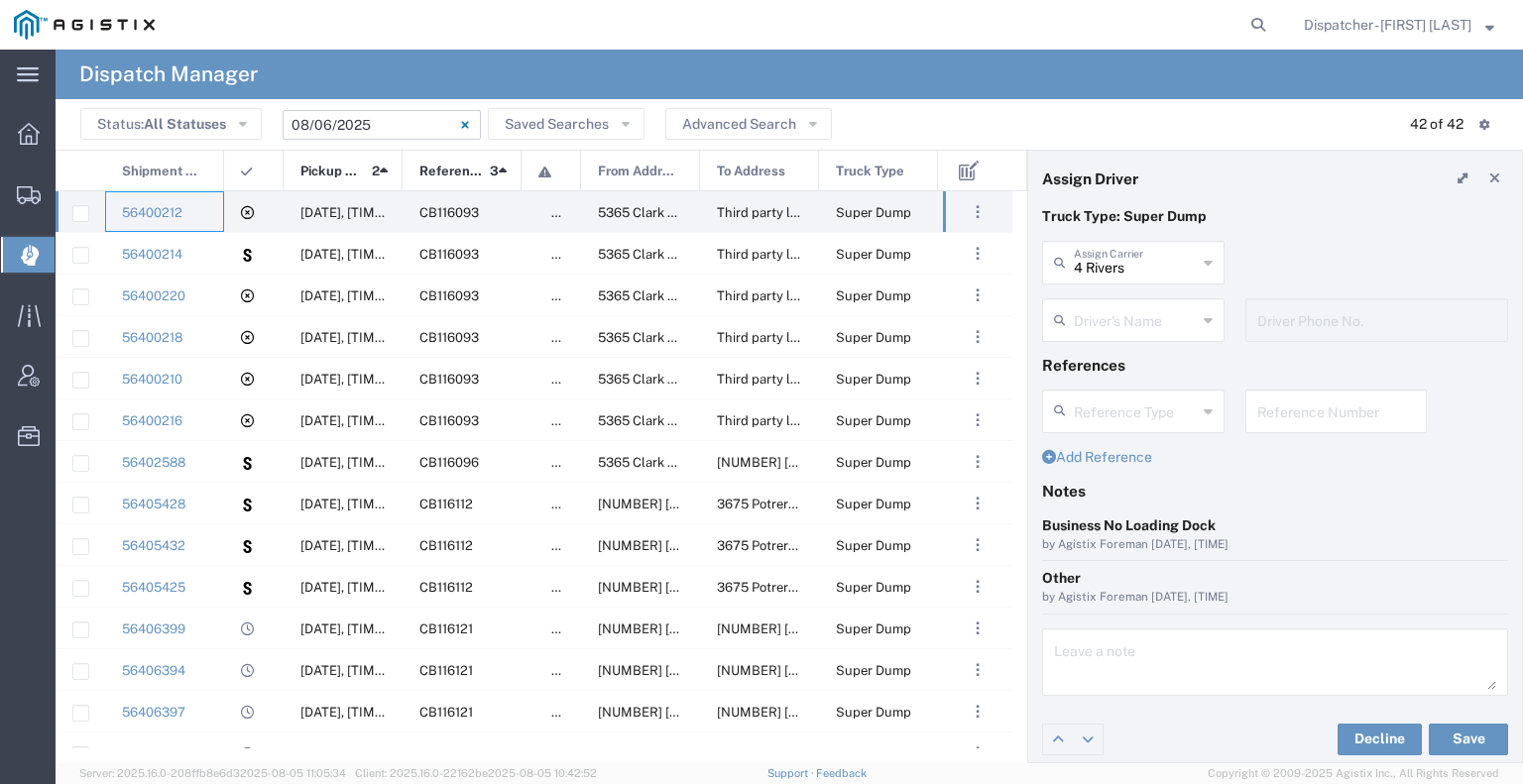 click on "4 Rivers" at bounding box center [1135, 261] 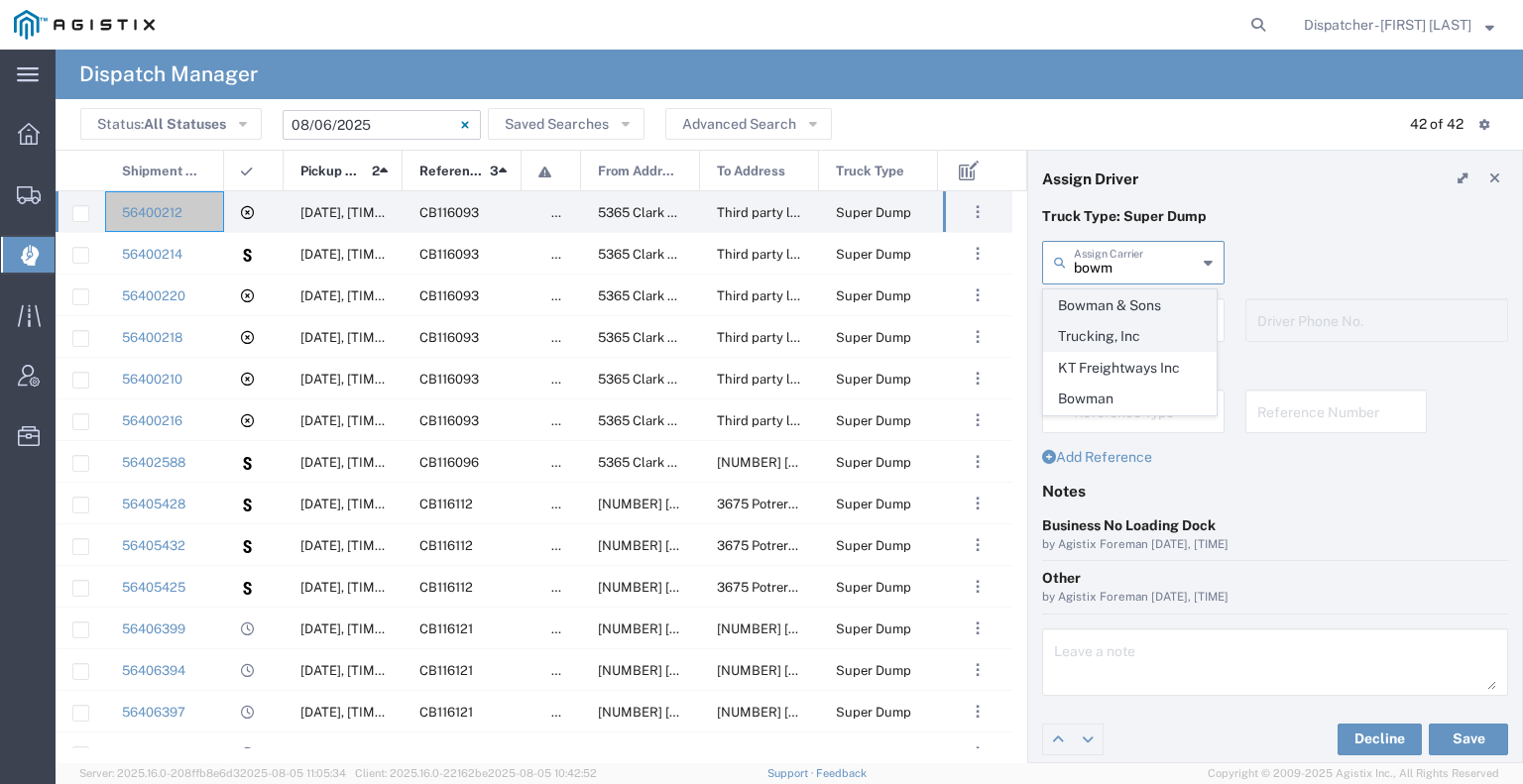 click on "Bowman & Sons Trucking, Inc" 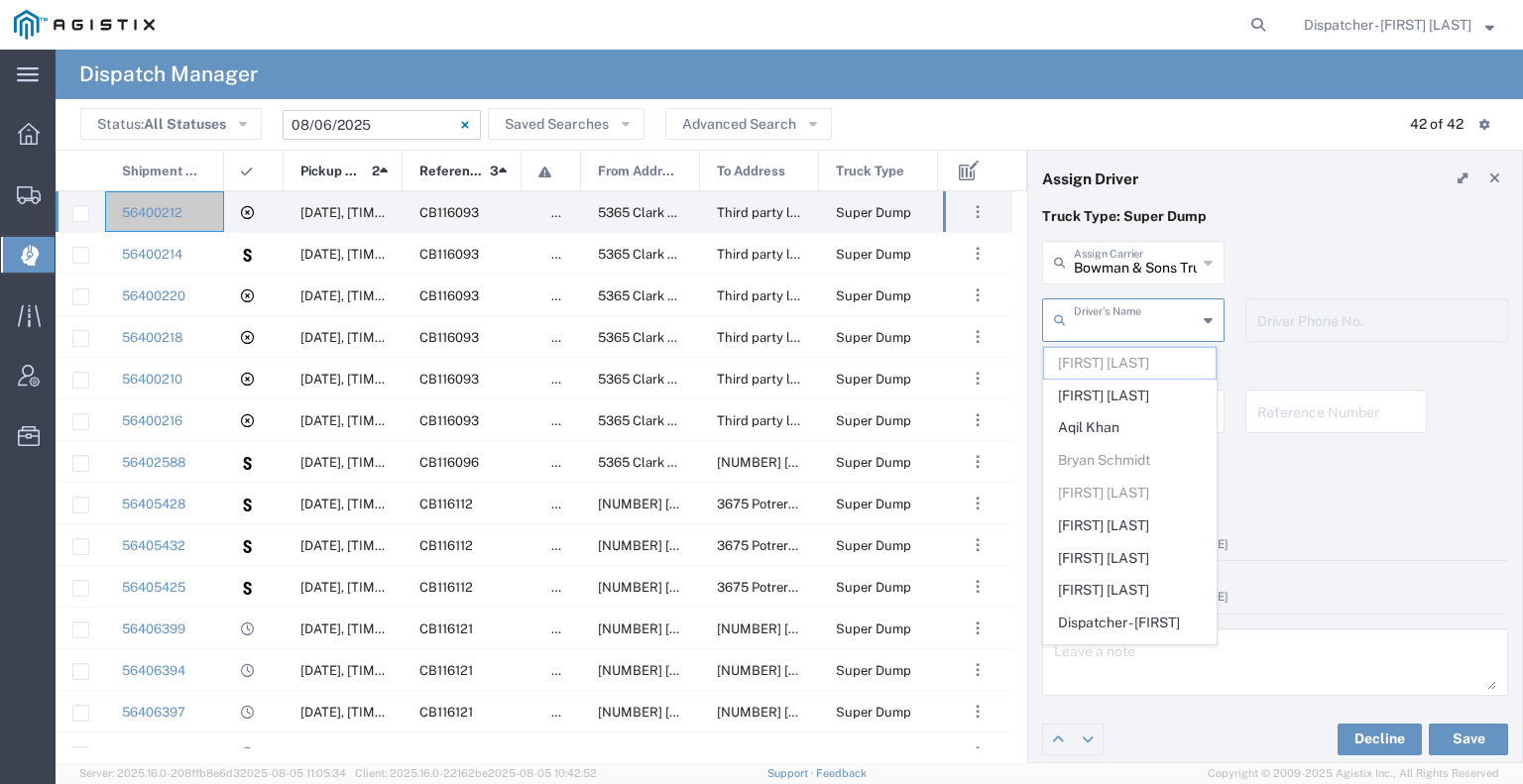 click at bounding box center (1135, 318) 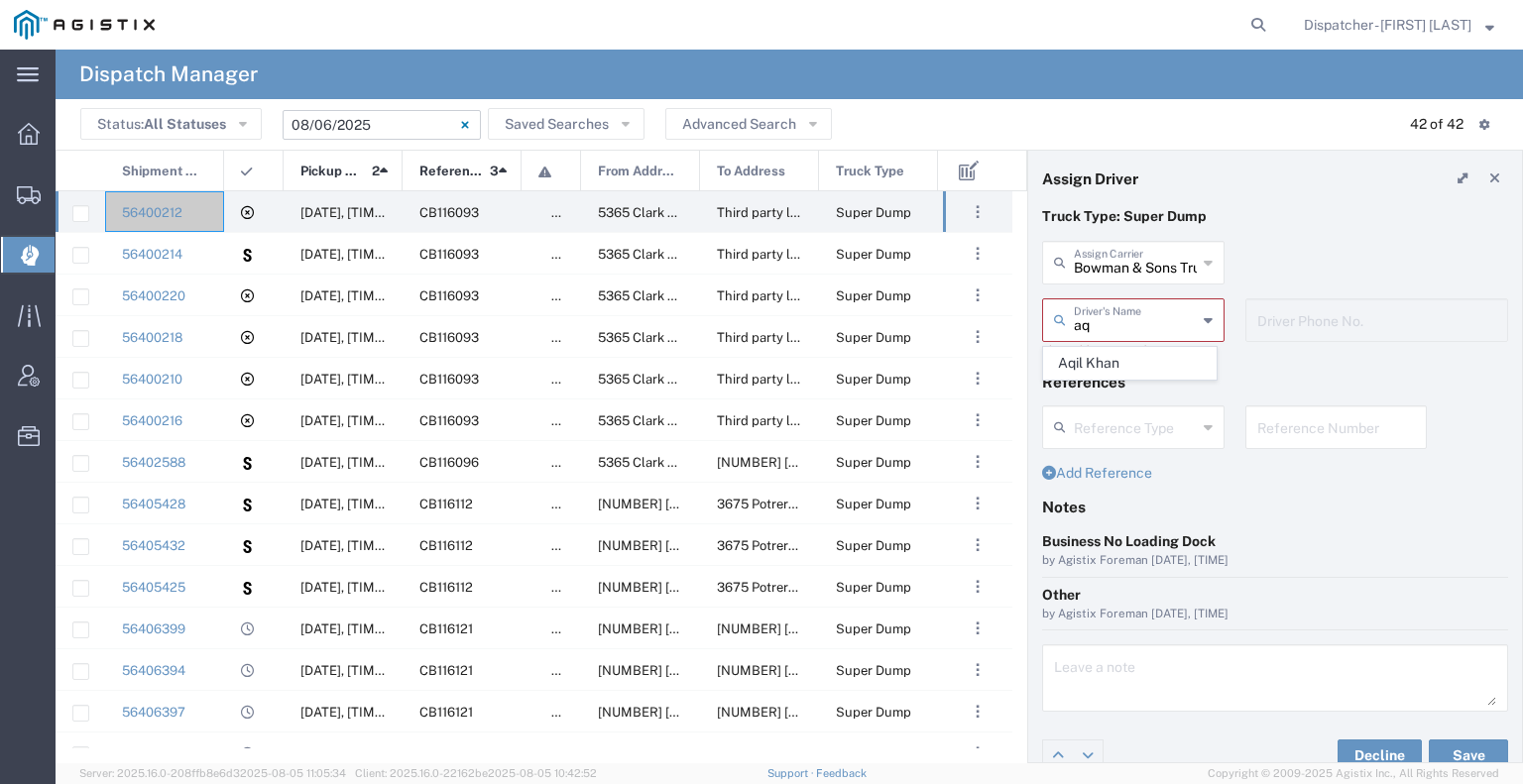 drag, startPoint x: 1130, startPoint y: 335, endPoint x: 1118, endPoint y: 379, distance: 45.607017 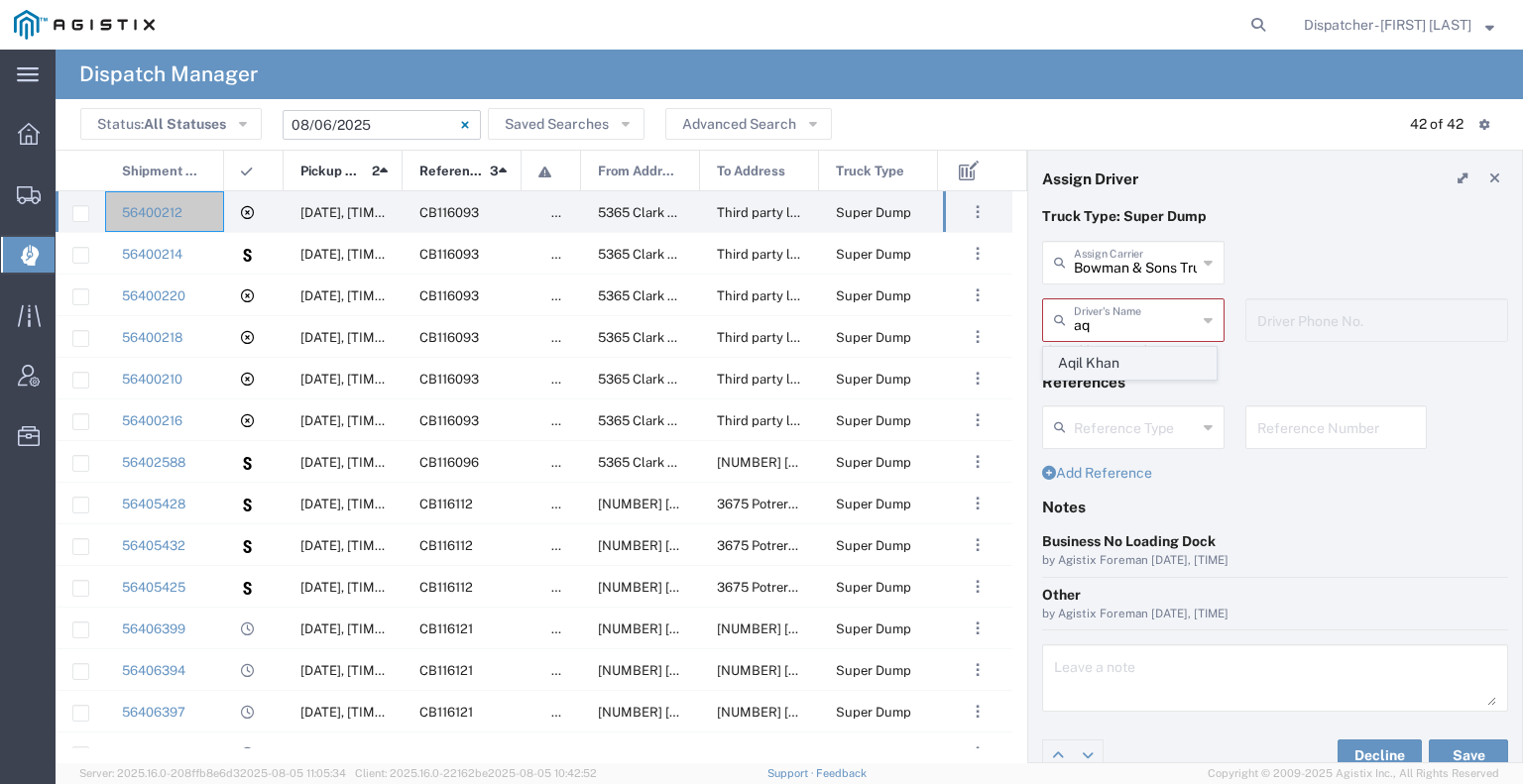 click on "Aqil Khan" 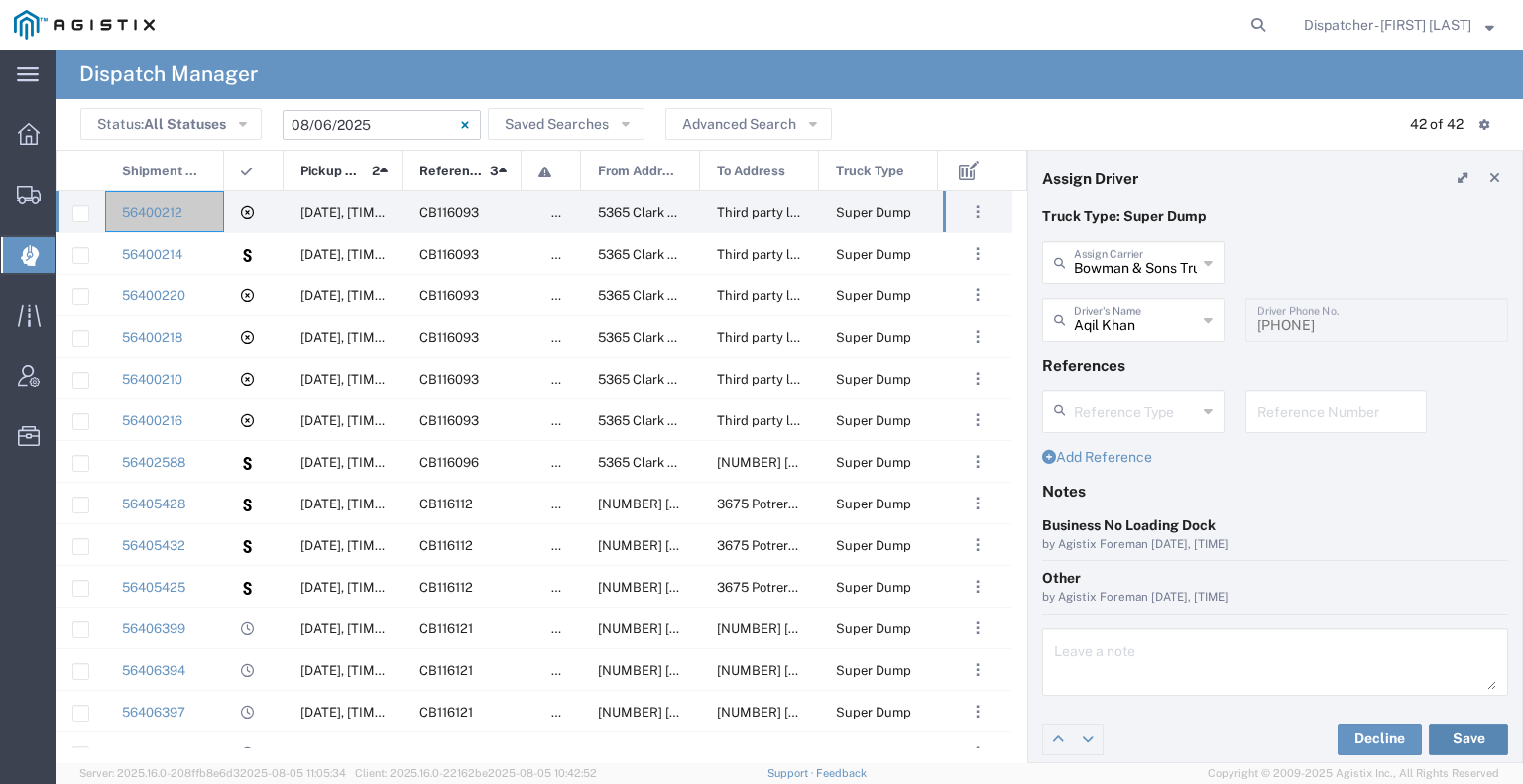 click on "Save" 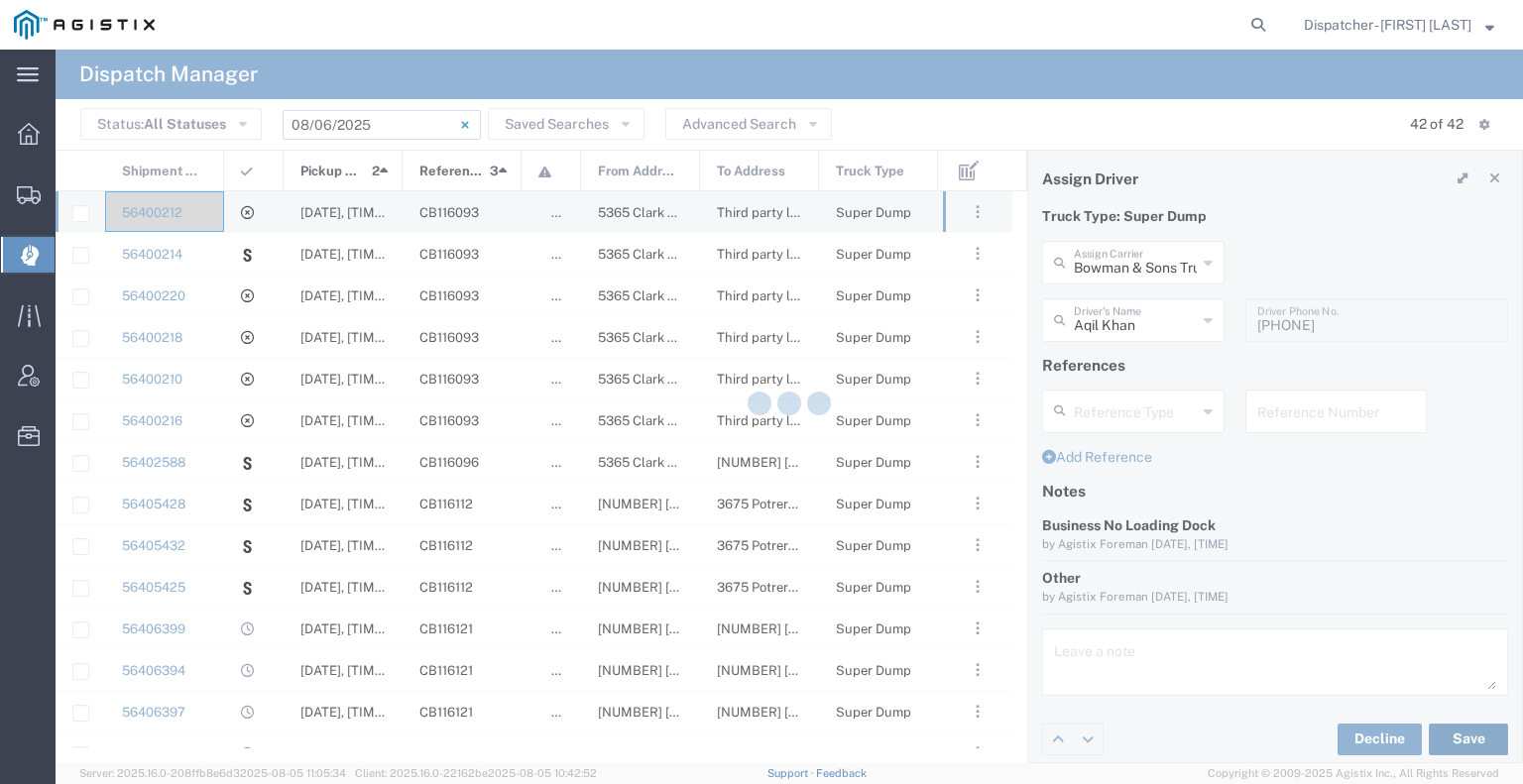 type on "Aqil Khan" 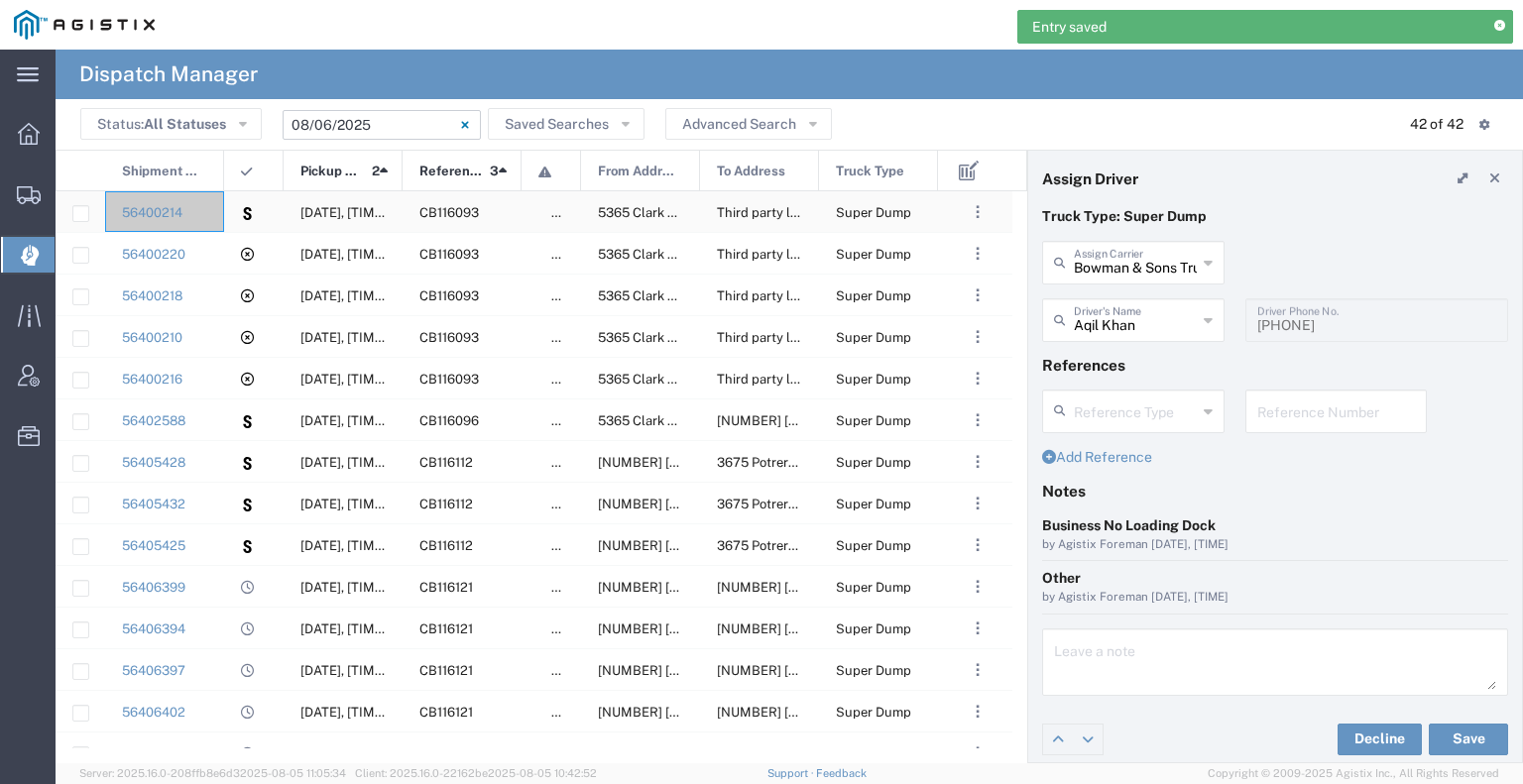 click on "56400214" 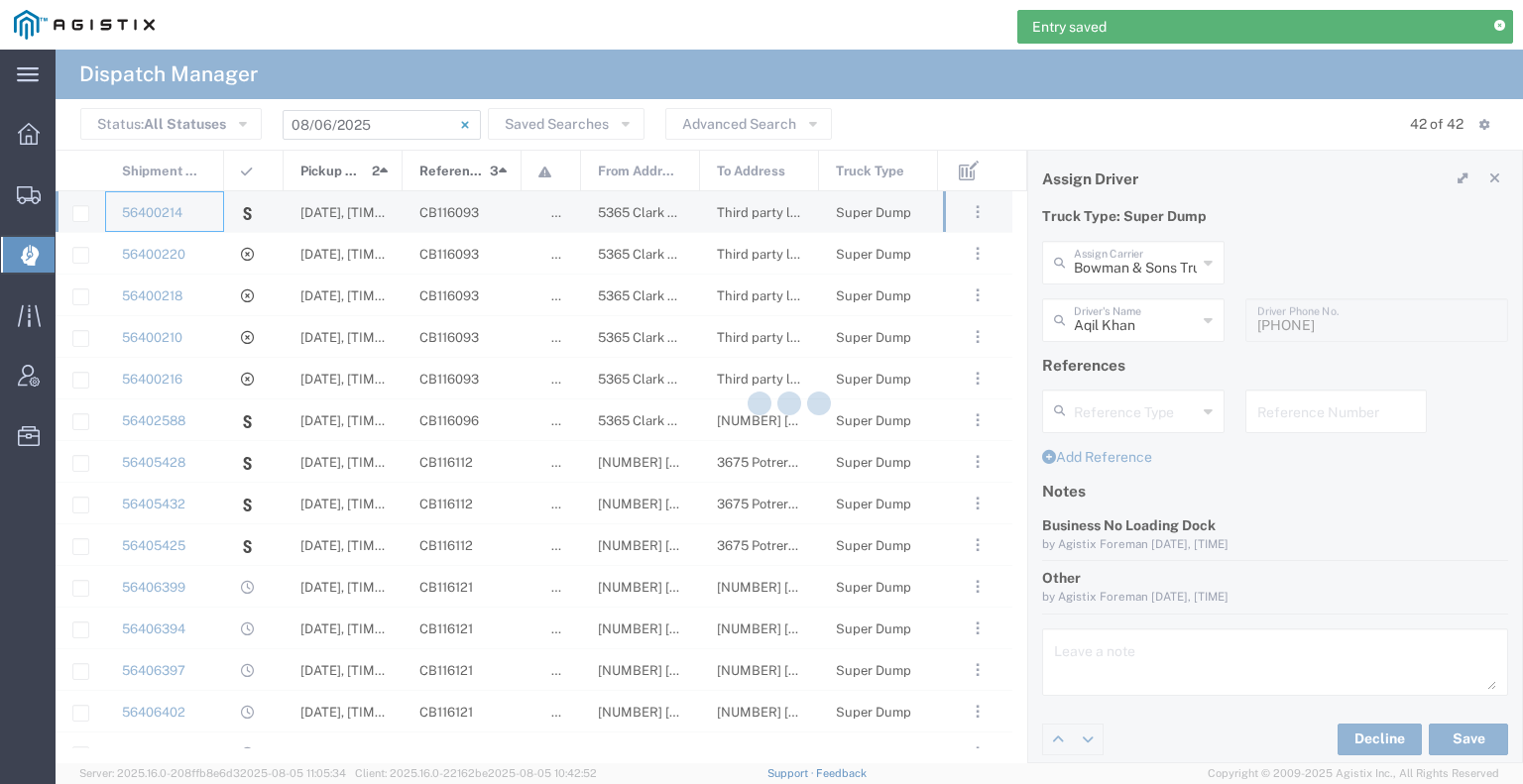 type 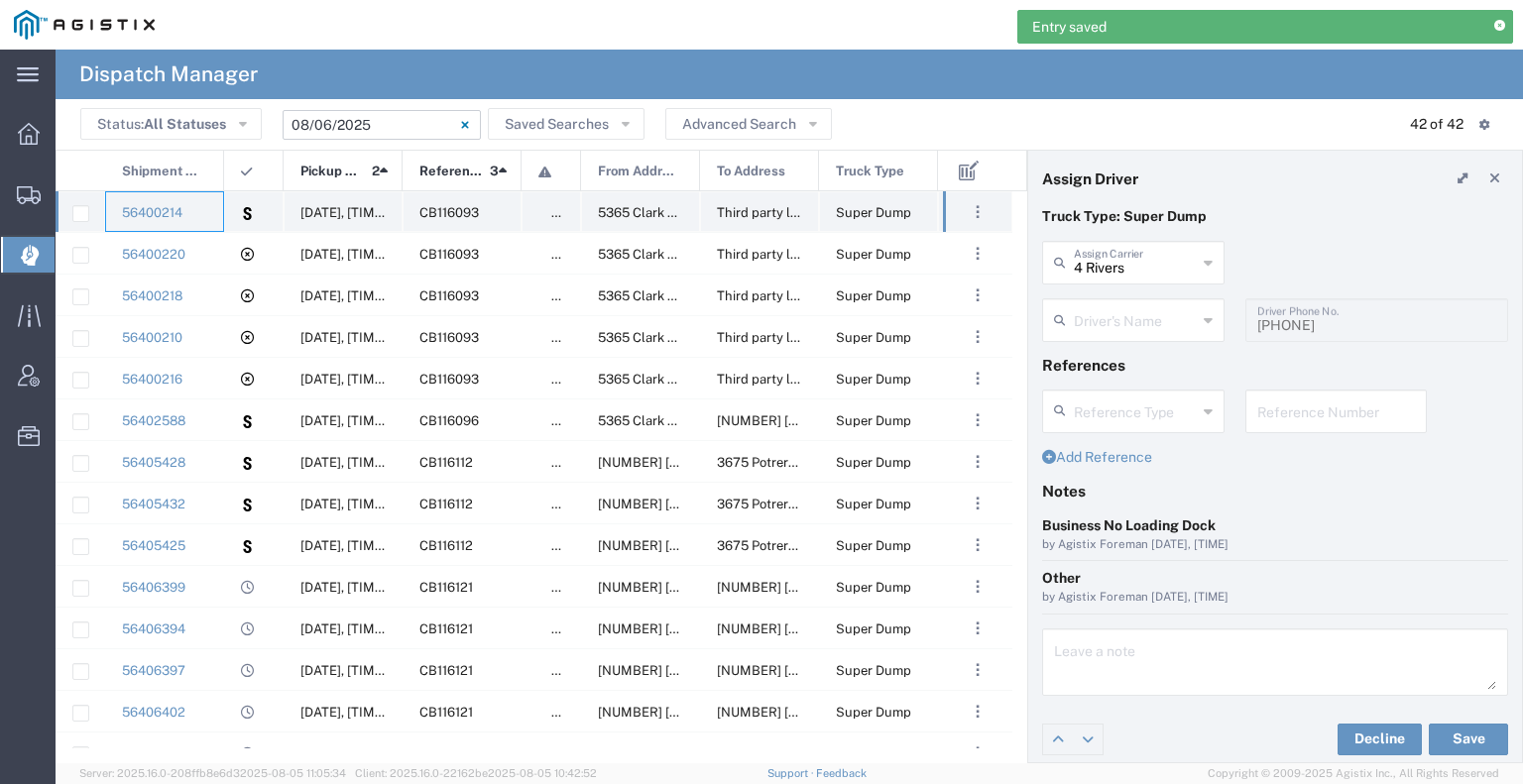 type 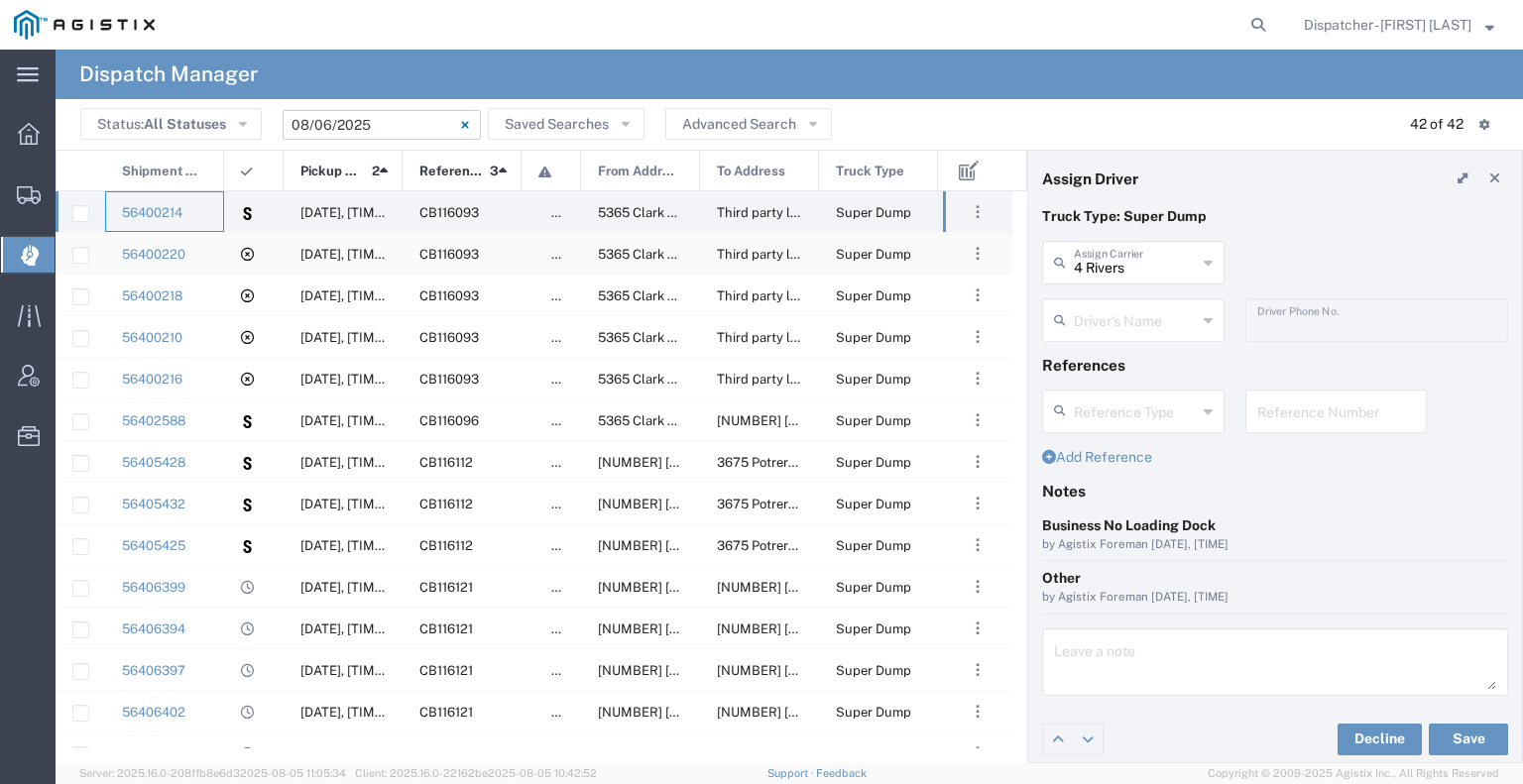 click on "56400220" 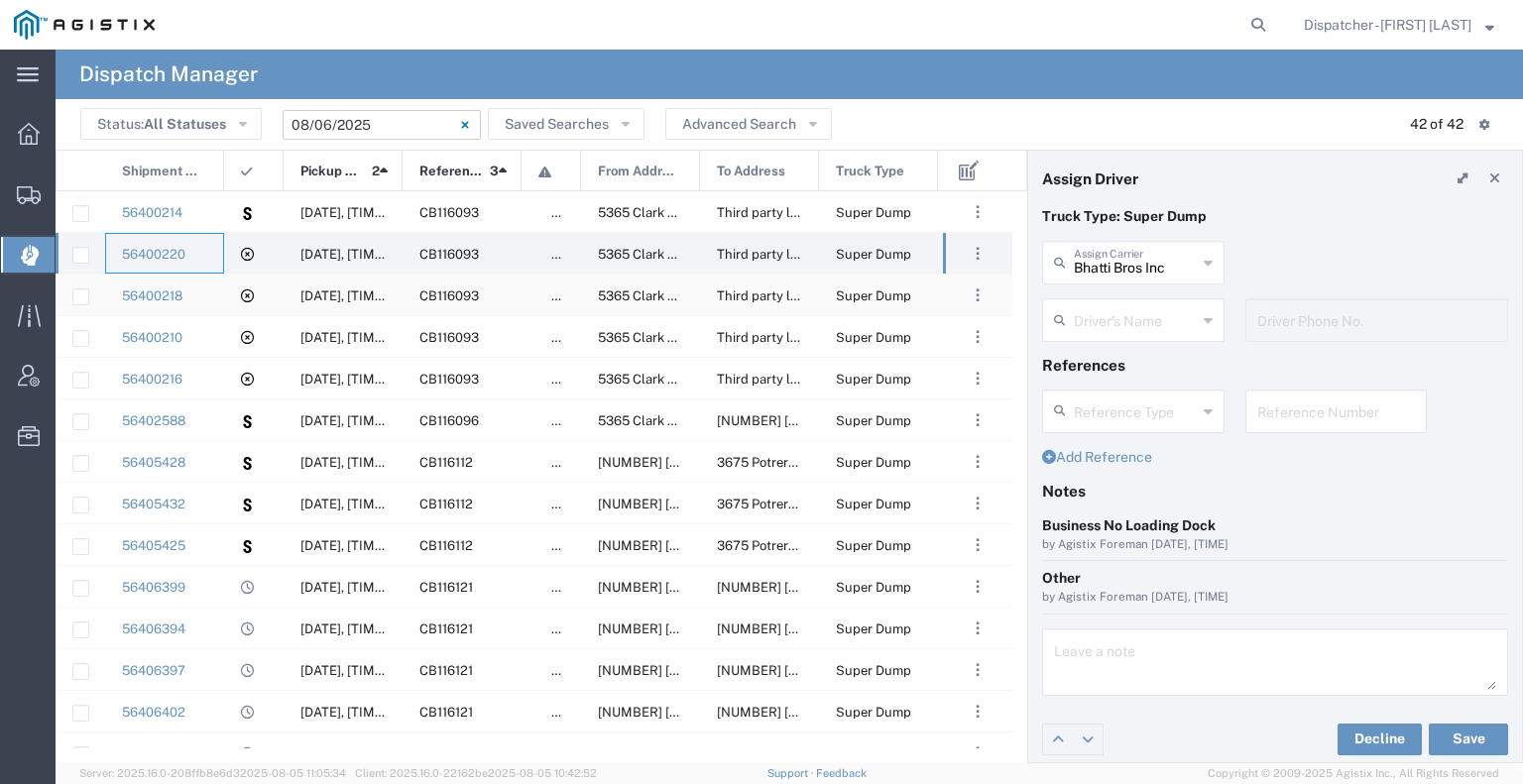 click on "56400218" 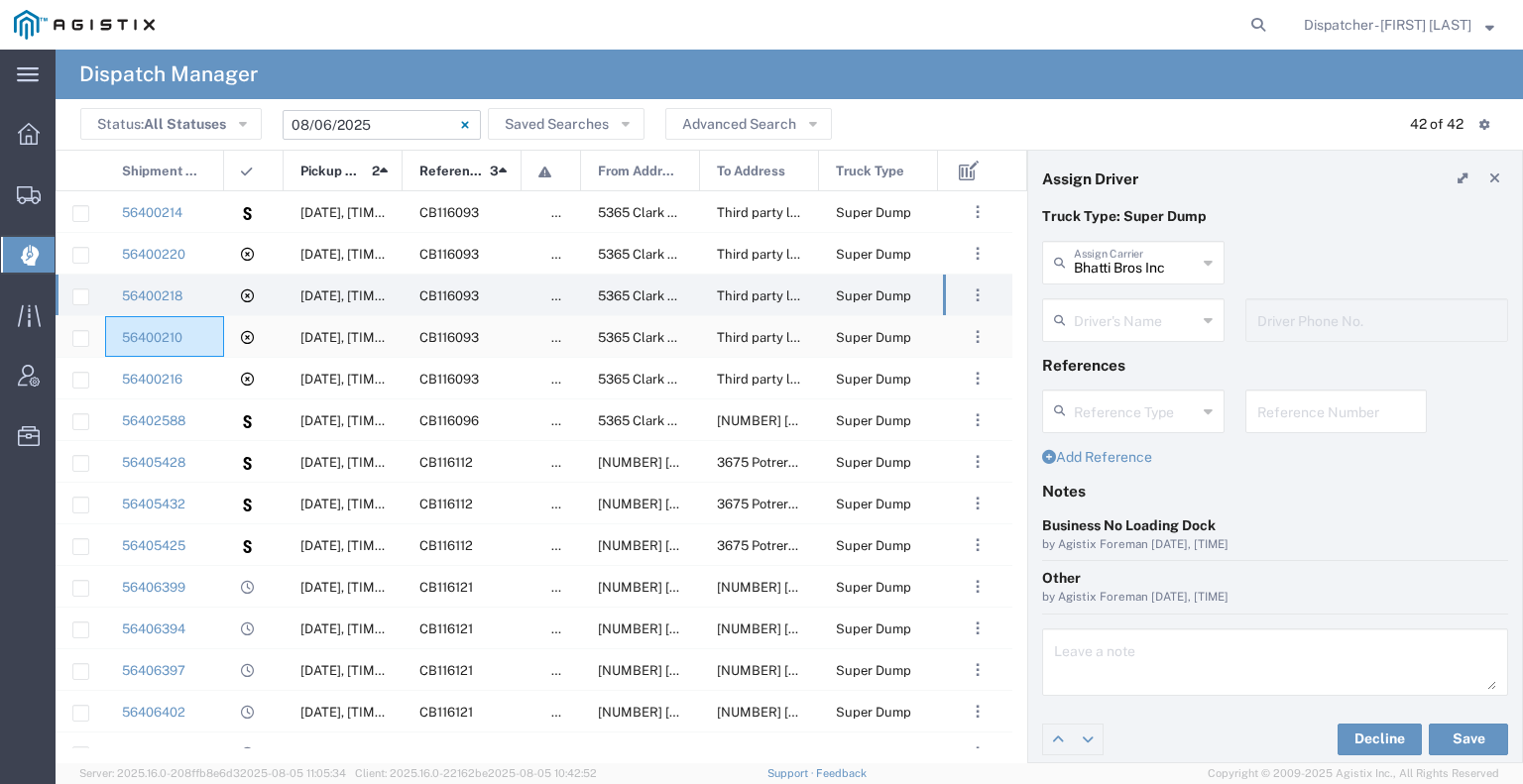 click on "56400210" 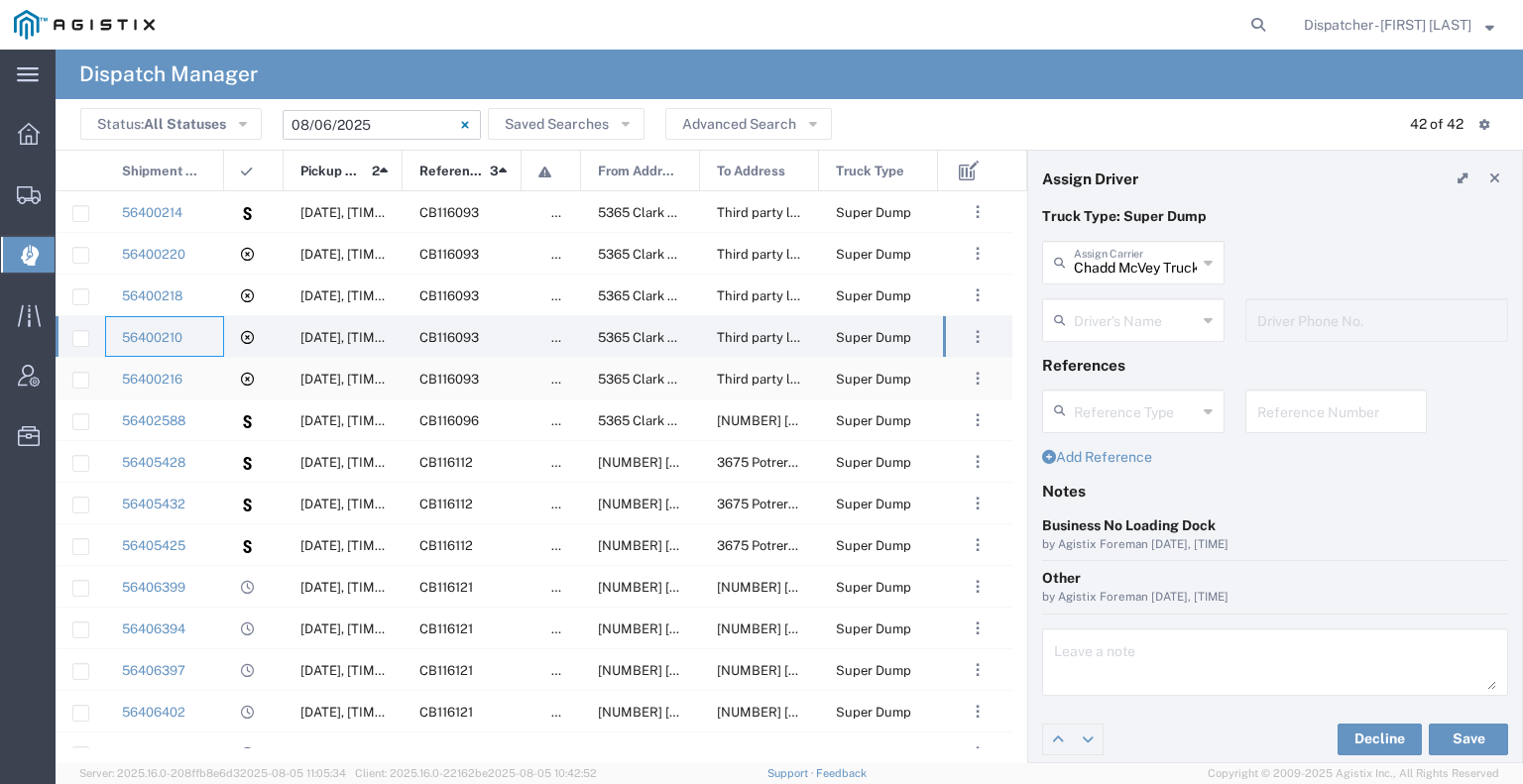 click on "56400216" 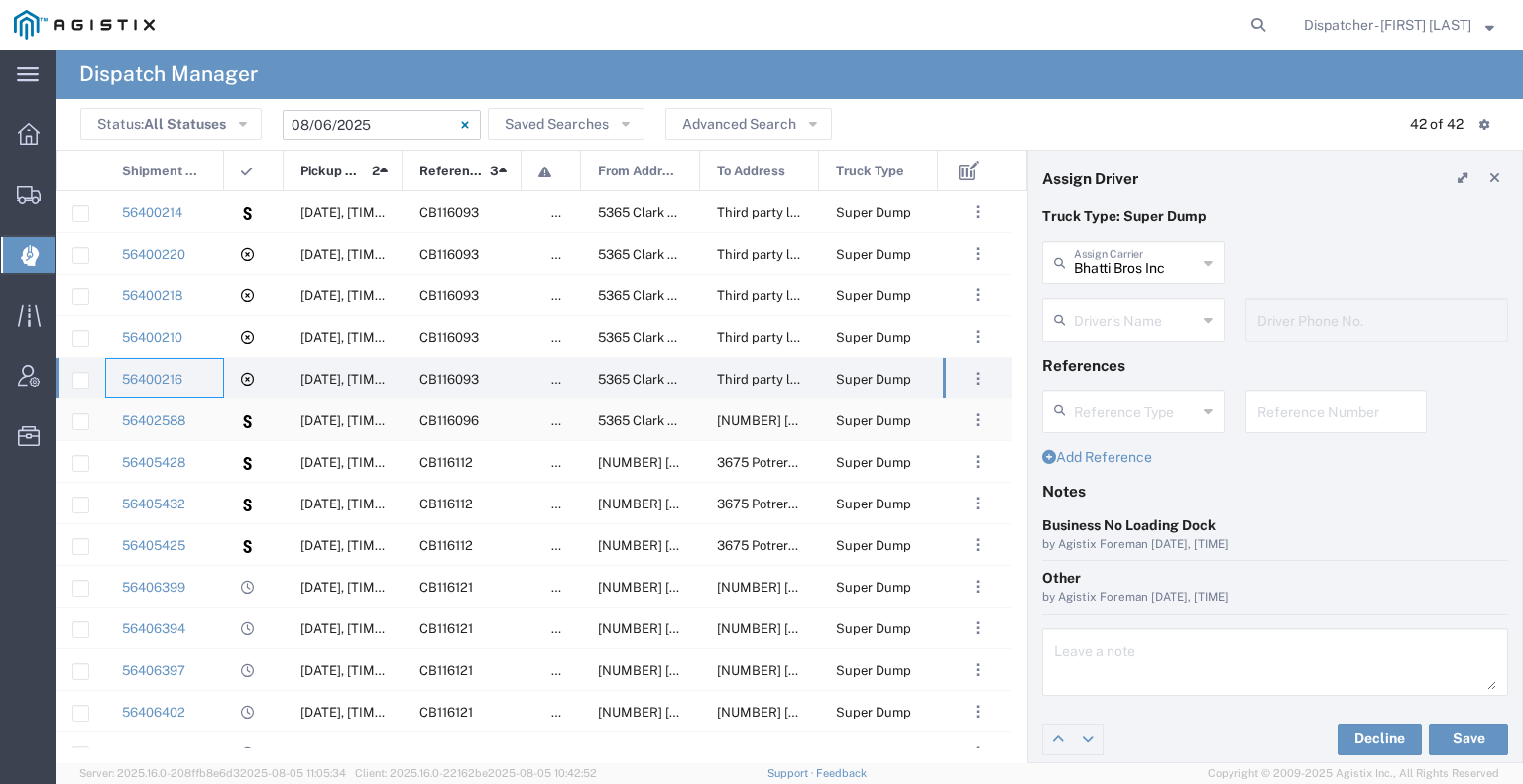 click on "56402588" 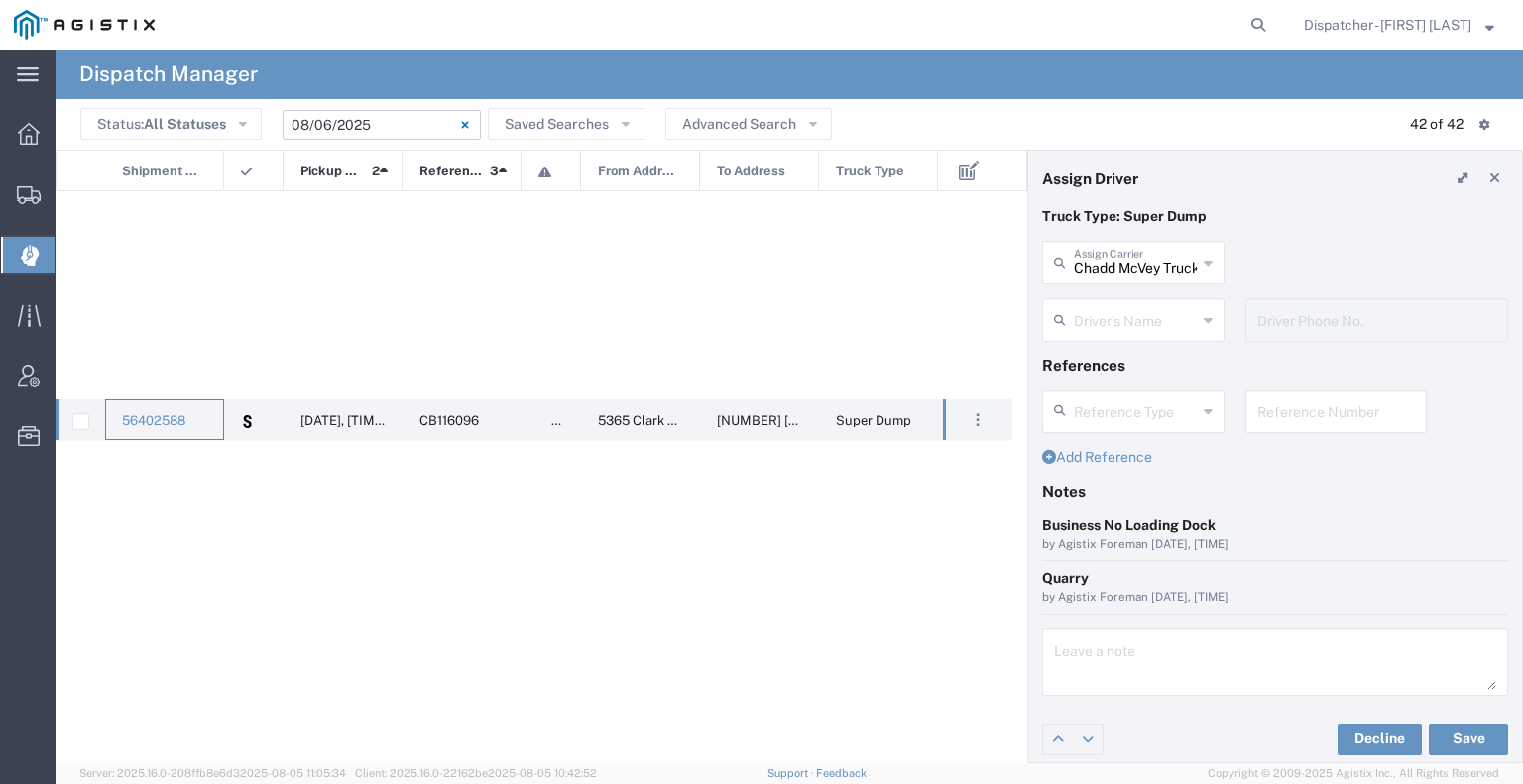 scroll, scrollTop: 1090, scrollLeft: 0, axis: vertical 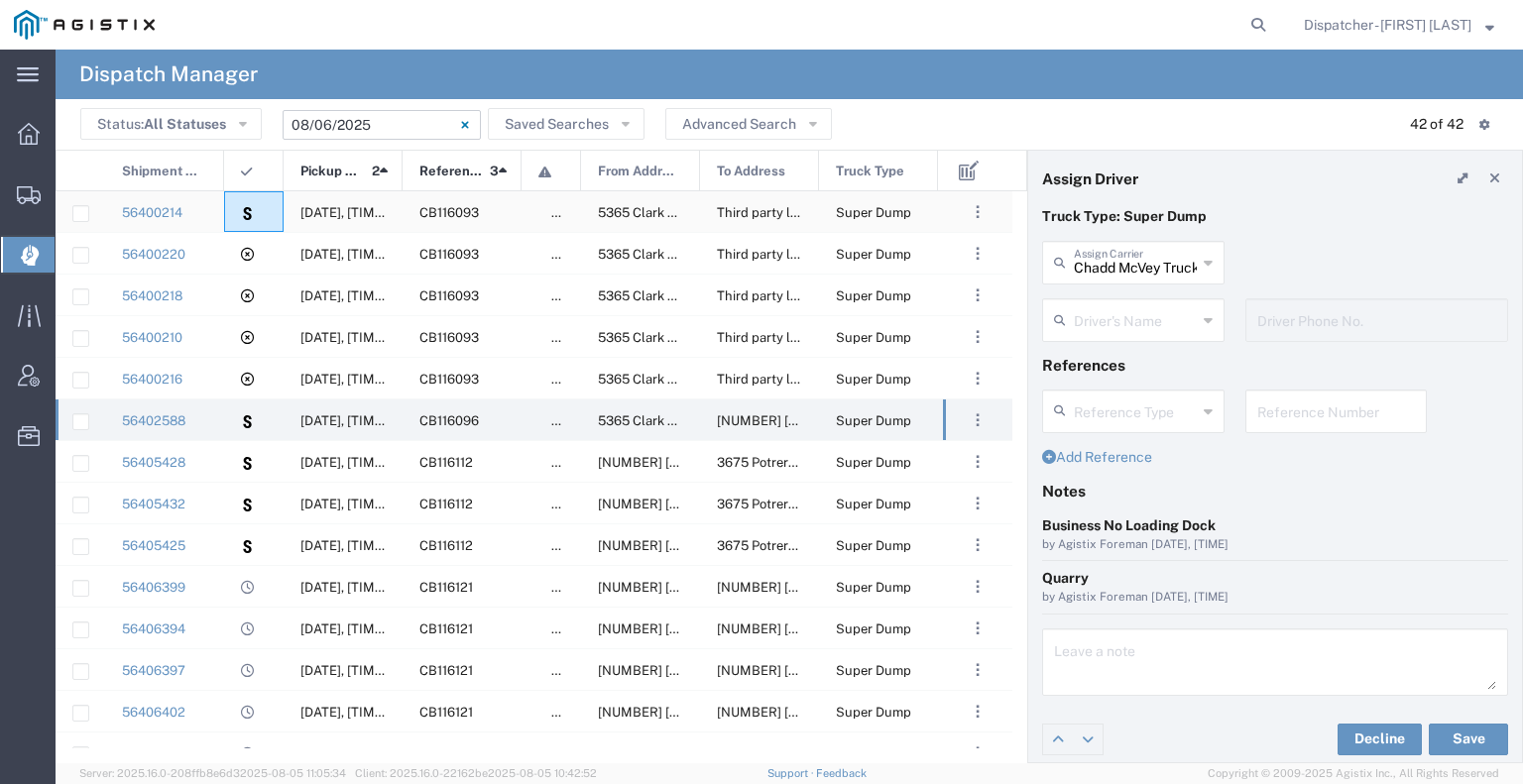 click 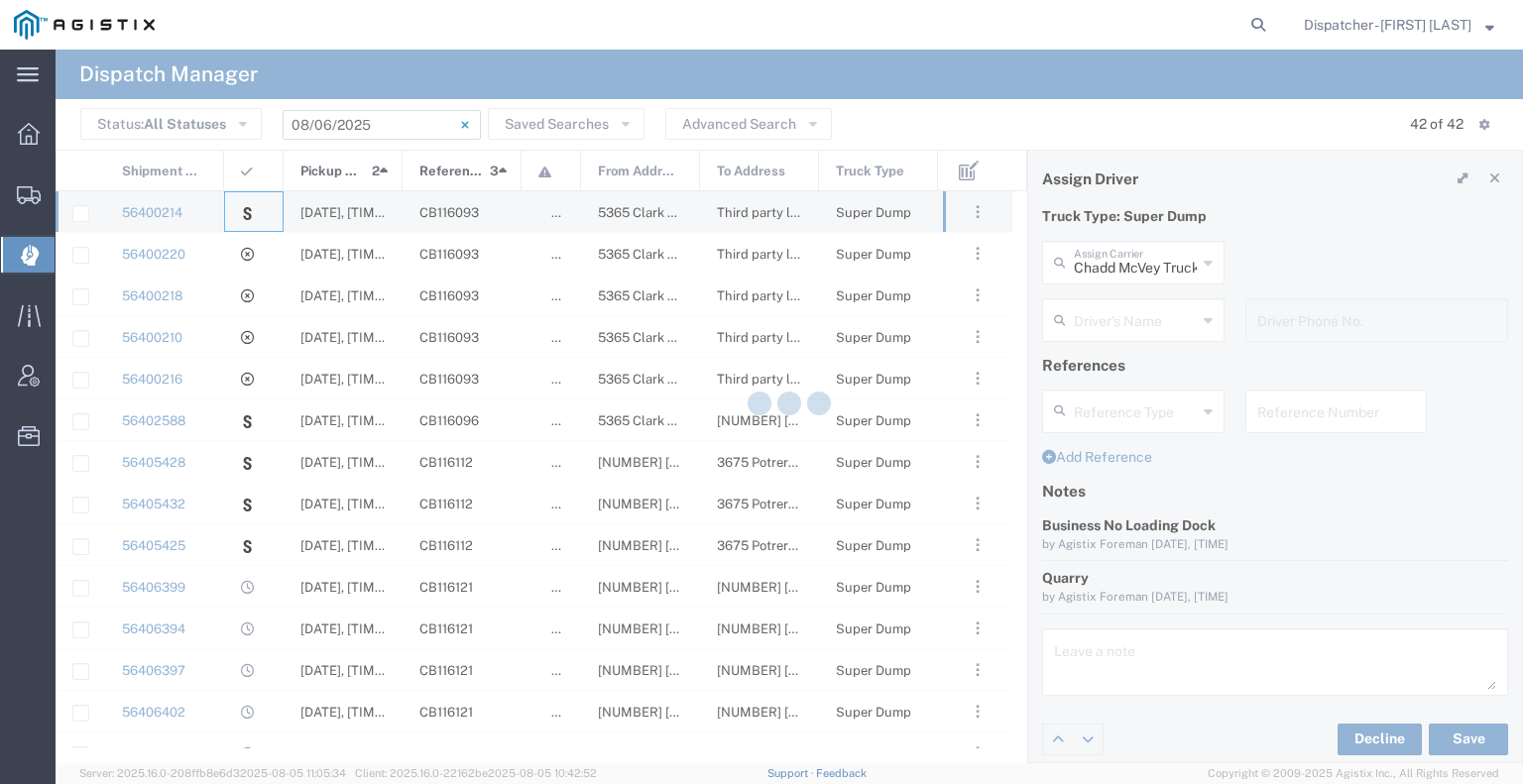 type on "4 Rivers" 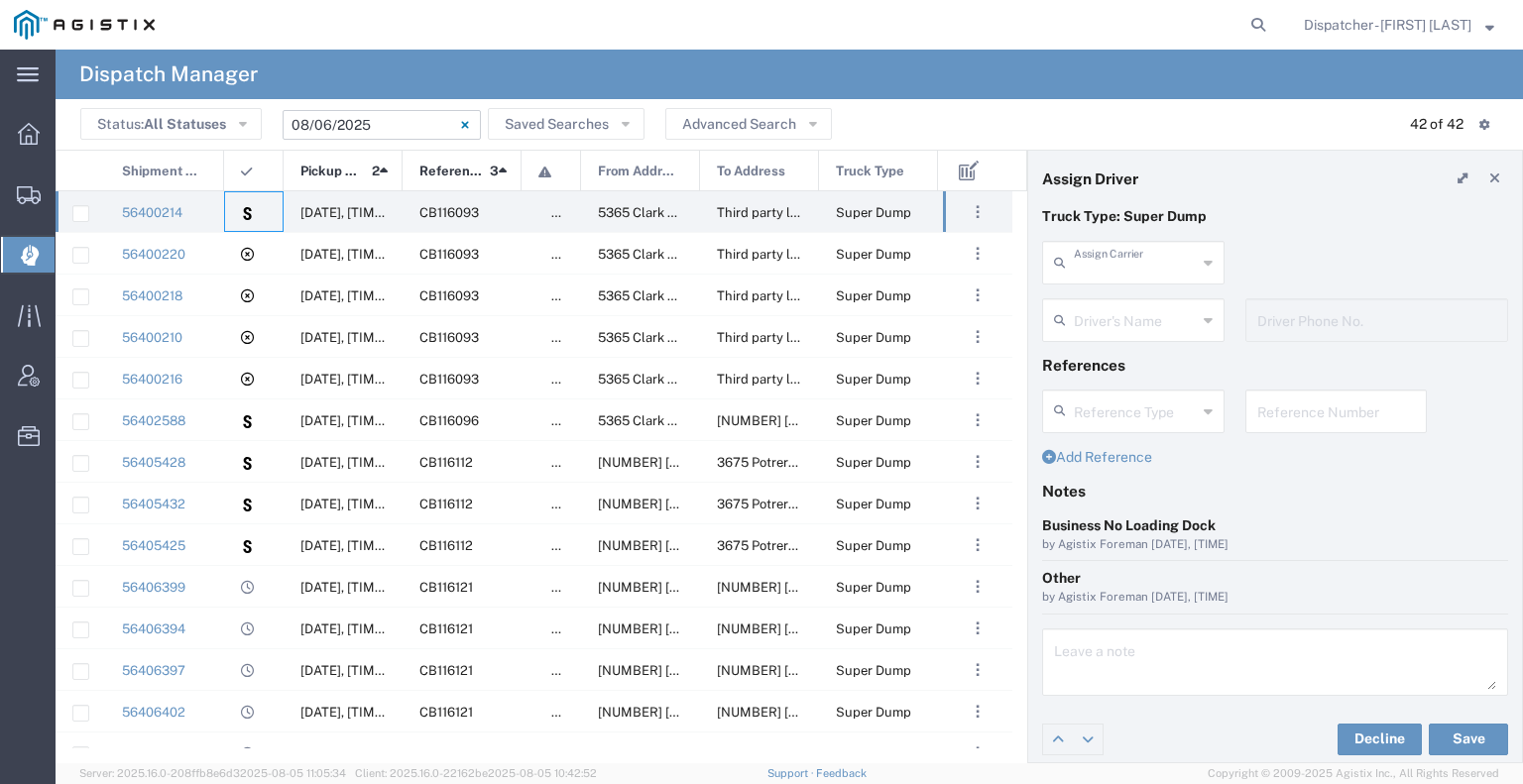 click at bounding box center [1135, 261] 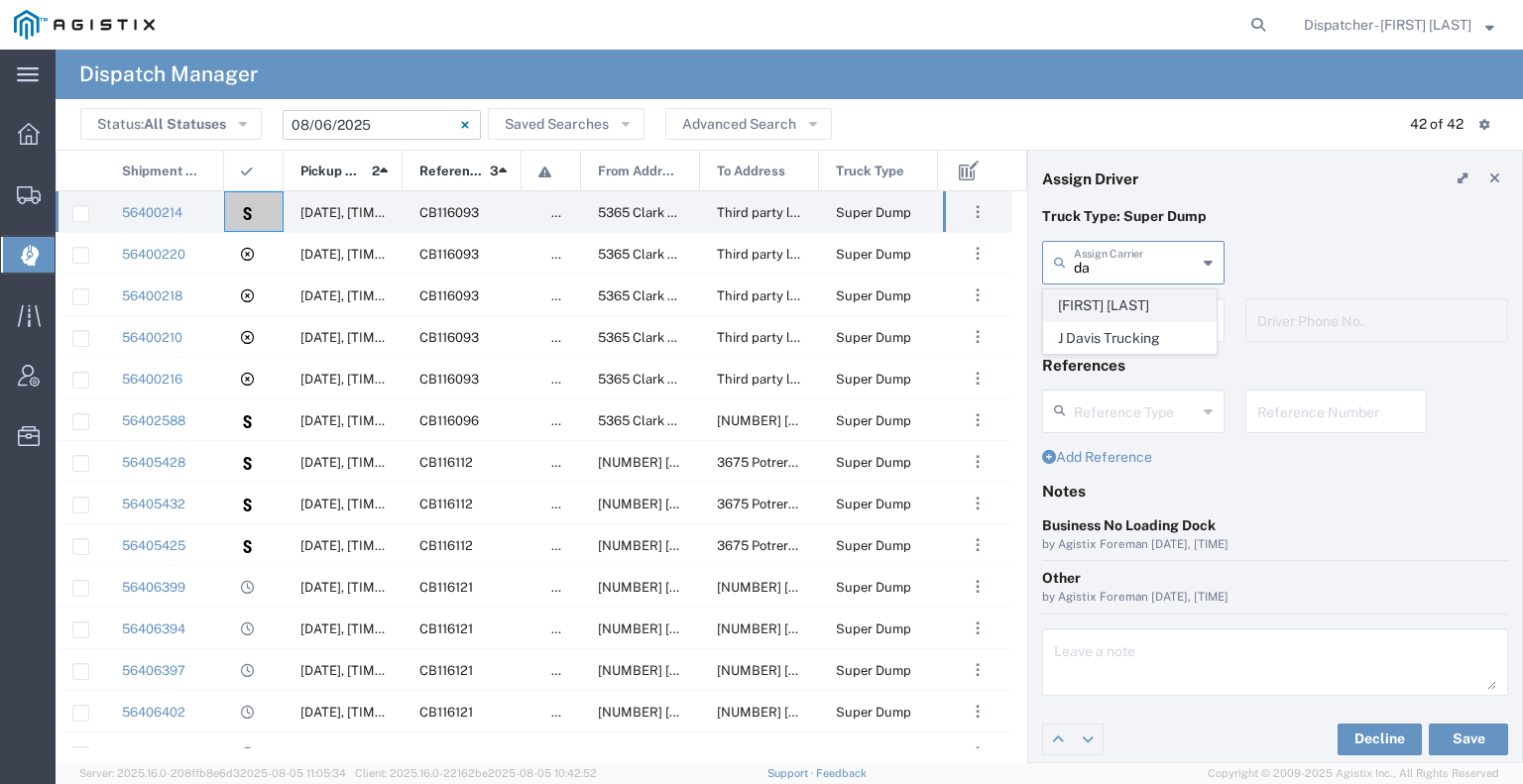 click on "[FIRST] [LAST]" 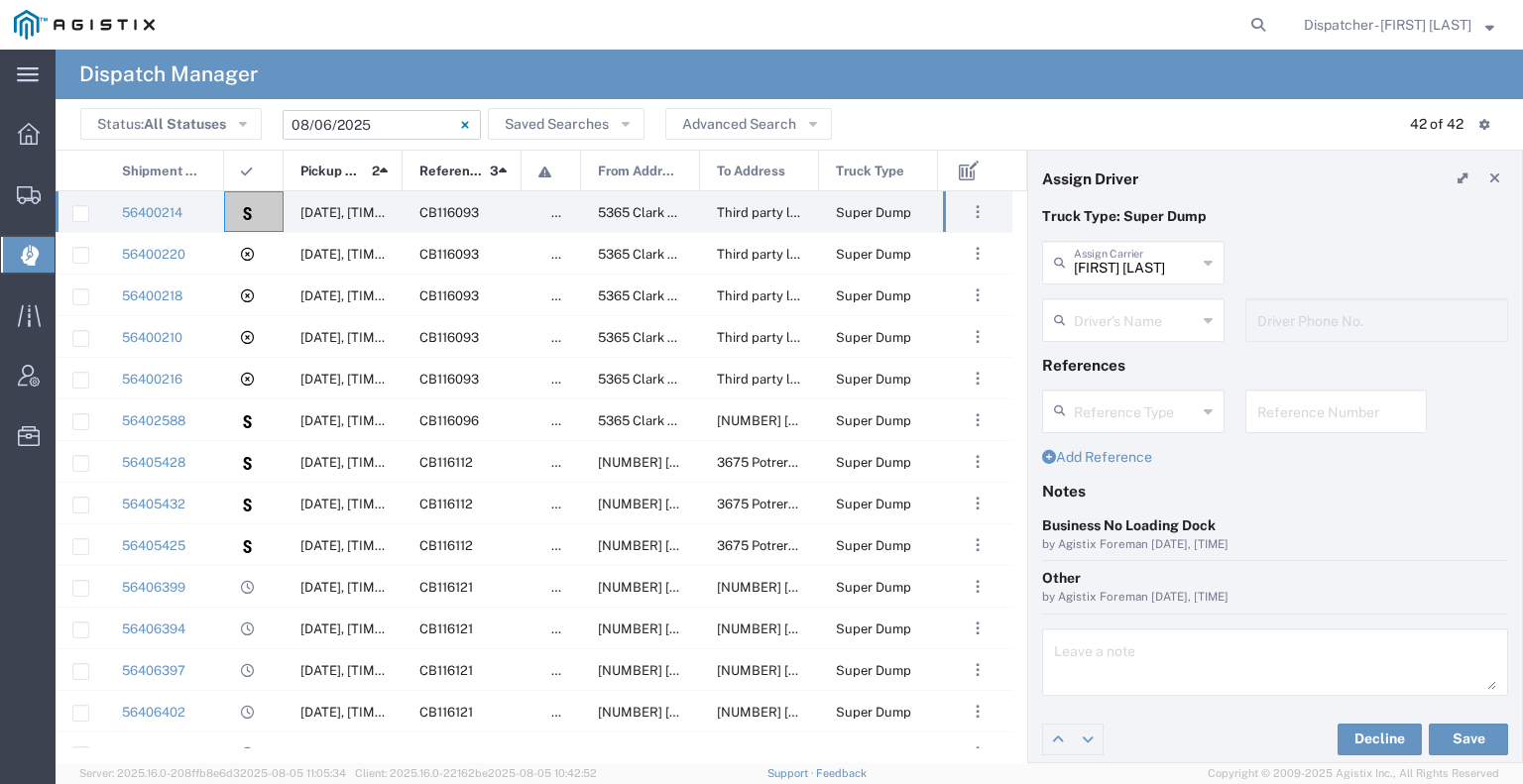 click at bounding box center [1135, 318] 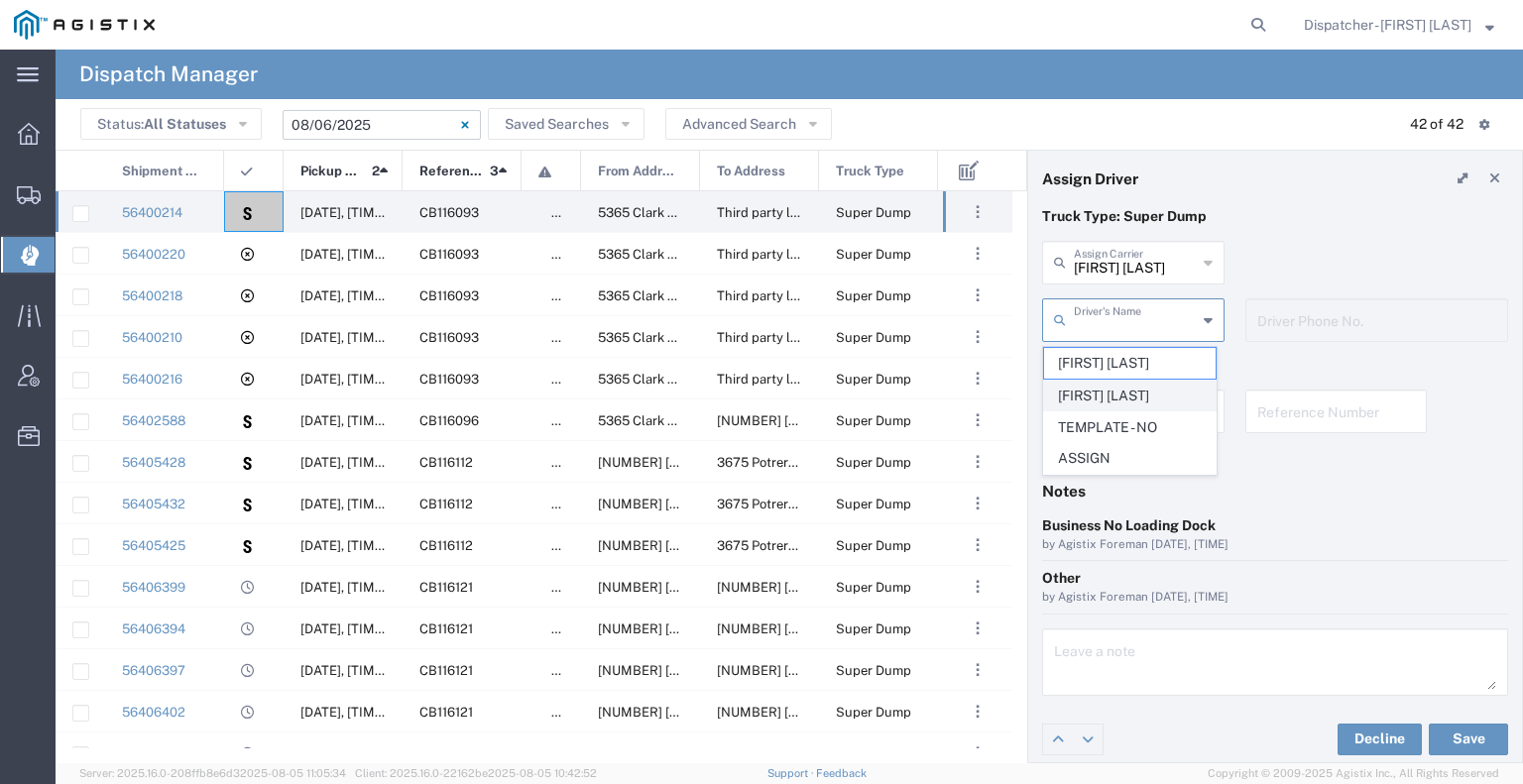 click on "[FIRST] [LAST]" 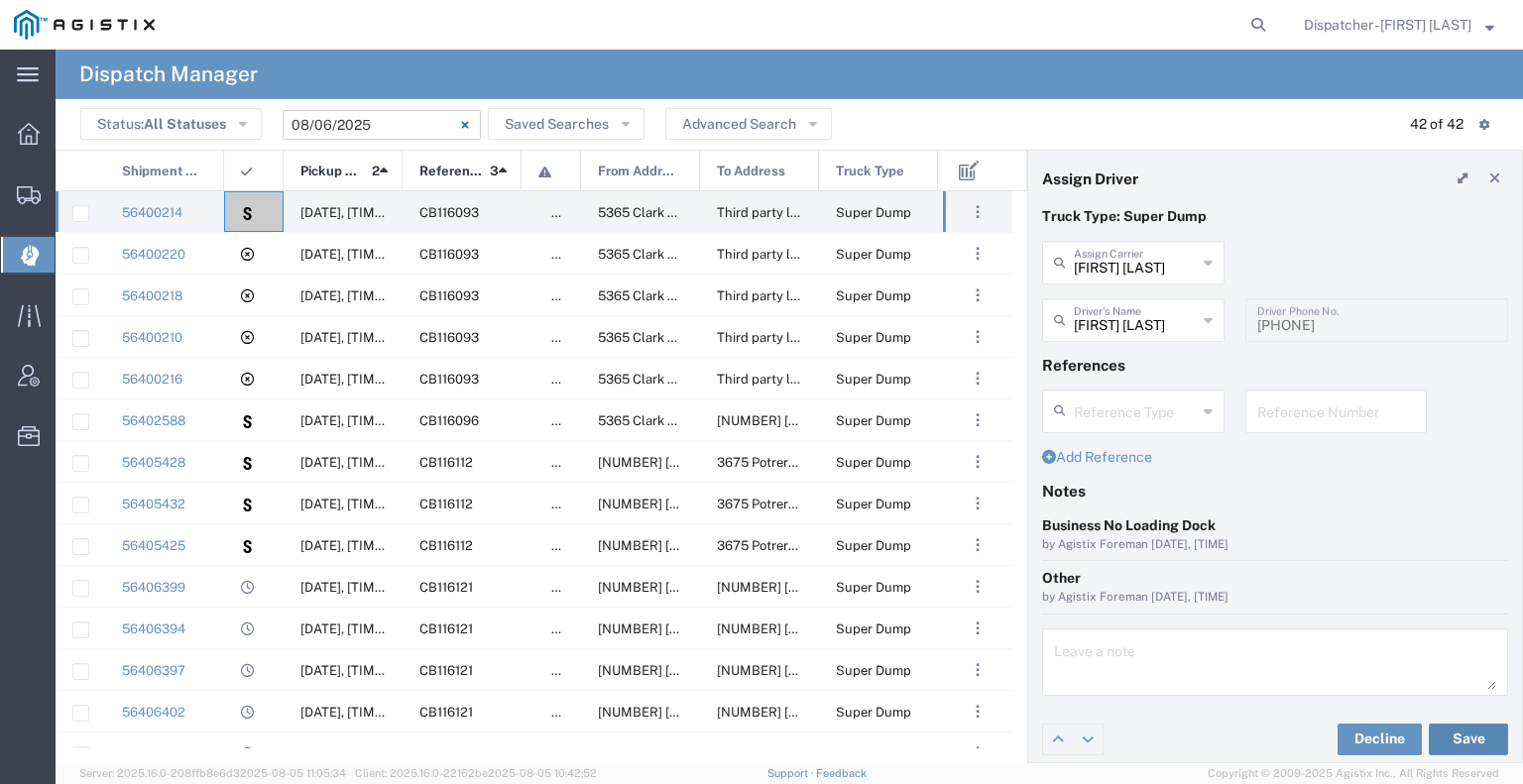 click on "Save" 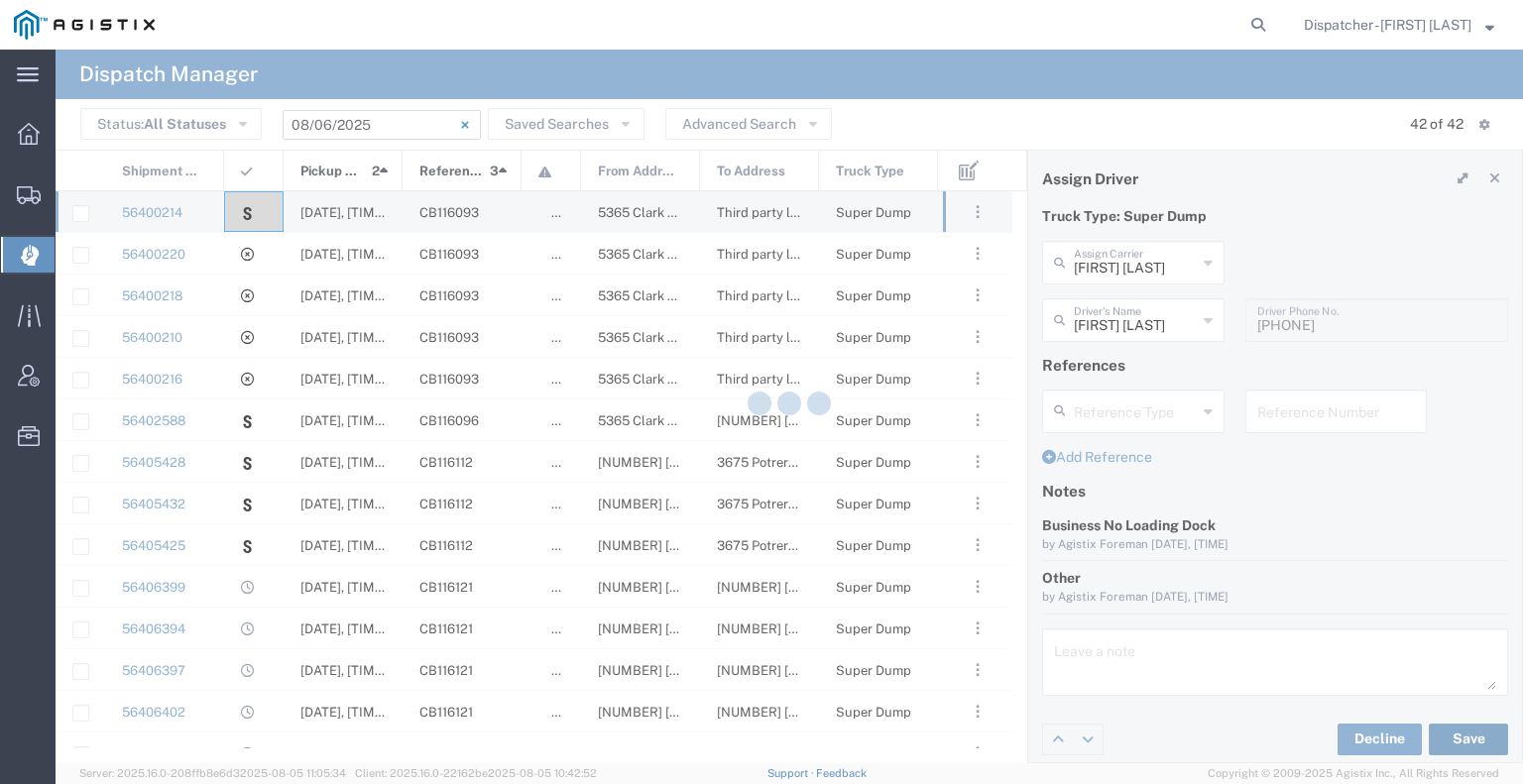 type on "[FIRST] [LAST]" 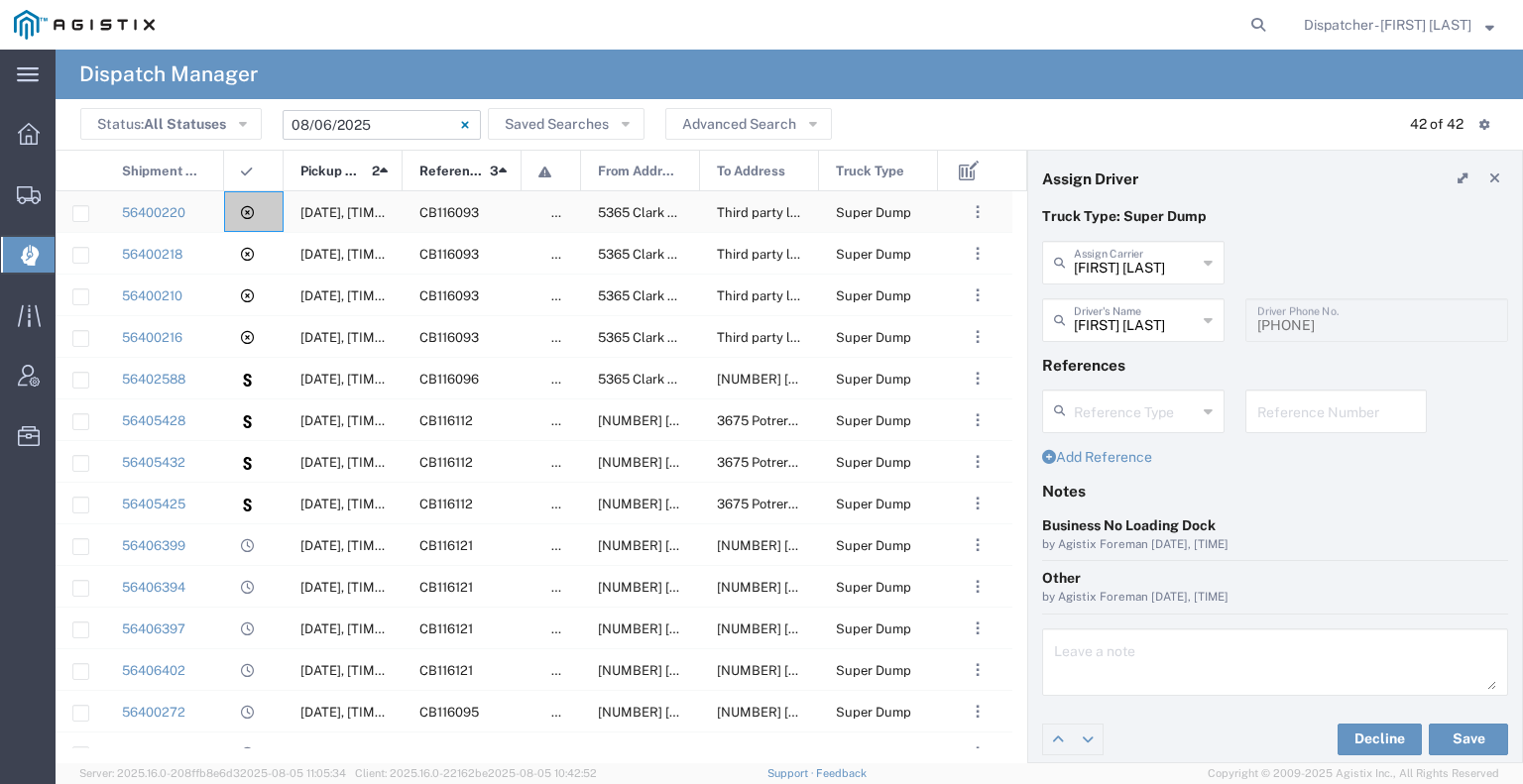 click on "56400220" 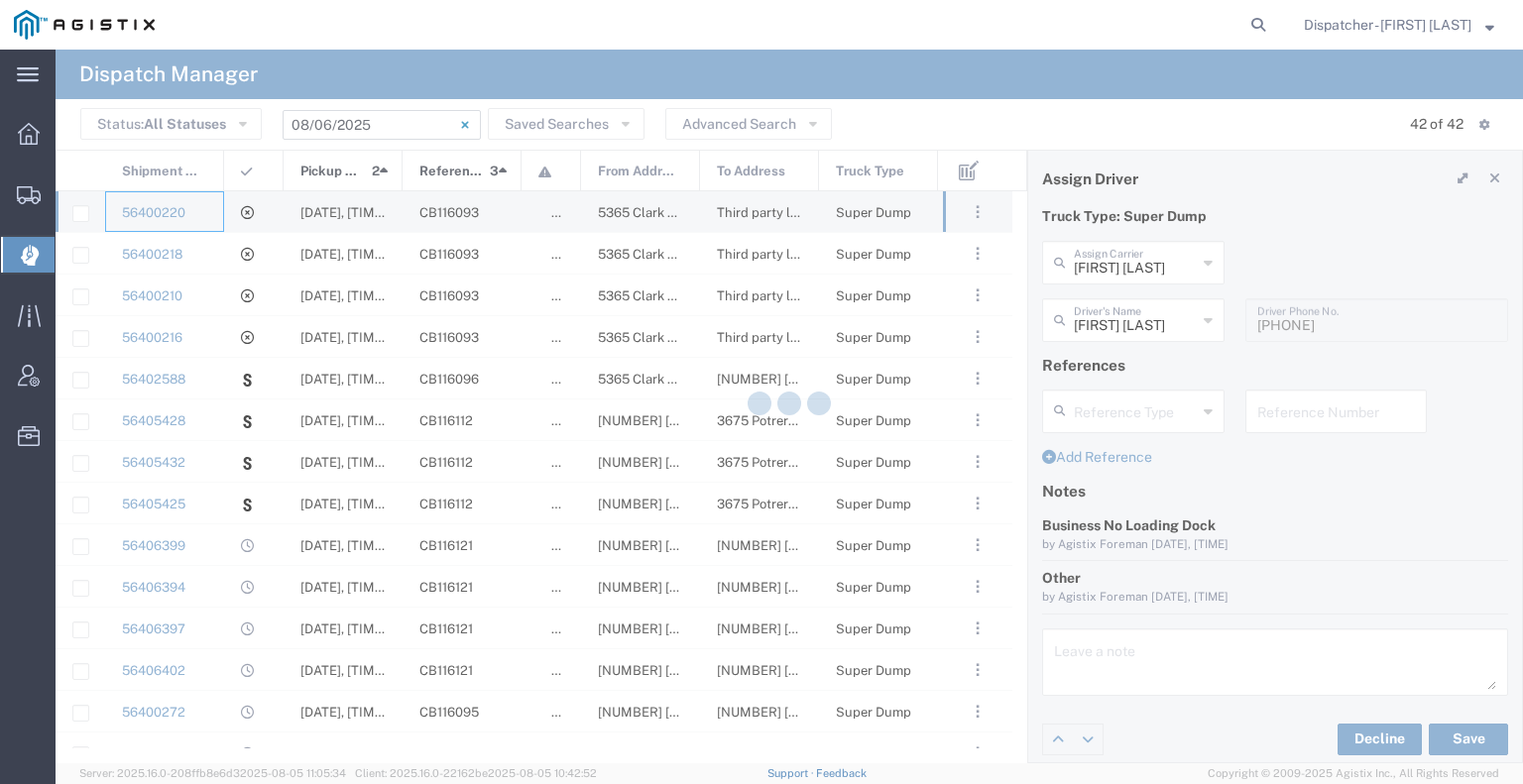 type 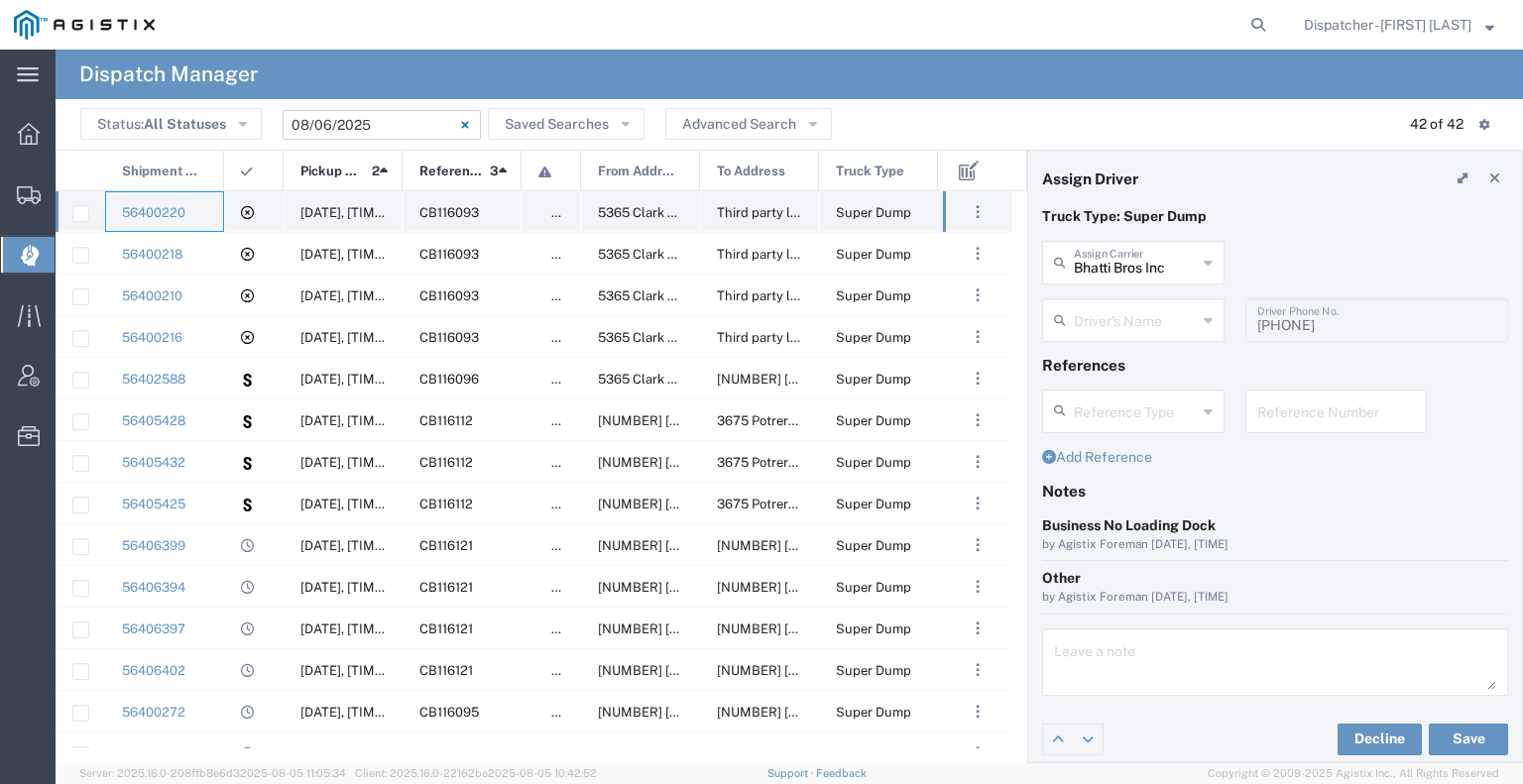 type 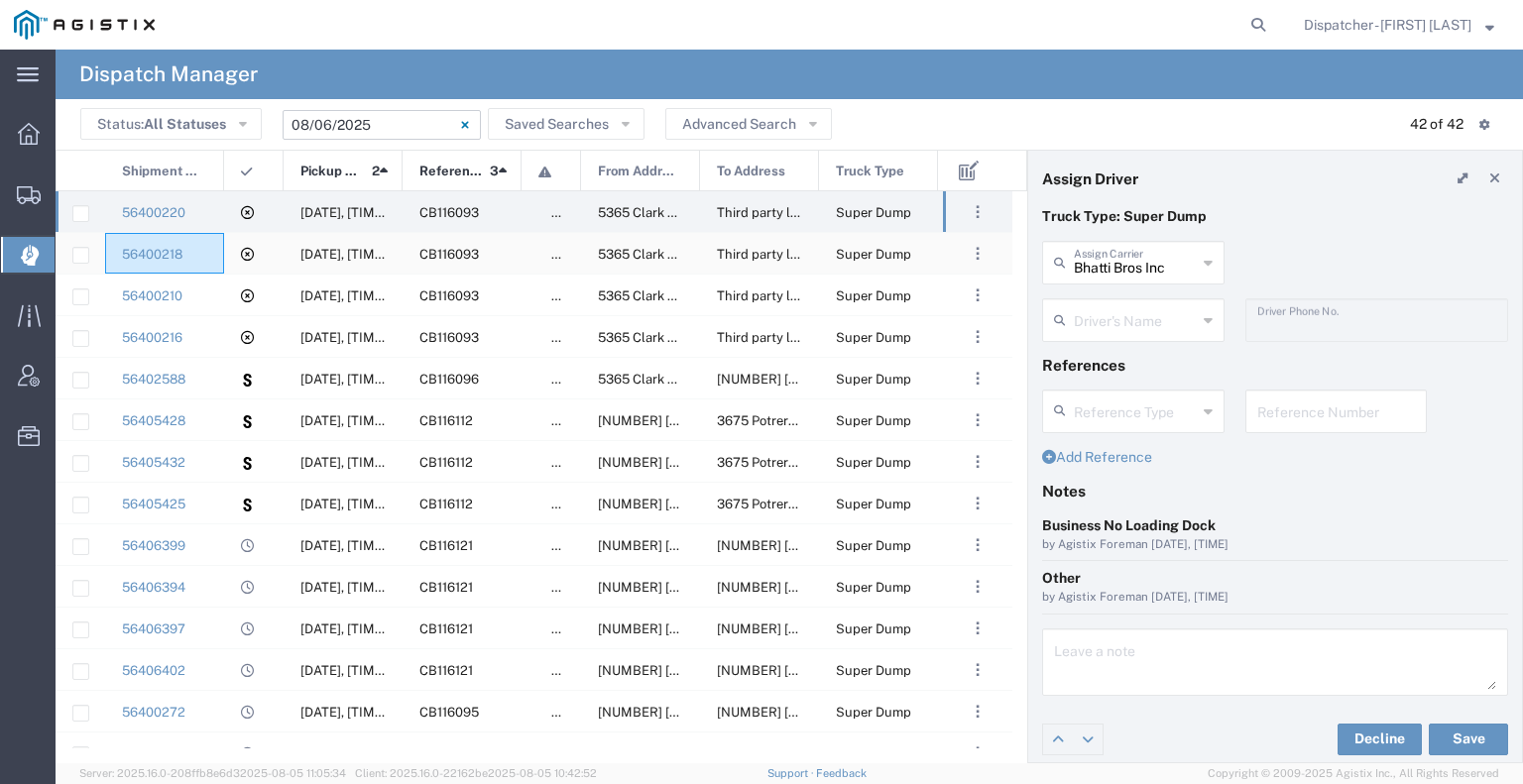 click on "56400218" 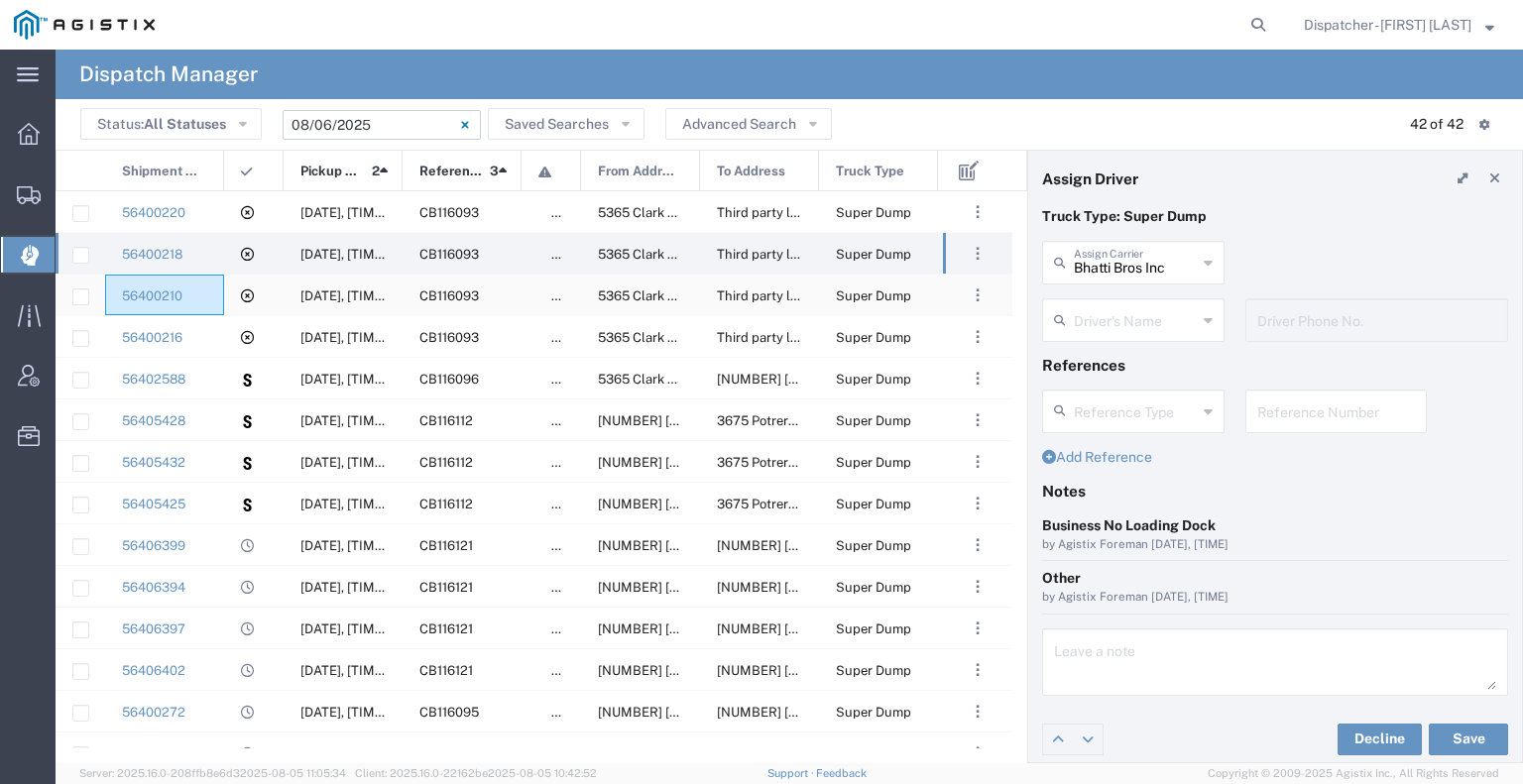 click on "56400210" 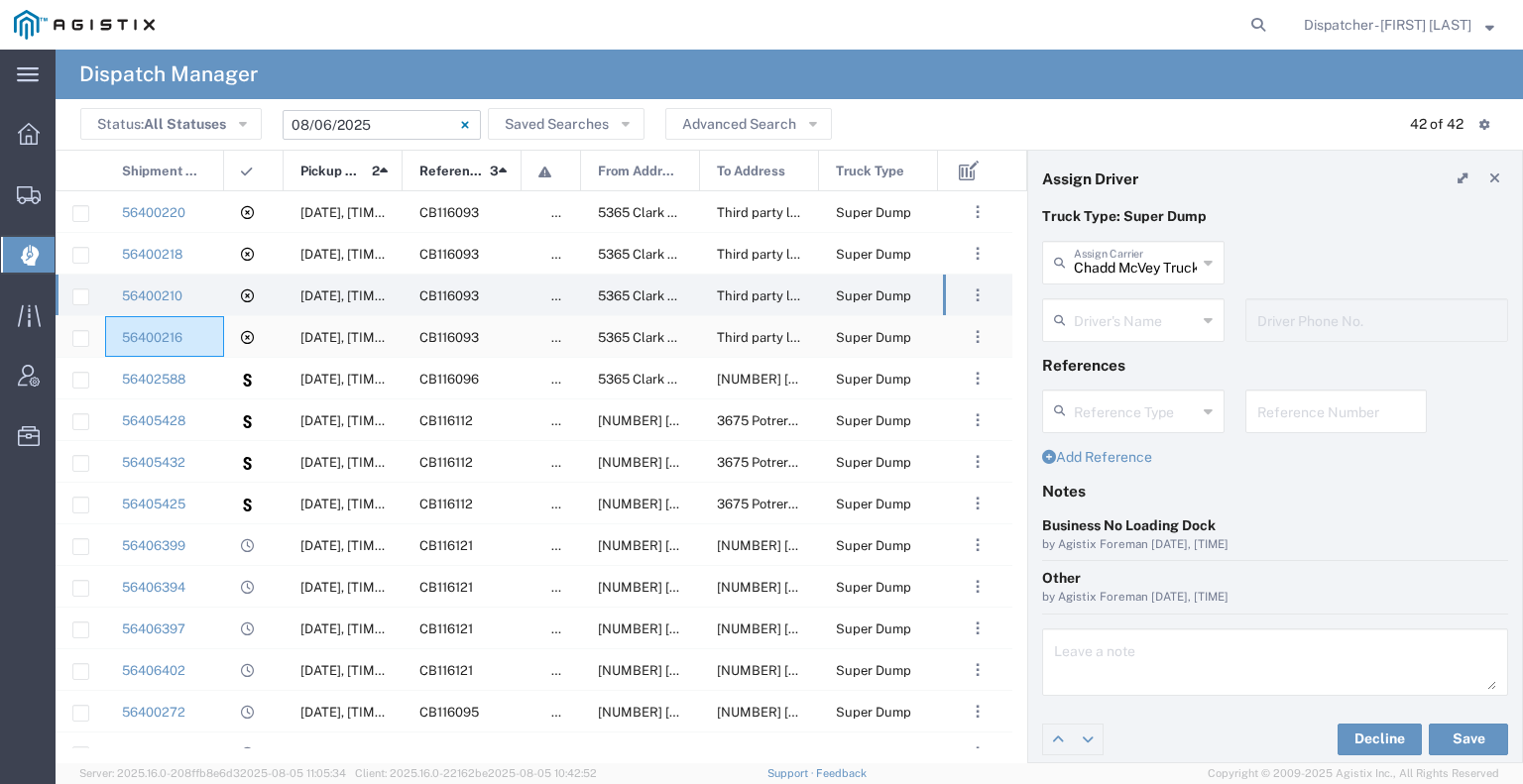 click on "56400216" 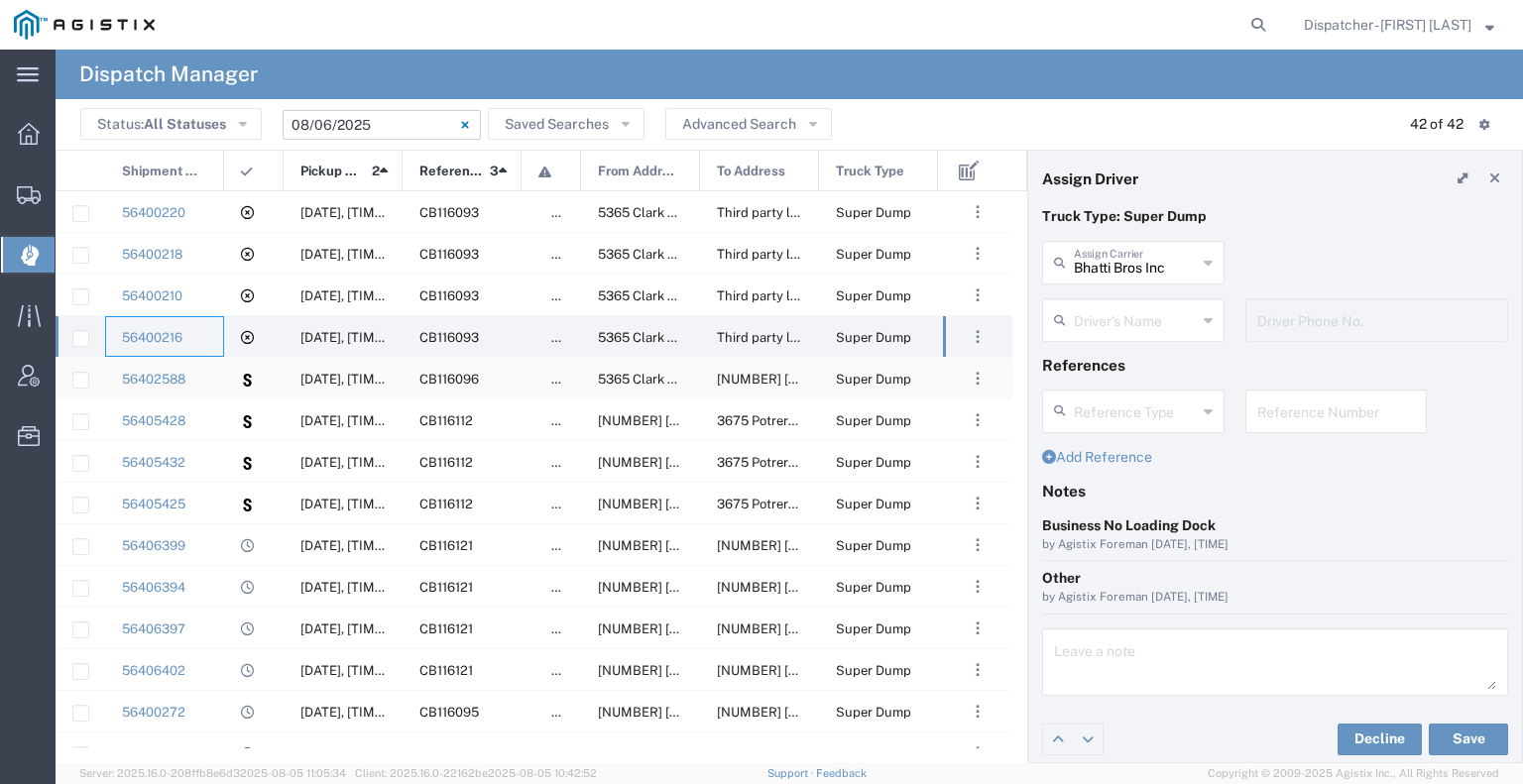 click on "56402588" 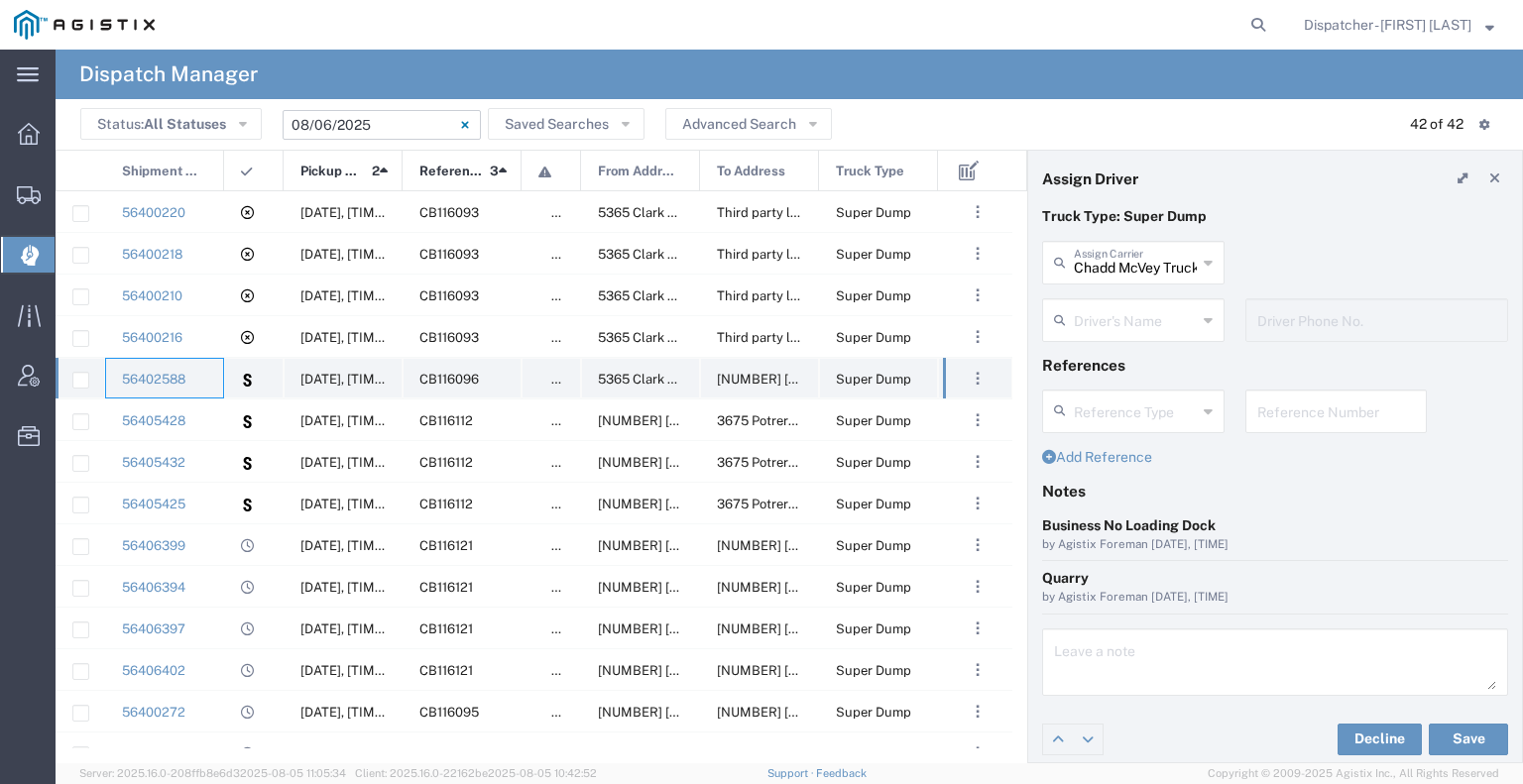 click on "[NUMBER] [STREET], [CITY], [STATE], [POSTAL_CODE], [COUNTRY] [NUMBER] [STREET], [CITY], [STATE], [POSTAL_CODE], [COUNTRY] [TIME] [ID] false [NUMBER] [STREET], [CITY], [STATE], [POSTAL_CODE], [COUNTRY] [NUMBER] [STREET], [CITY], [STATE], [POSTAL_CODE], [COUNTRY] [COMPANY] AwaitCfrm." 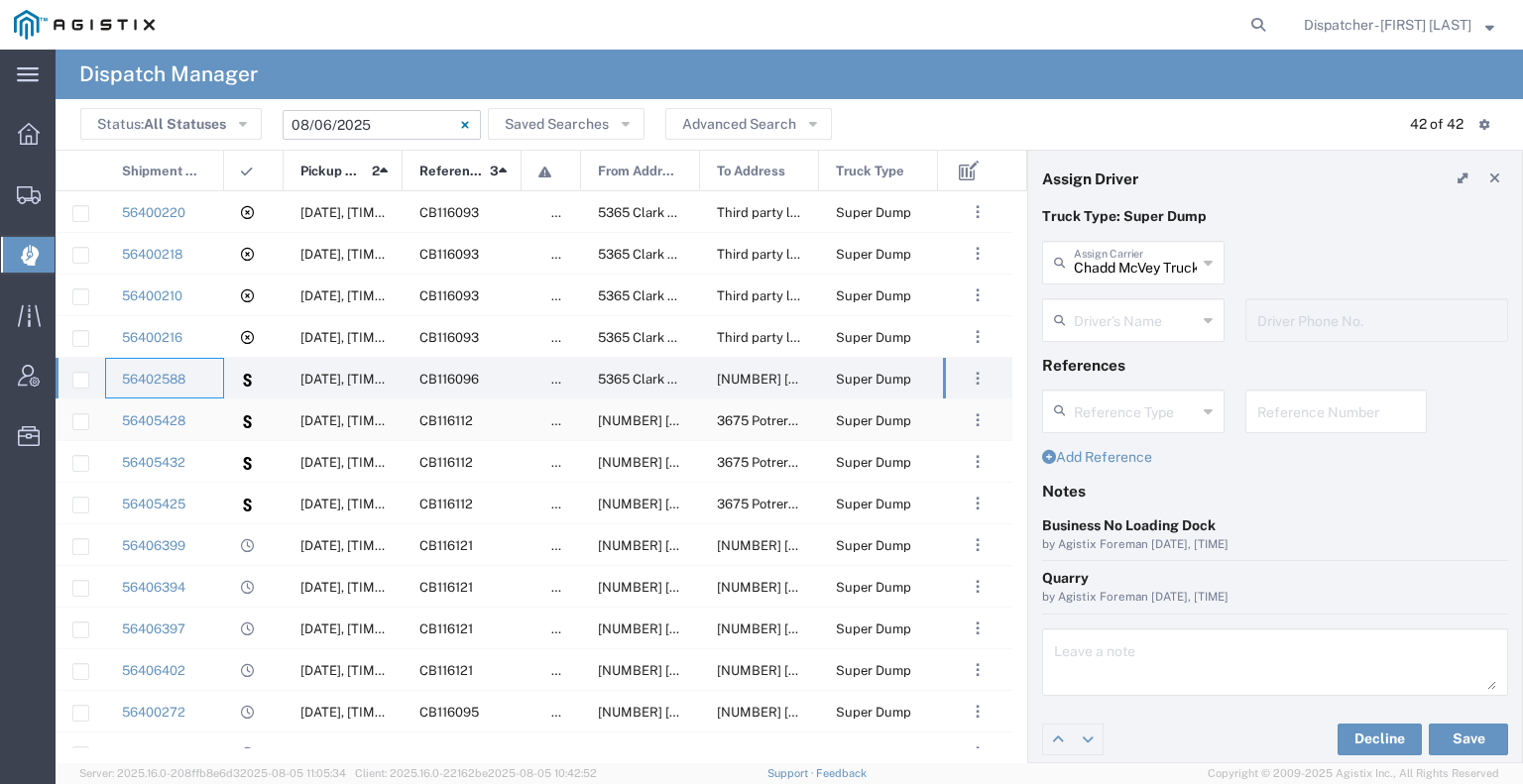 click 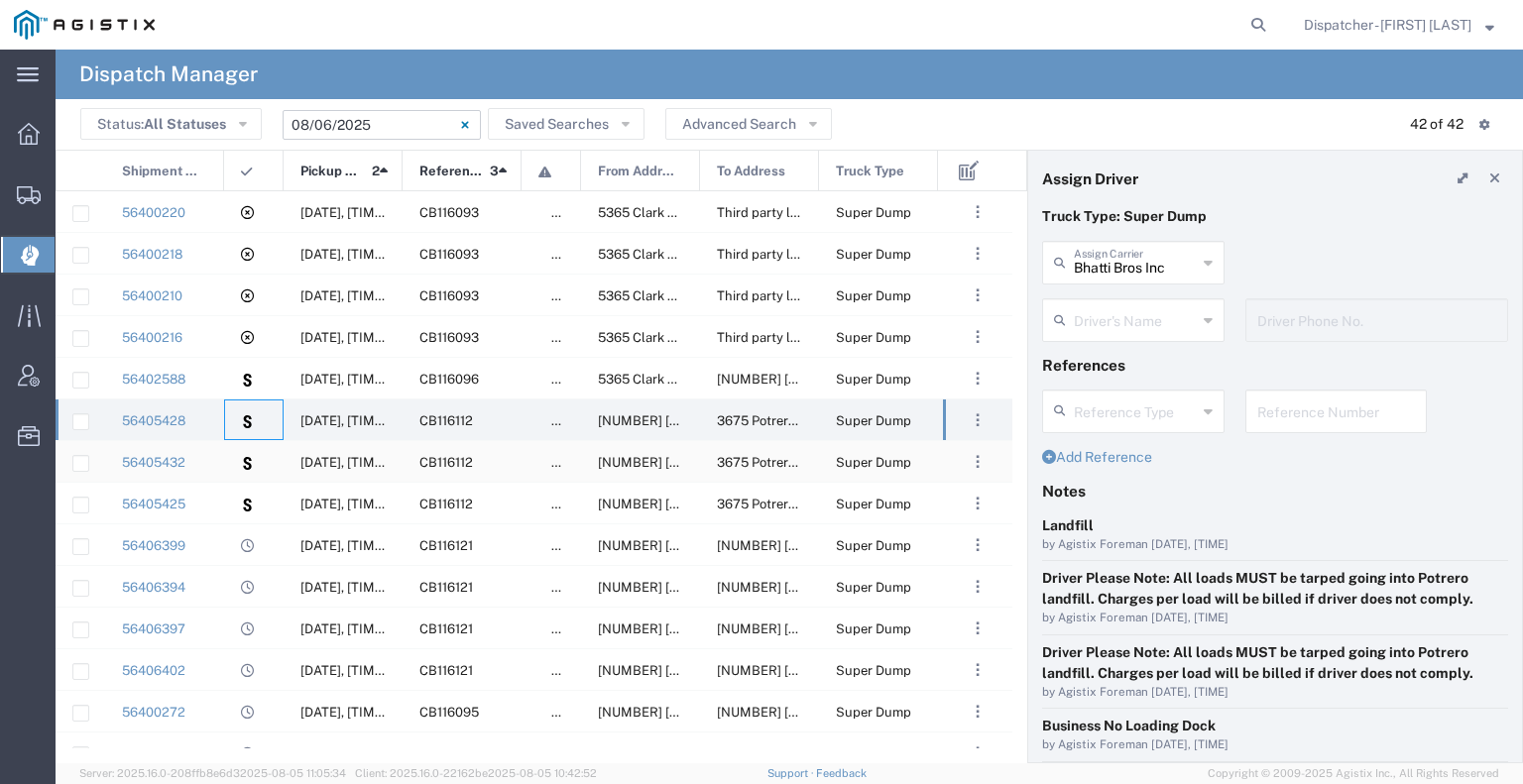 click 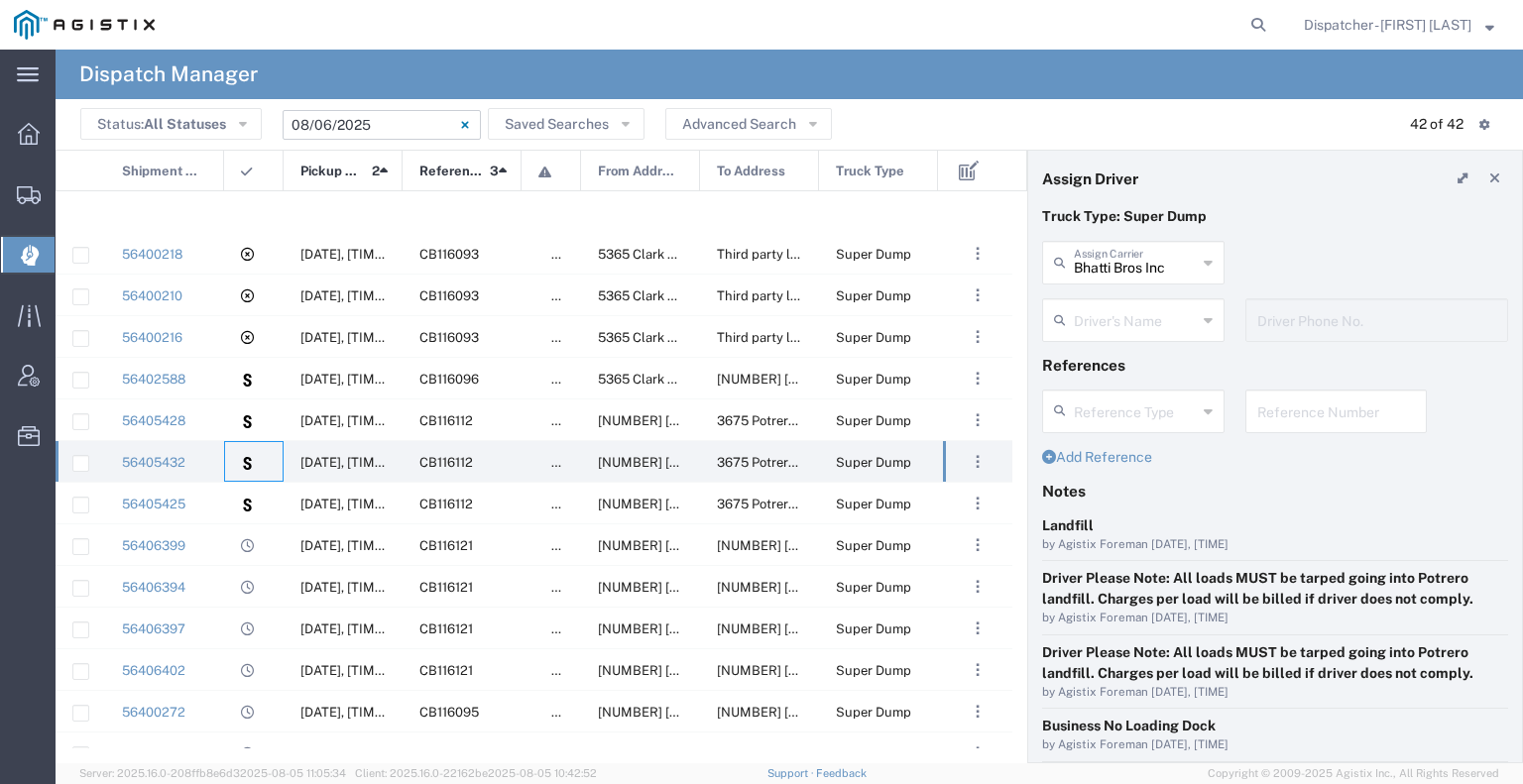 scroll, scrollTop: 595, scrollLeft: 0, axis: vertical 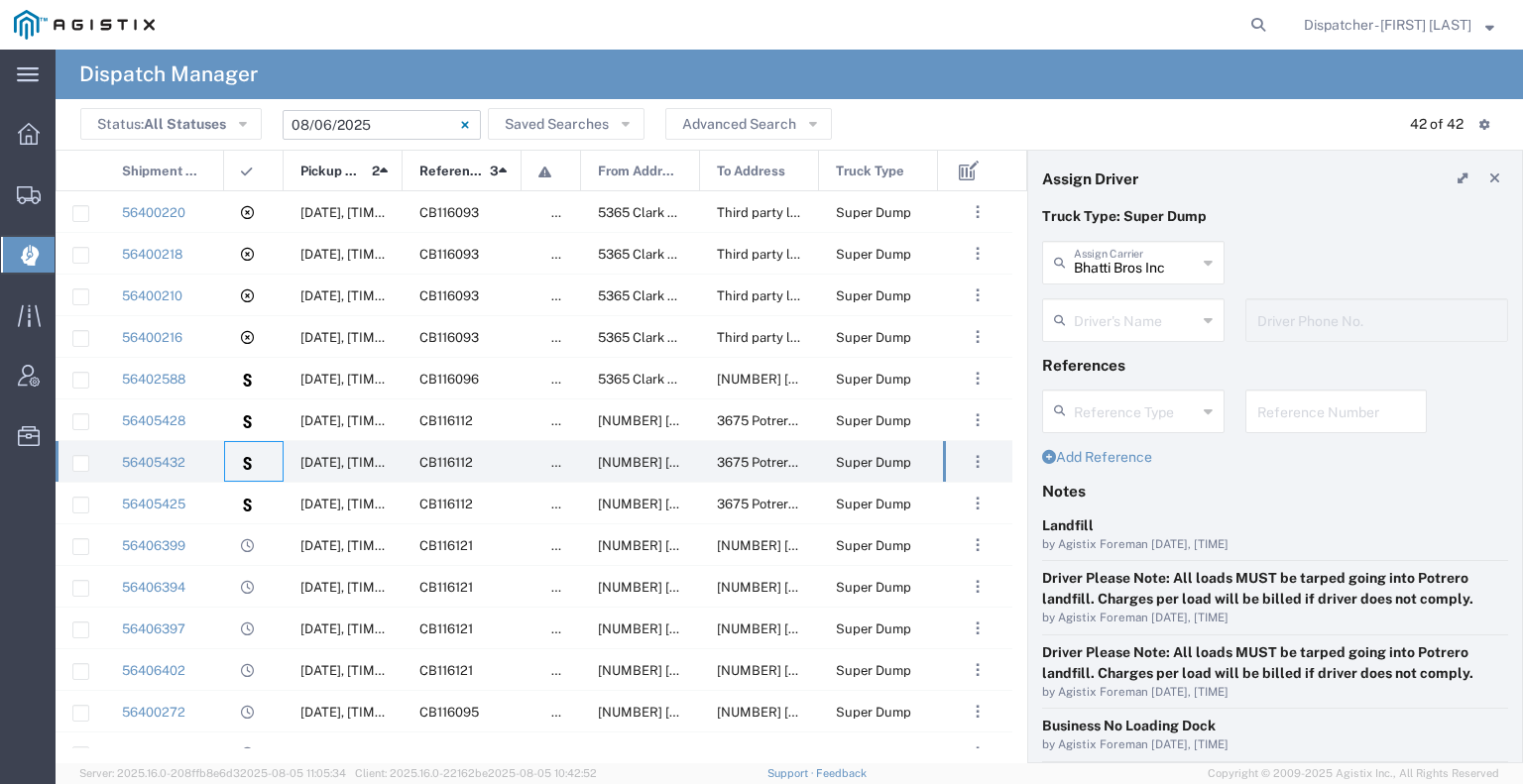 click on "[DATE_RANGE]" 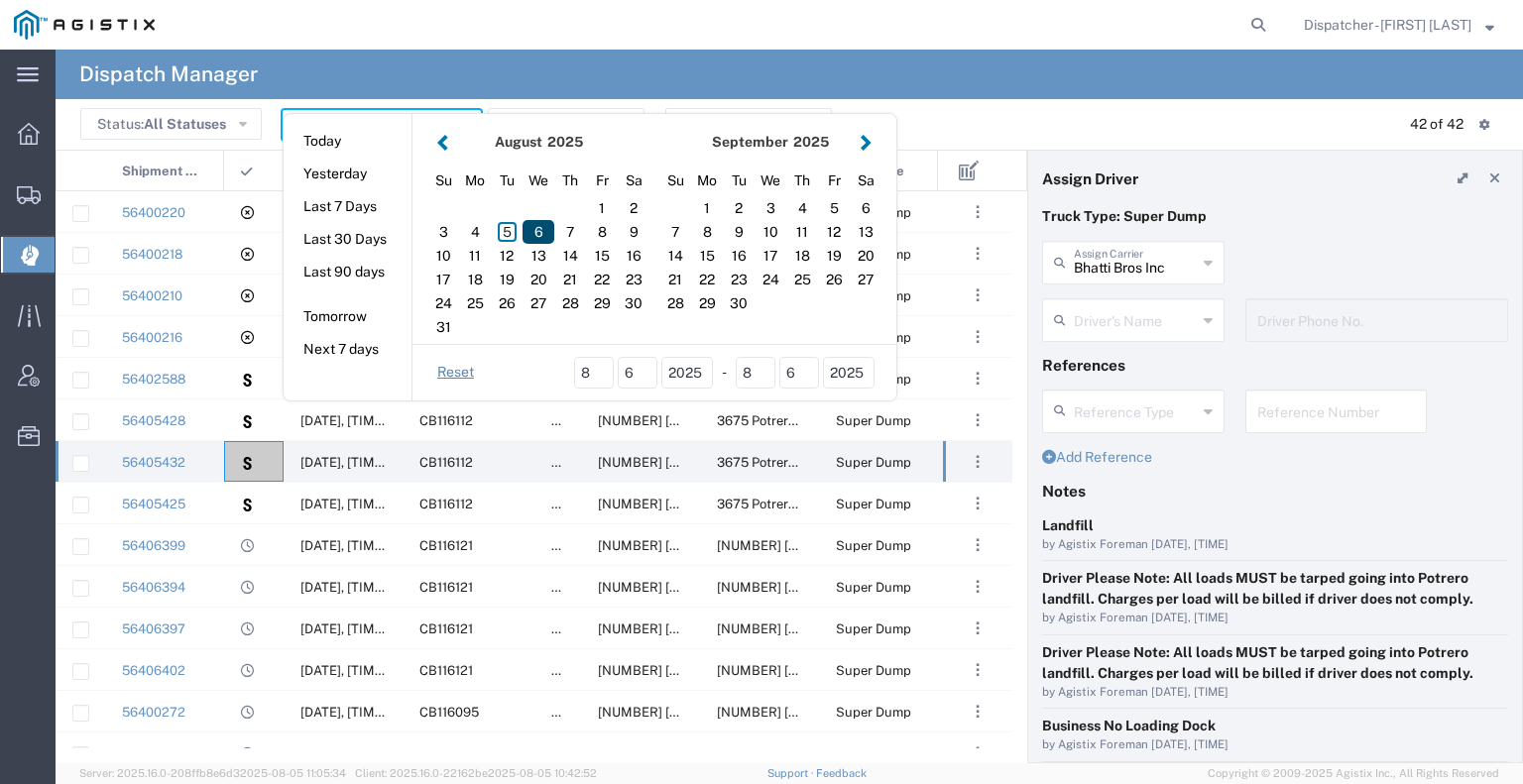 click on "6" 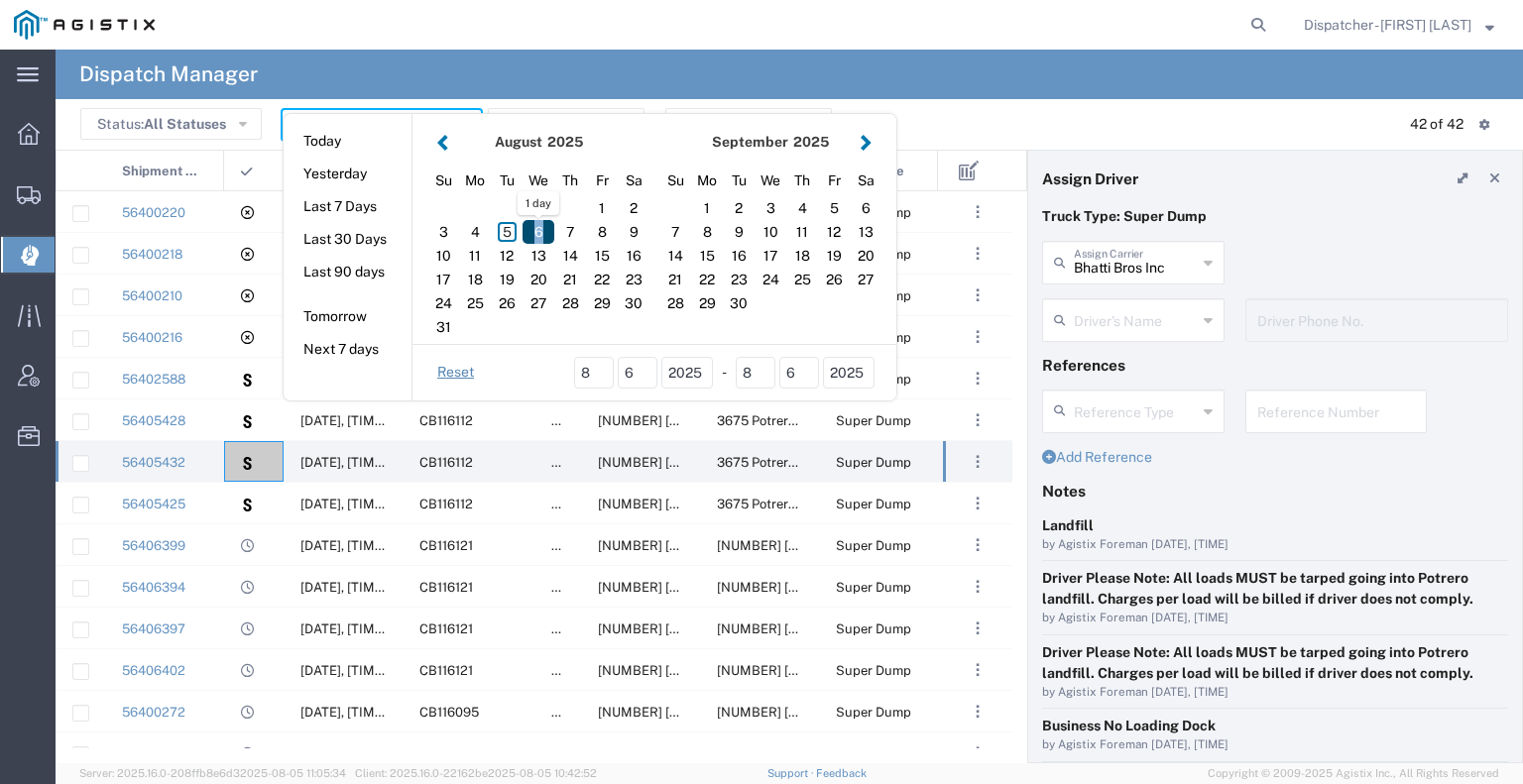click on "6" 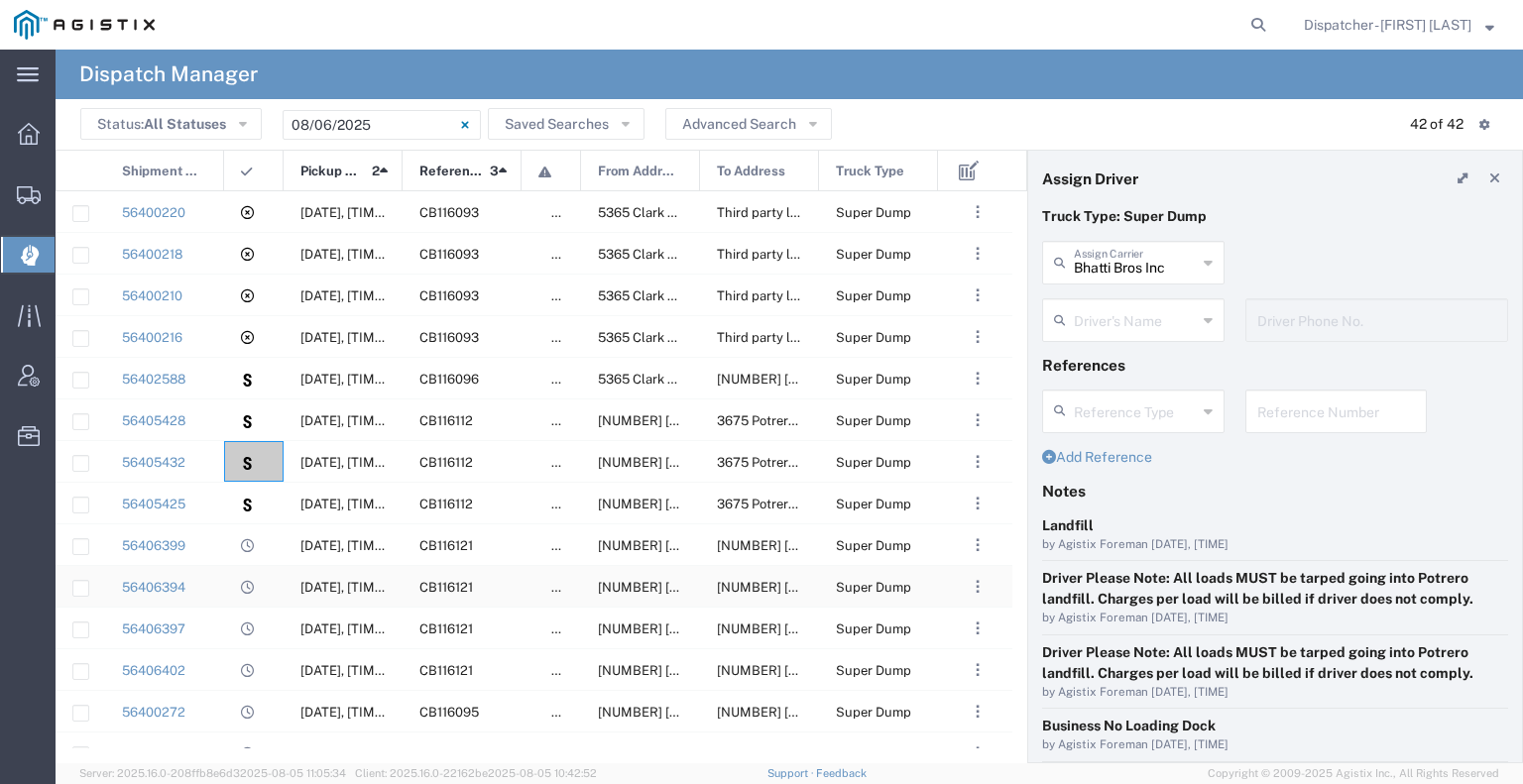scroll, scrollTop: 892, scrollLeft: 0, axis: vertical 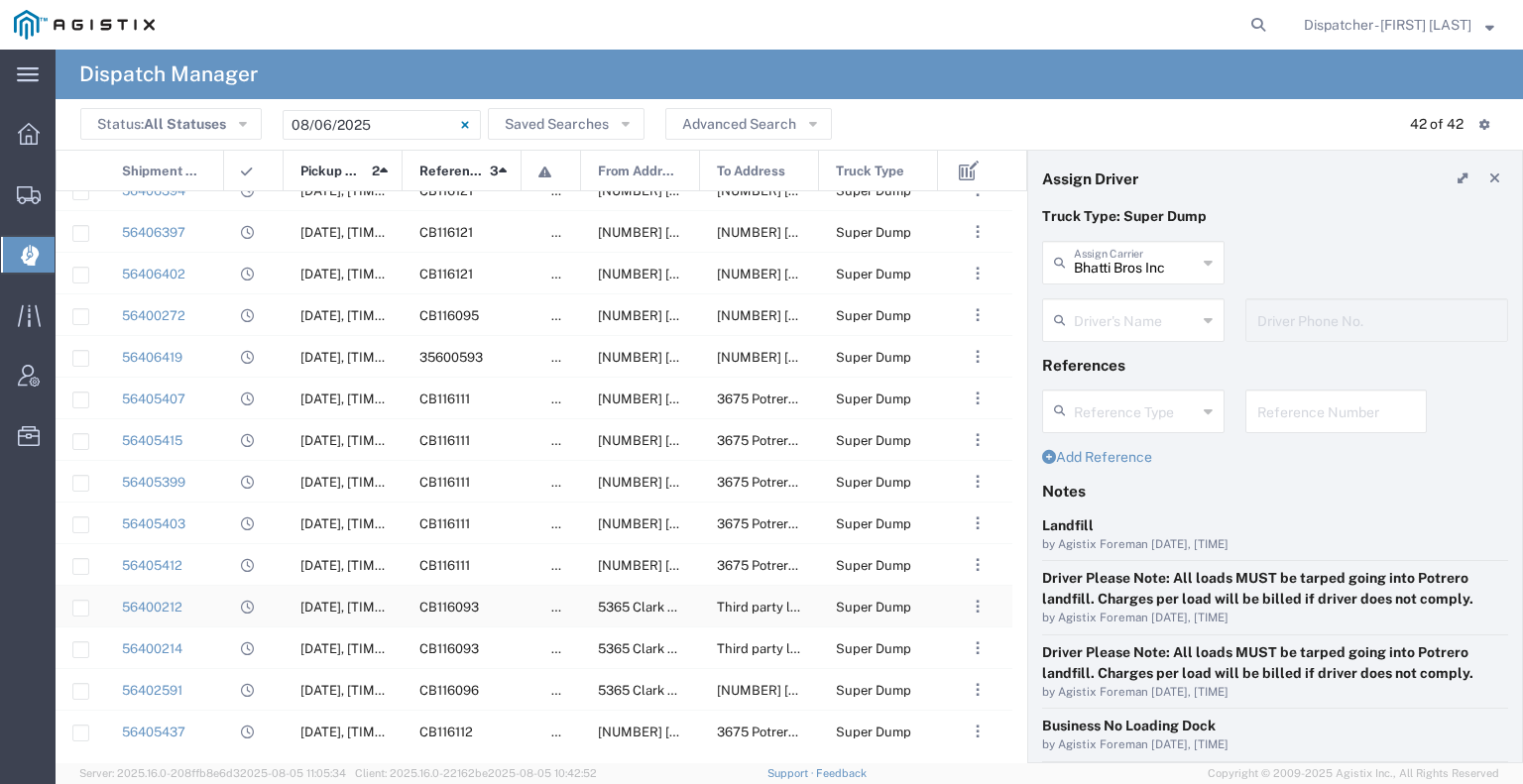 click on "56400212" 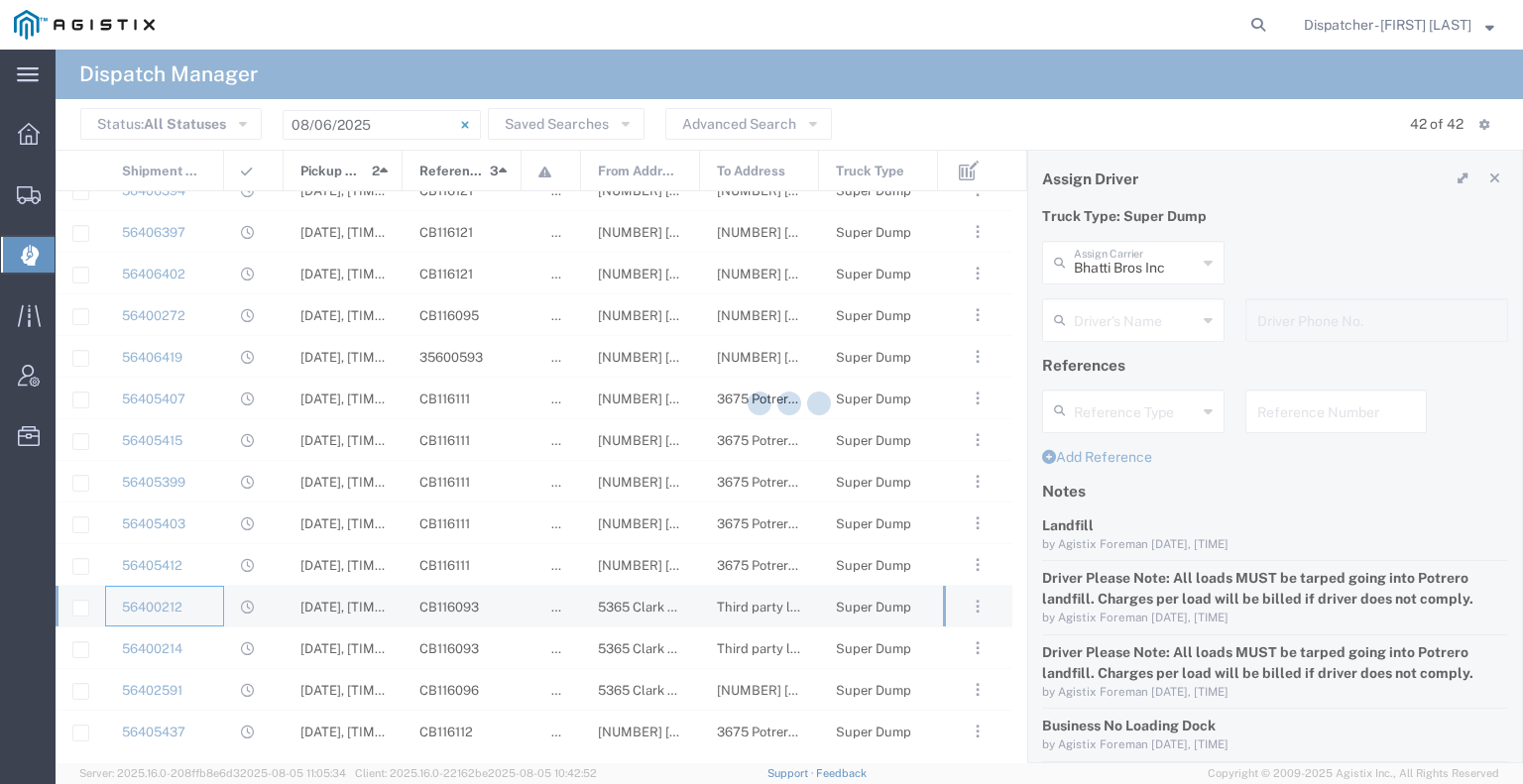 type on "Bowman & Sons Trucking, Inc" 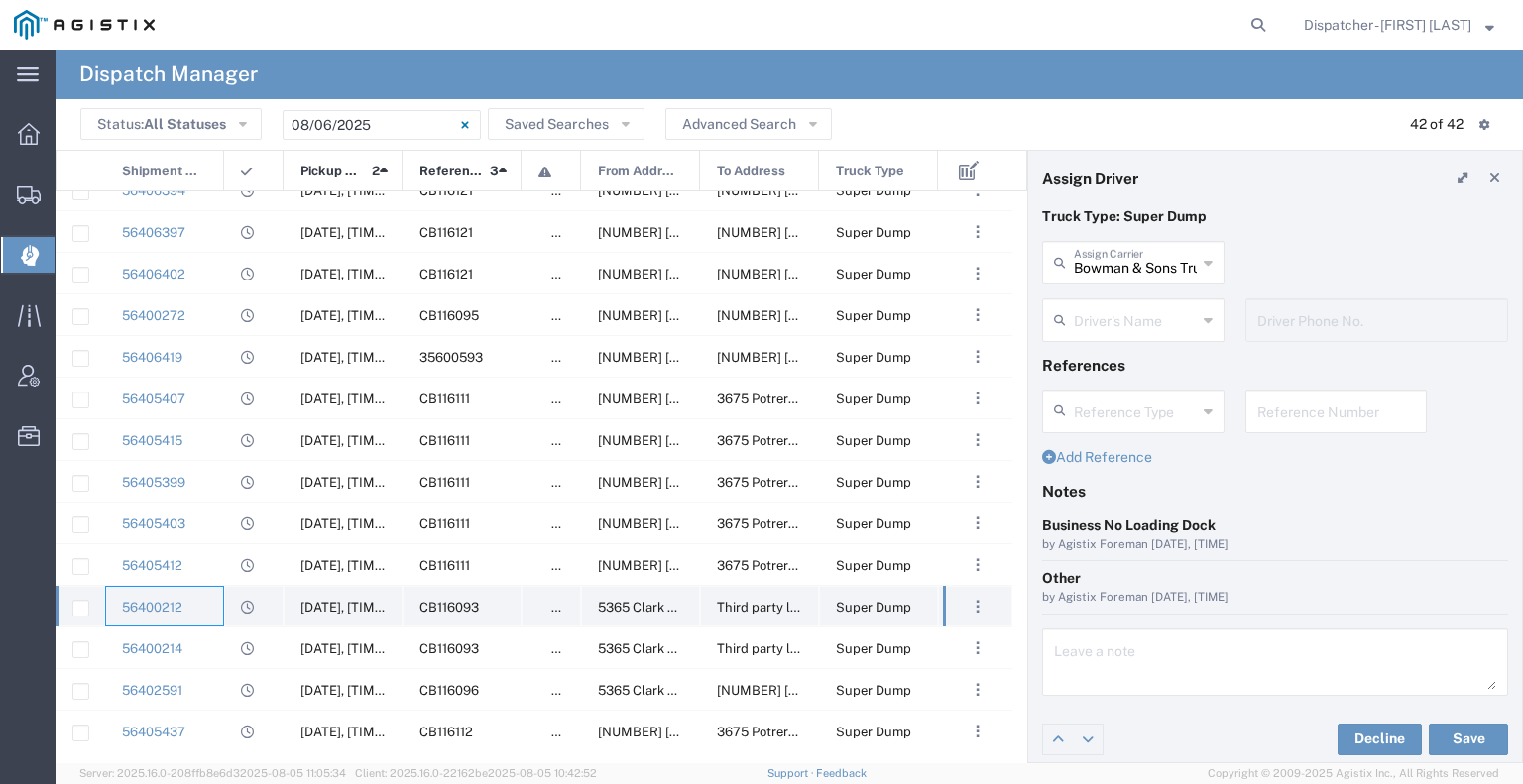 type on "Aqil Khan" 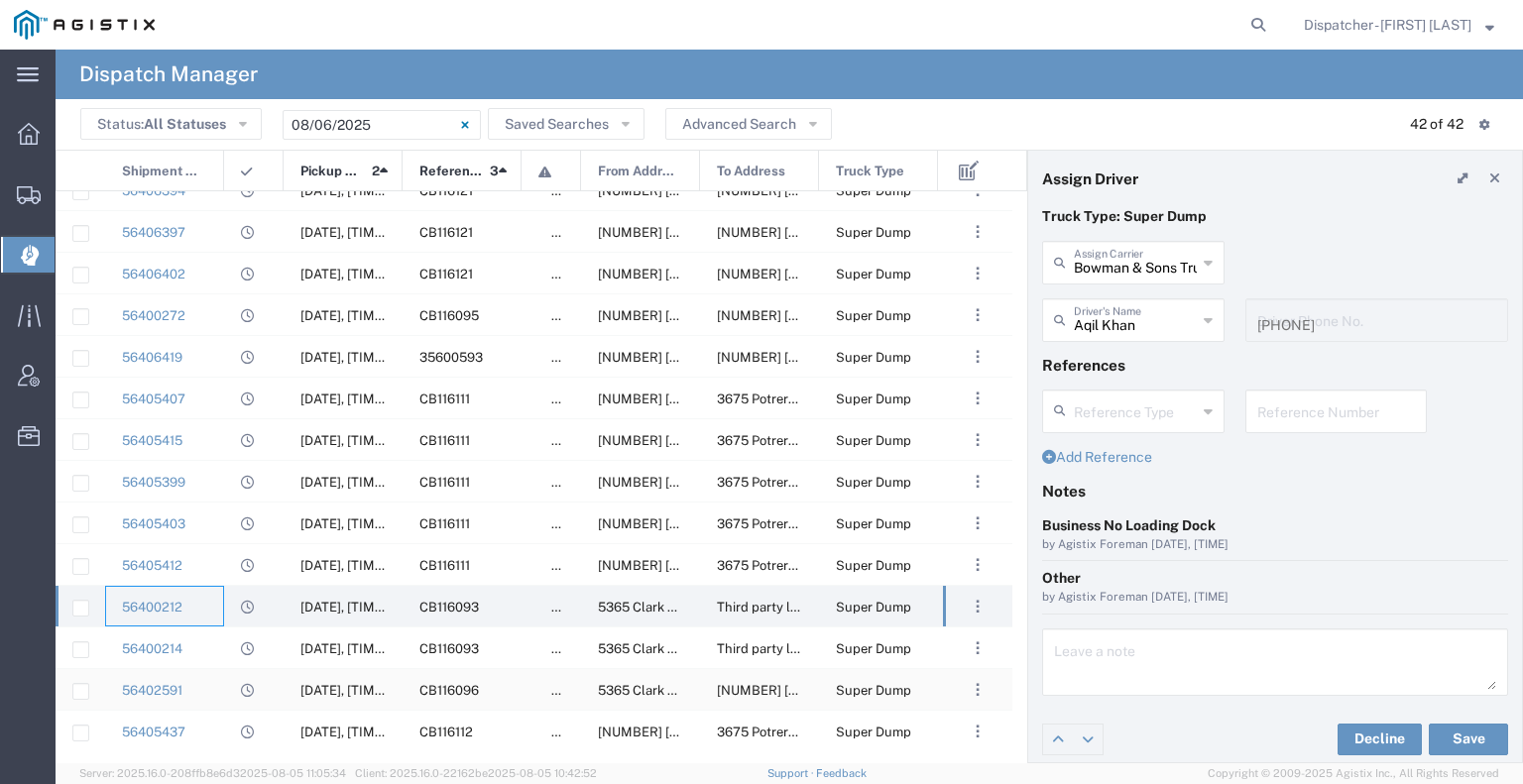 scroll, scrollTop: 540, scrollLeft: 0, axis: vertical 